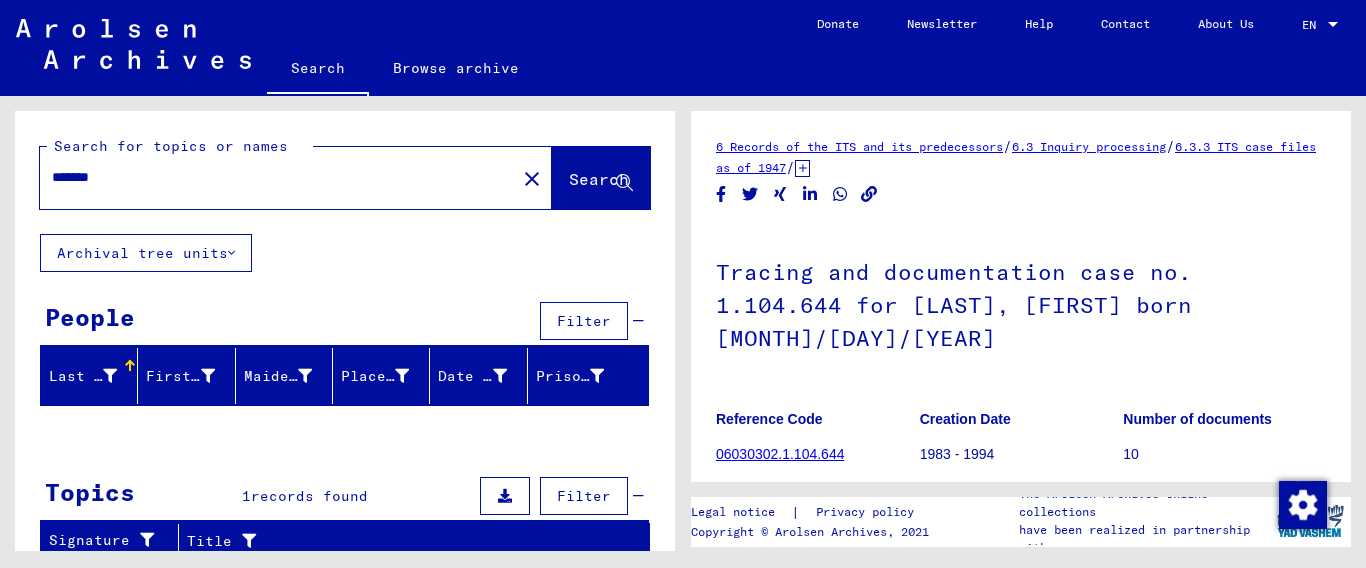 scroll, scrollTop: 0, scrollLeft: 0, axis: both 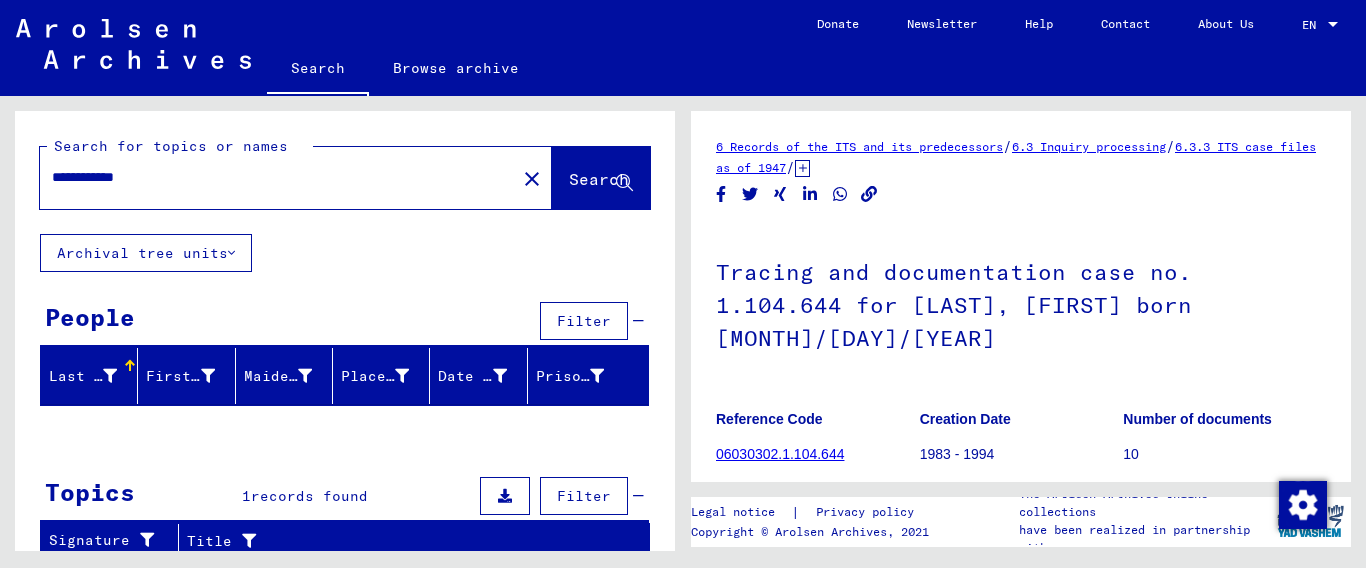 type on "**********" 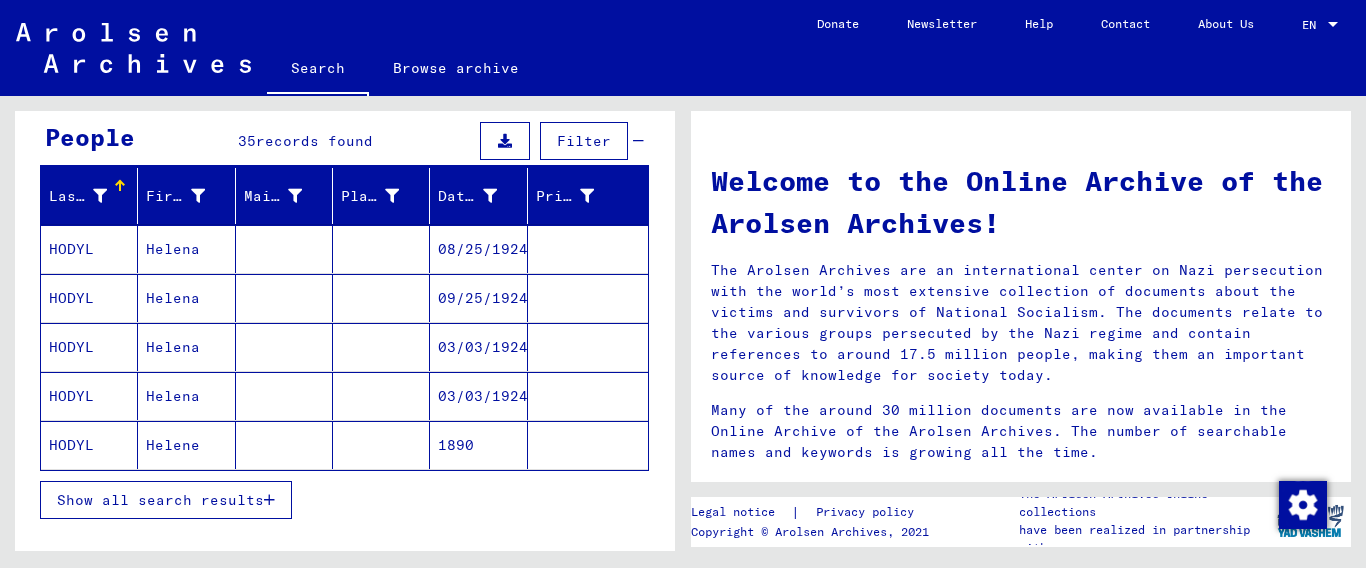 scroll, scrollTop: 207, scrollLeft: 0, axis: vertical 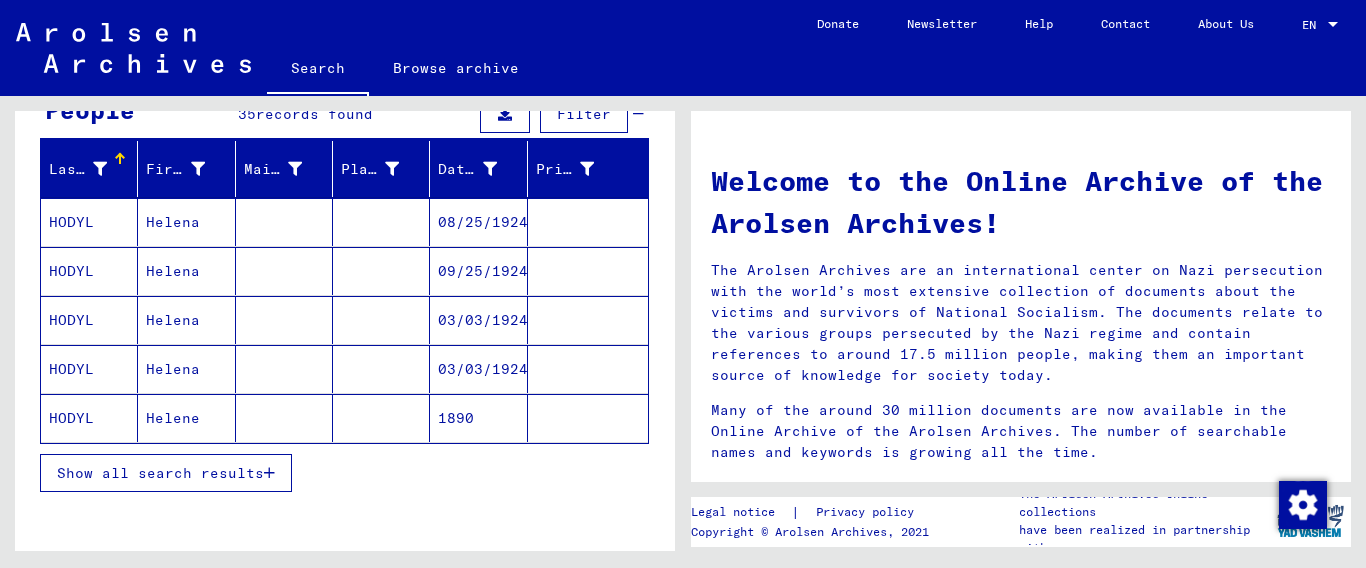 click on "Show all search results" at bounding box center (160, 473) 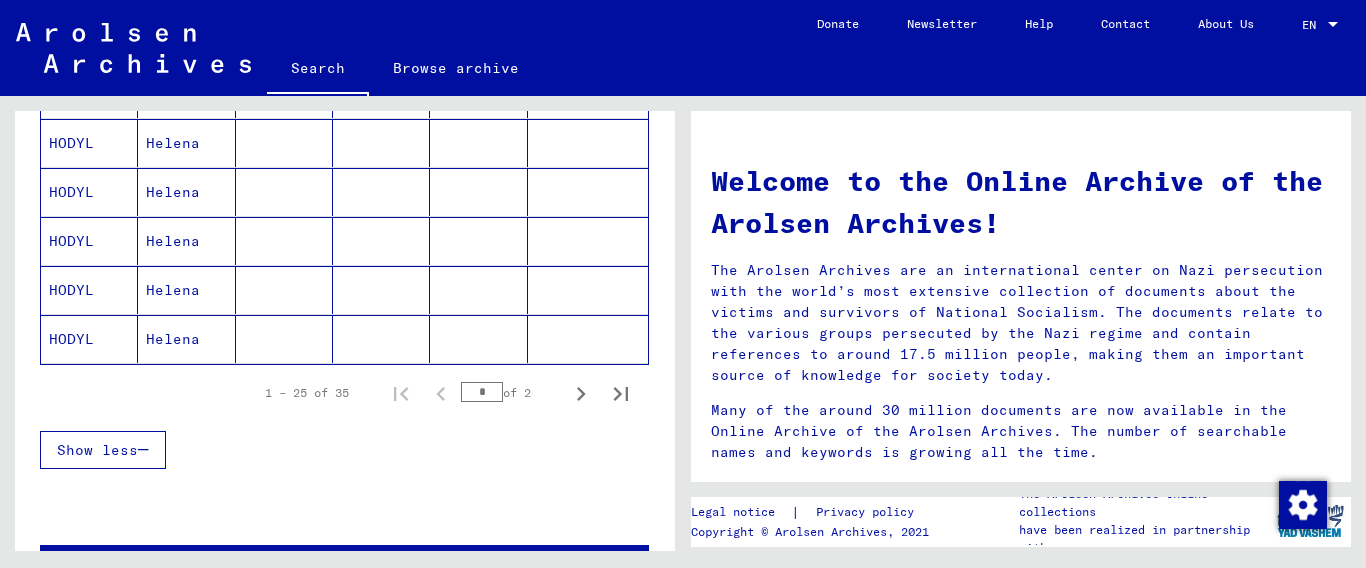 scroll, scrollTop: 1271, scrollLeft: 0, axis: vertical 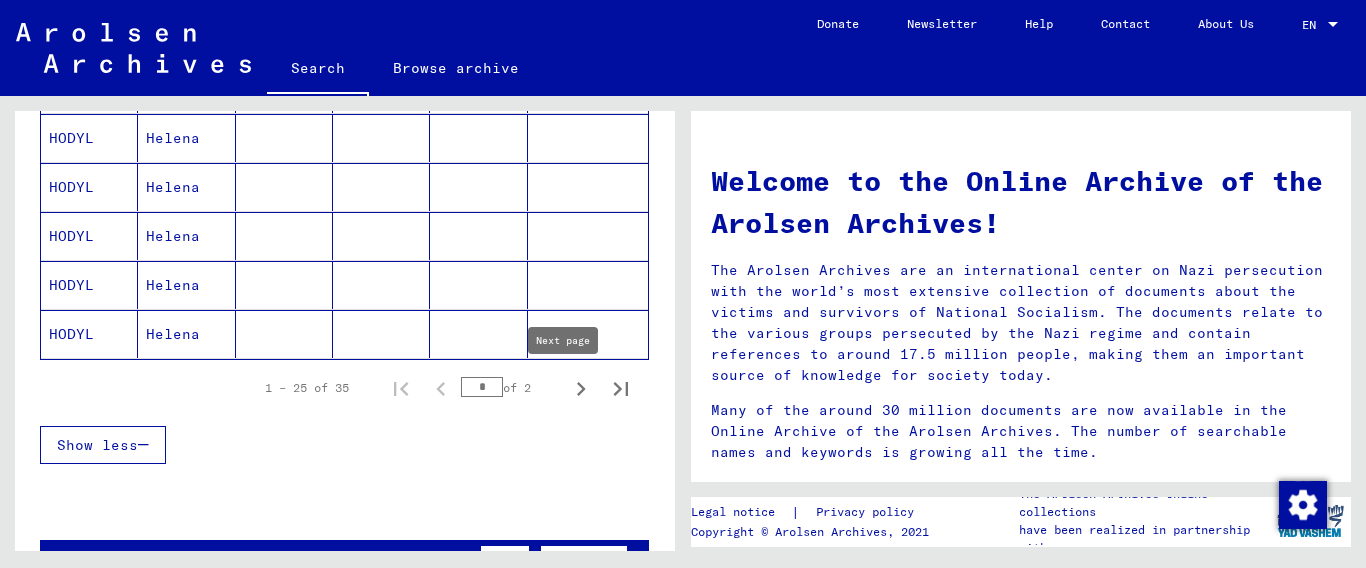click 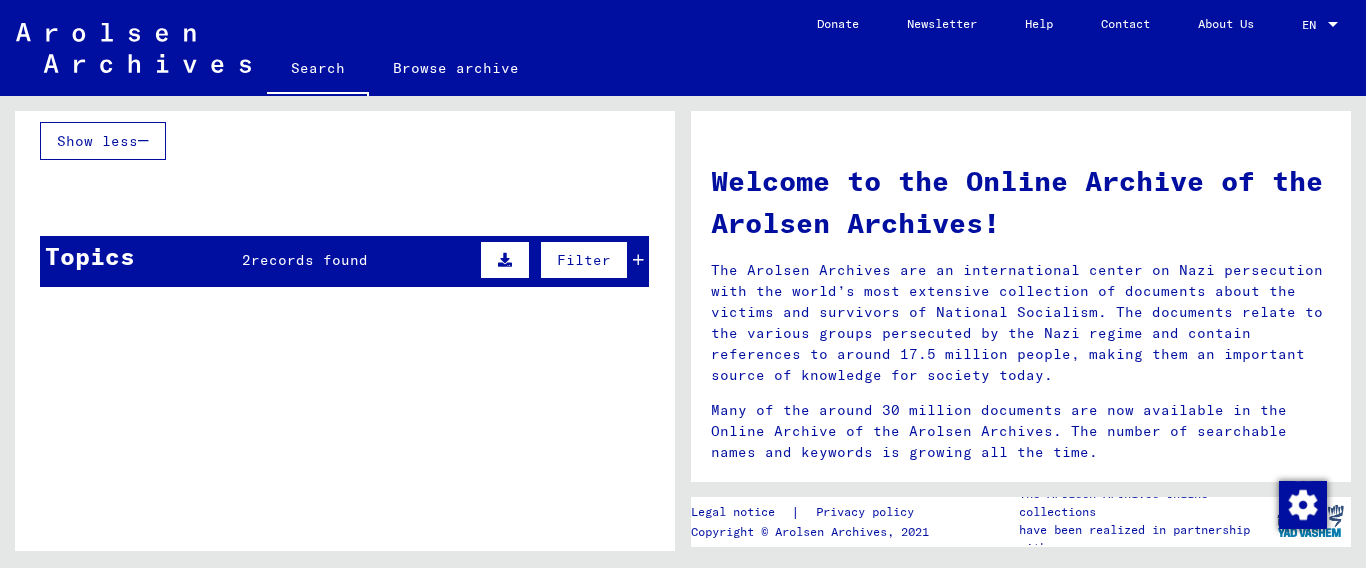 scroll, scrollTop: 840, scrollLeft: 0, axis: vertical 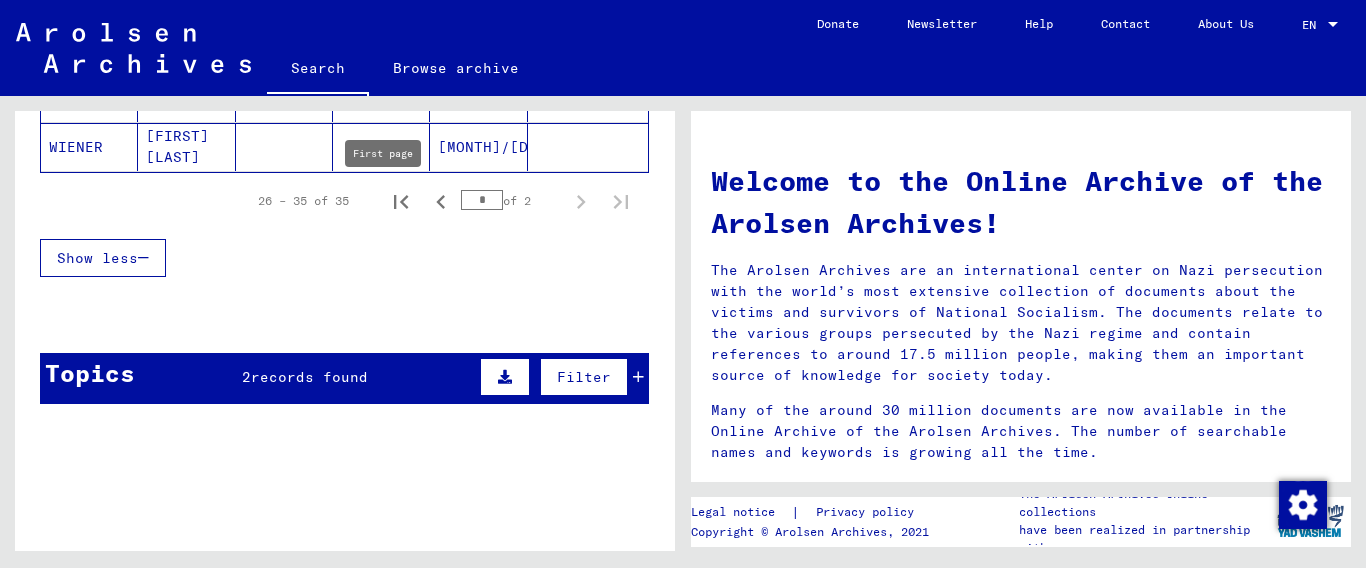 click 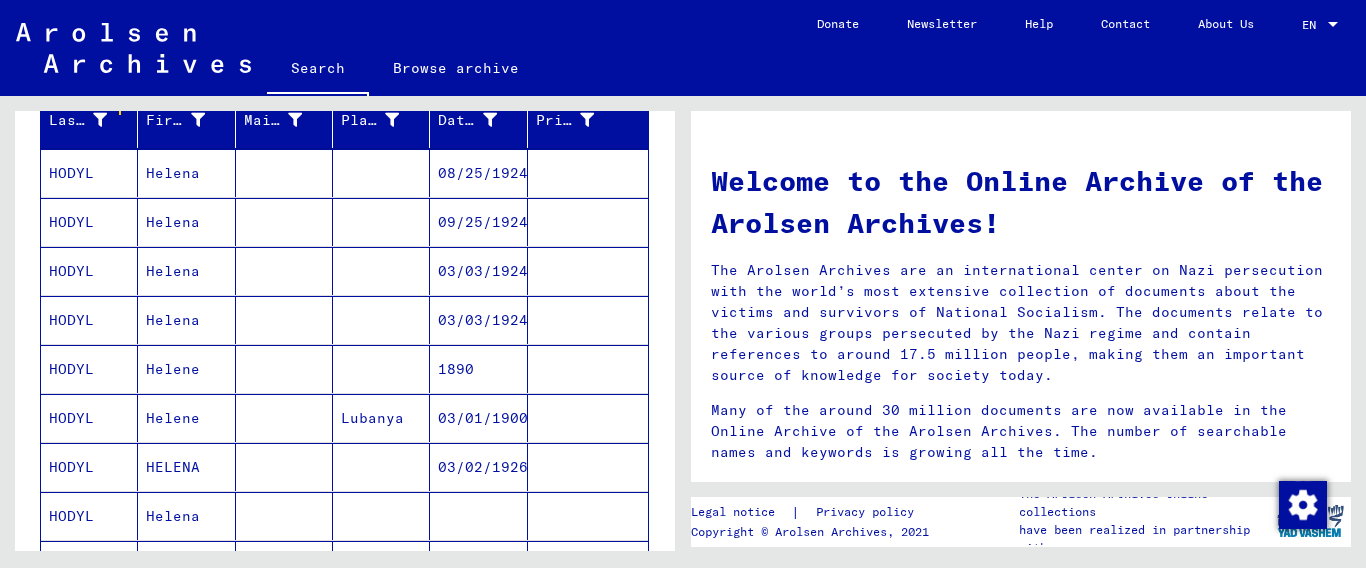 scroll, scrollTop: 251, scrollLeft: 0, axis: vertical 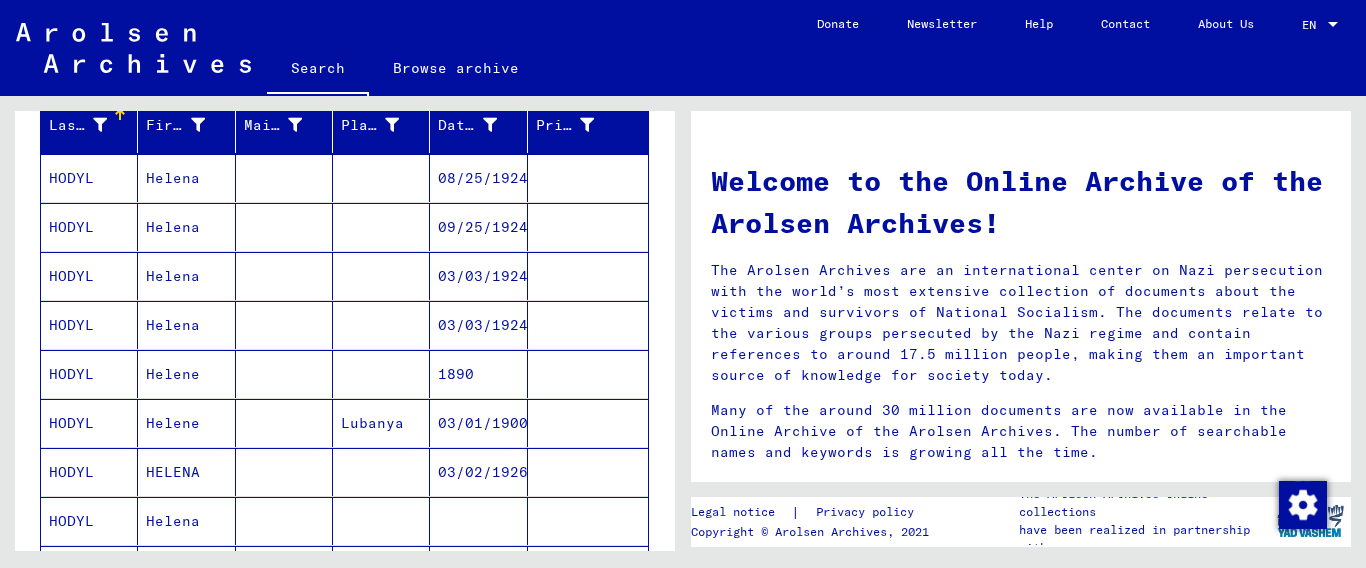 click on "HODYL" at bounding box center (89, 227) 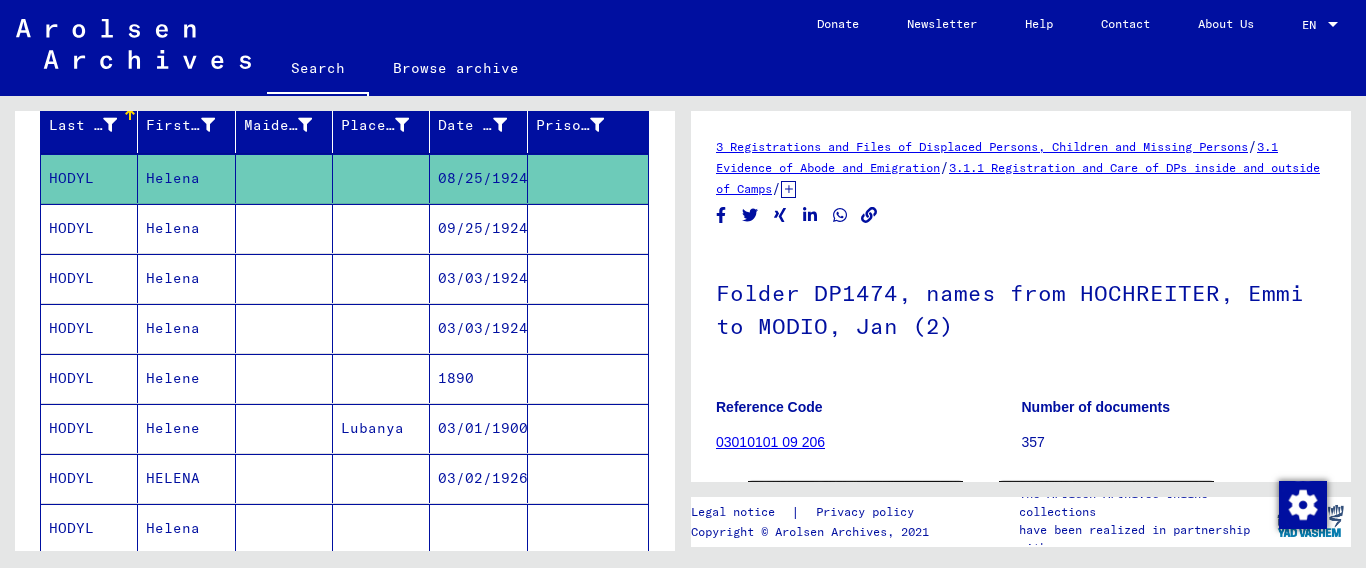 scroll, scrollTop: 0, scrollLeft: 0, axis: both 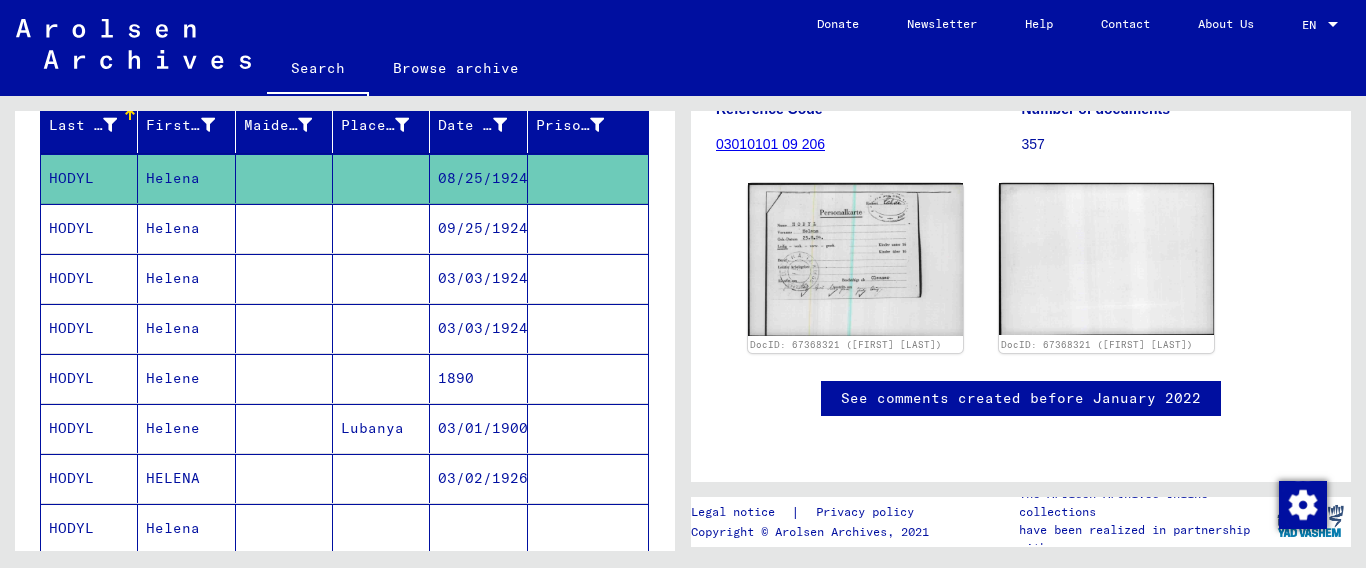 click on "HODYL" at bounding box center [89, 278] 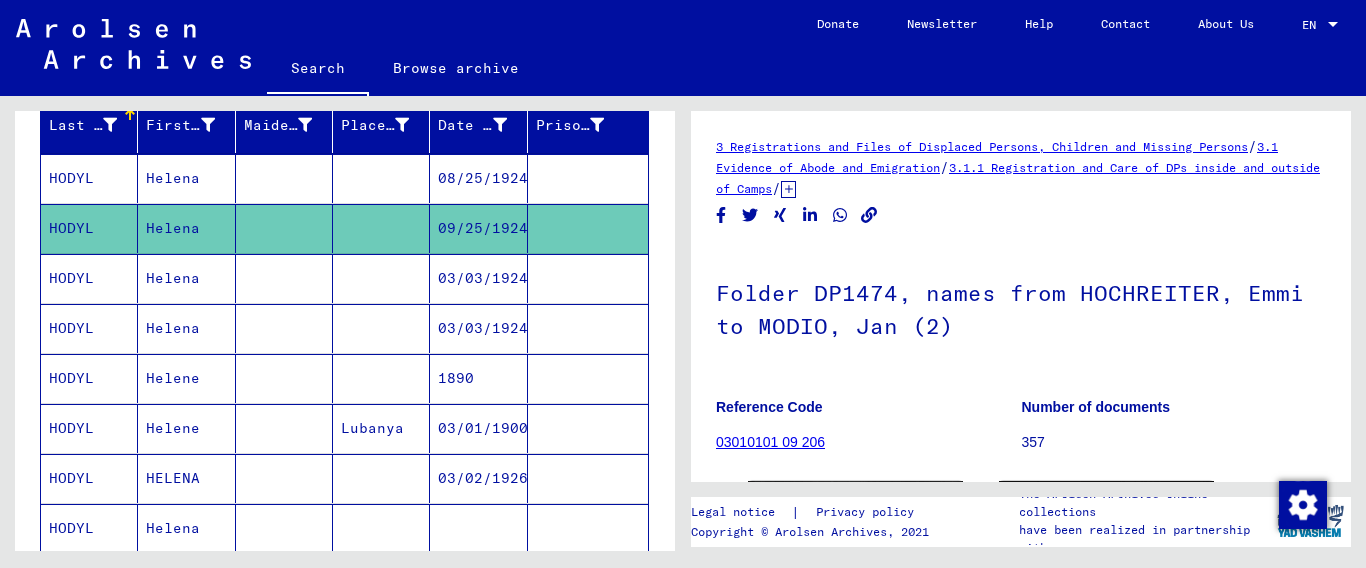 scroll, scrollTop: 0, scrollLeft: 0, axis: both 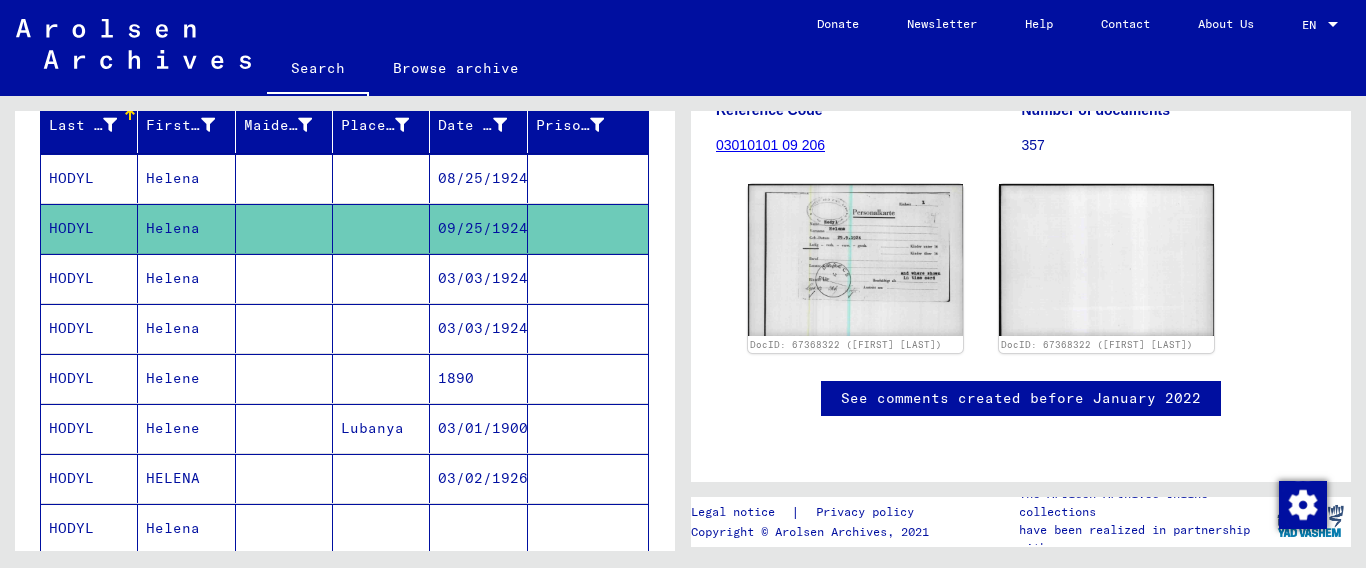 click on "HODYL" at bounding box center [89, 328] 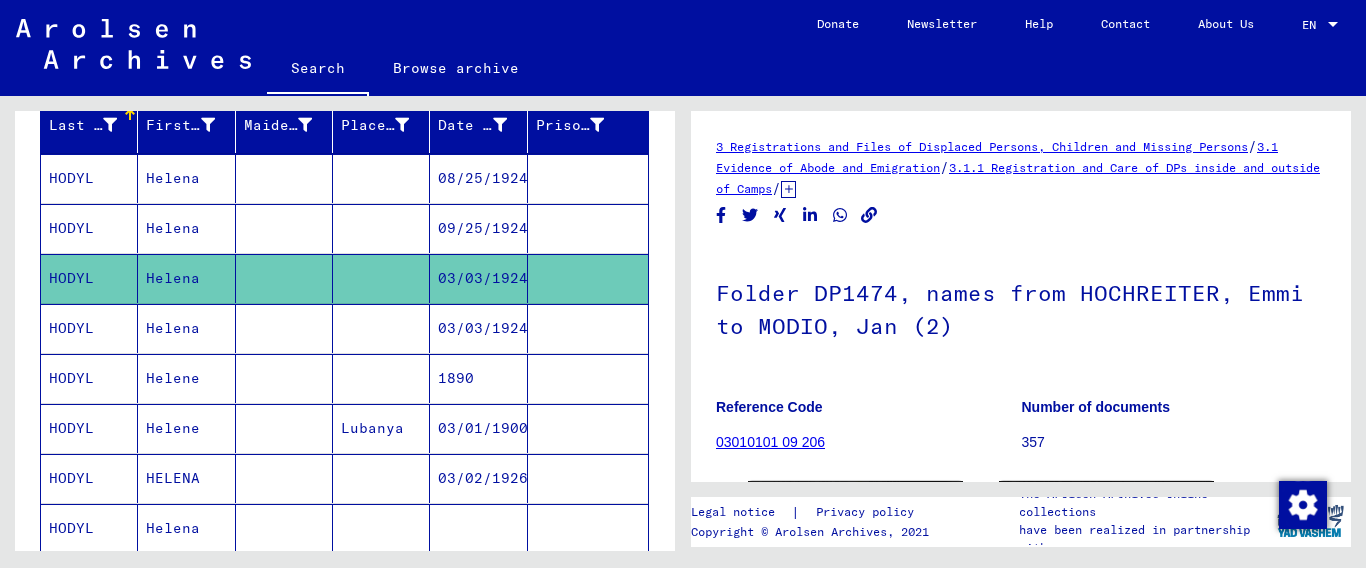 scroll, scrollTop: 0, scrollLeft: 0, axis: both 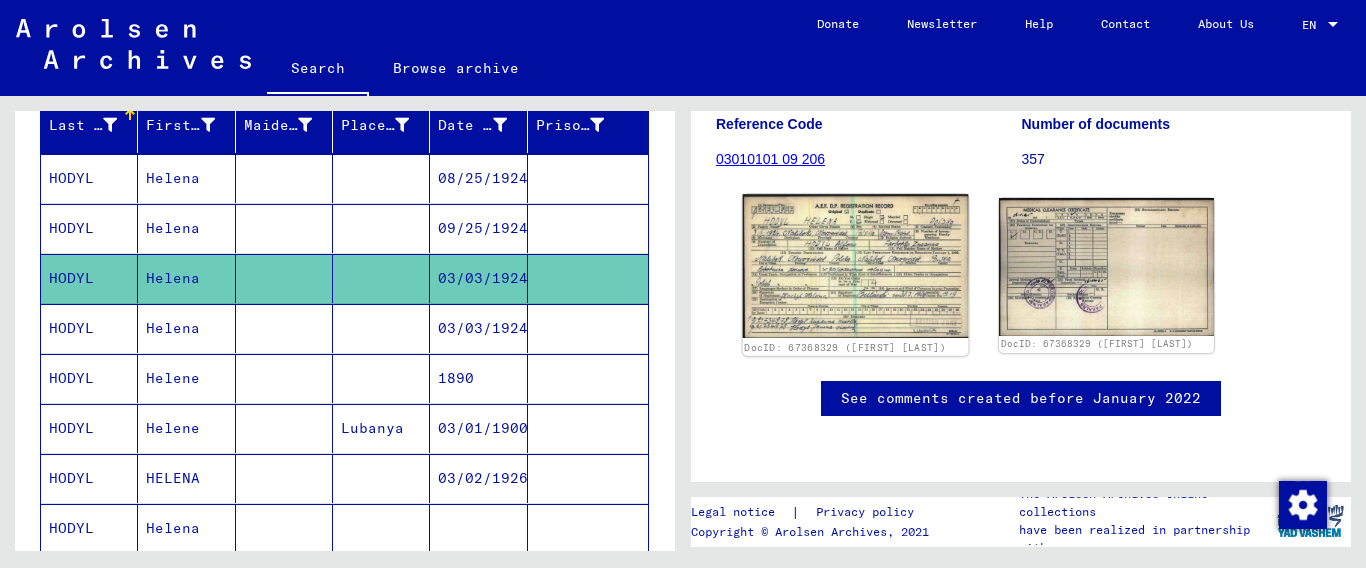 click 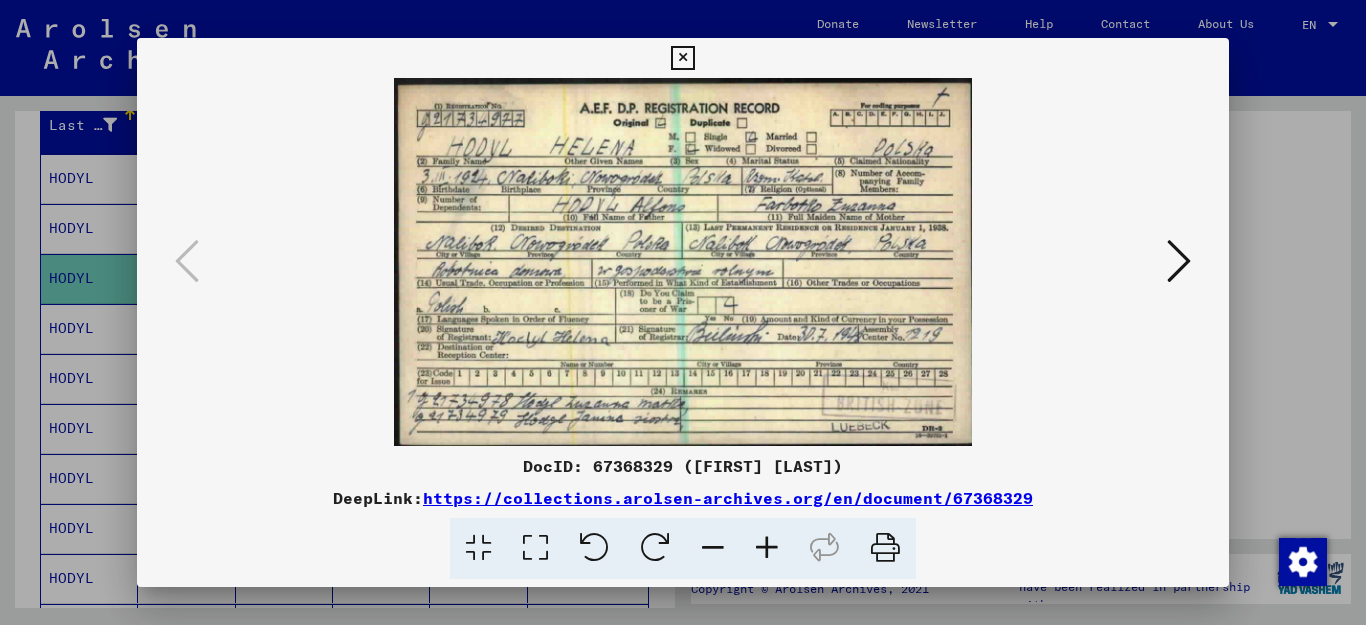 click at bounding box center [682, 58] 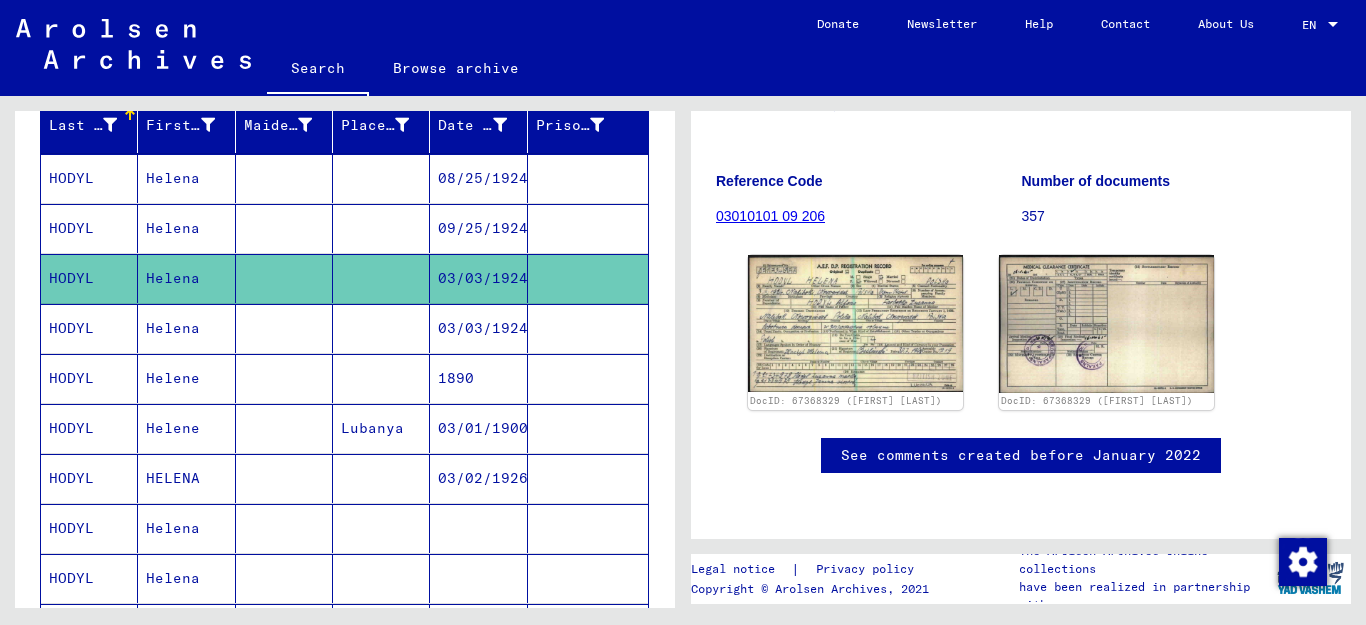 scroll, scrollTop: 0, scrollLeft: 0, axis: both 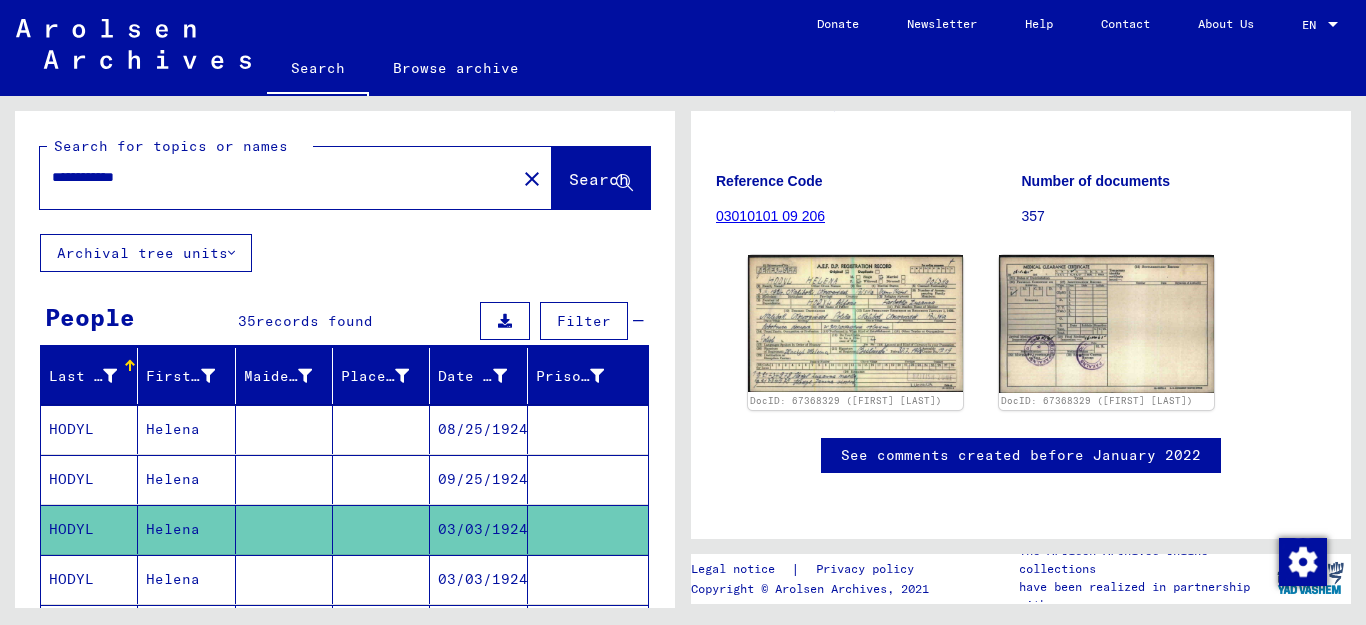 drag, startPoint x: 174, startPoint y: 181, endPoint x: 102, endPoint y: 187, distance: 72.249565 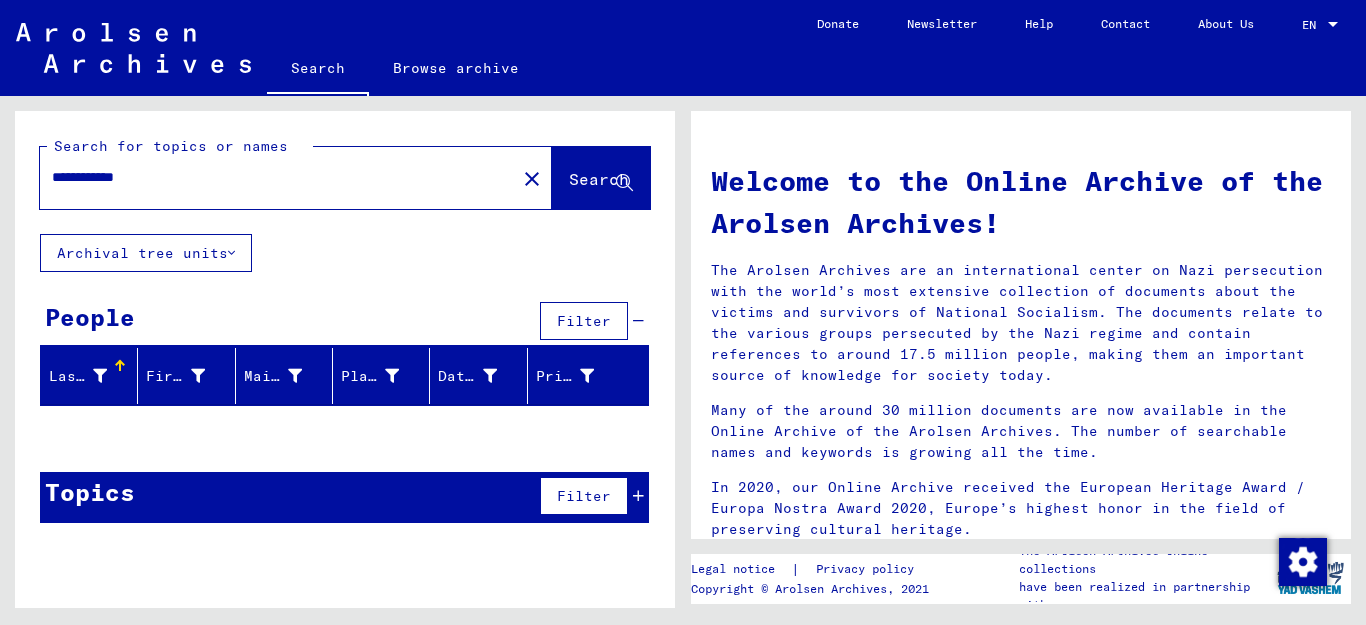 drag, startPoint x: 196, startPoint y: 165, endPoint x: 13, endPoint y: 182, distance: 183.78792 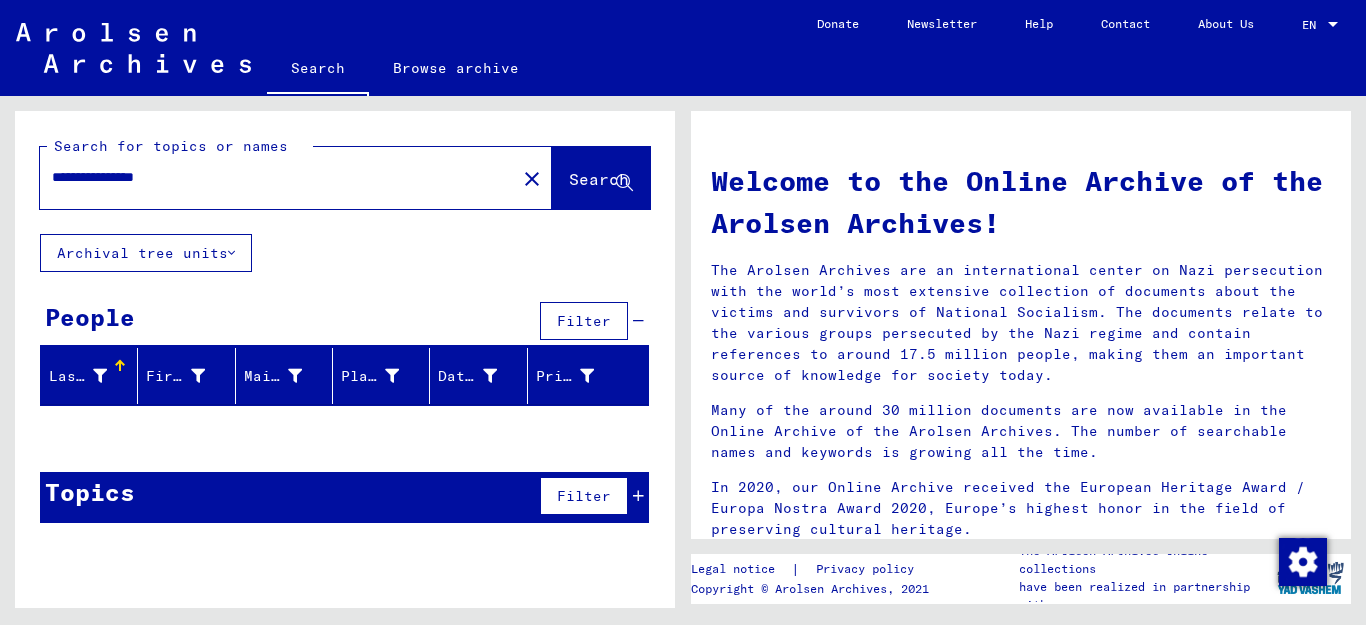 type on "**********" 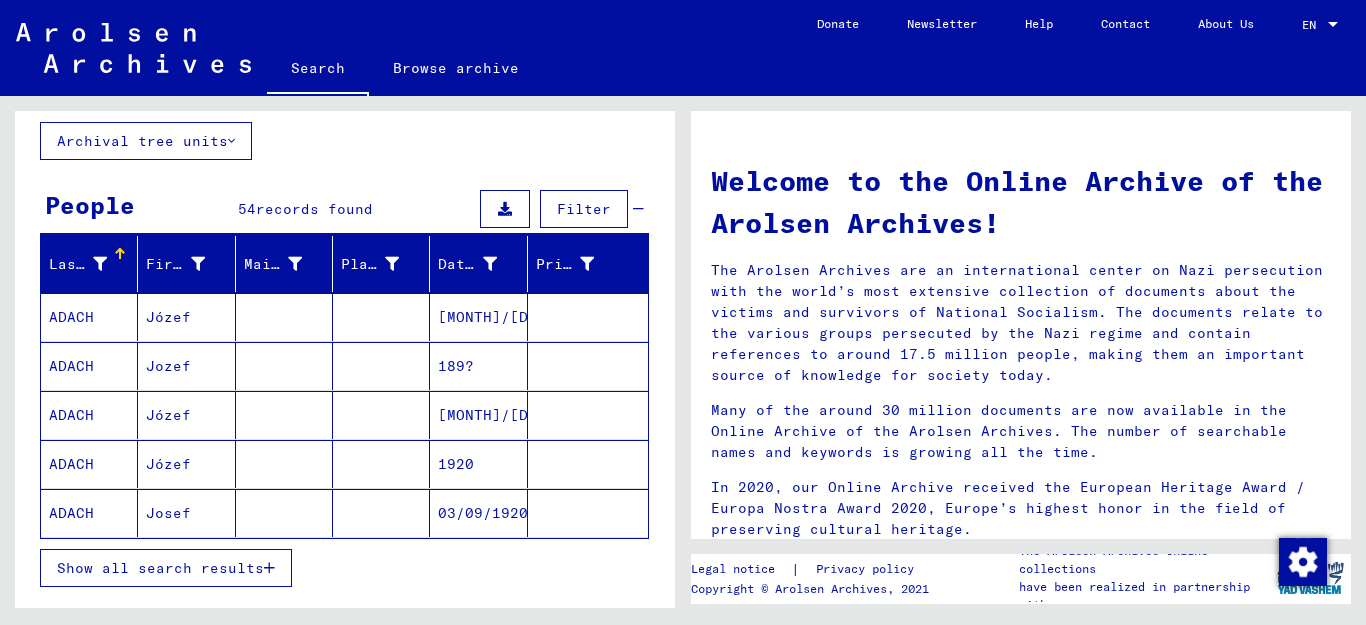 scroll, scrollTop: 187, scrollLeft: 0, axis: vertical 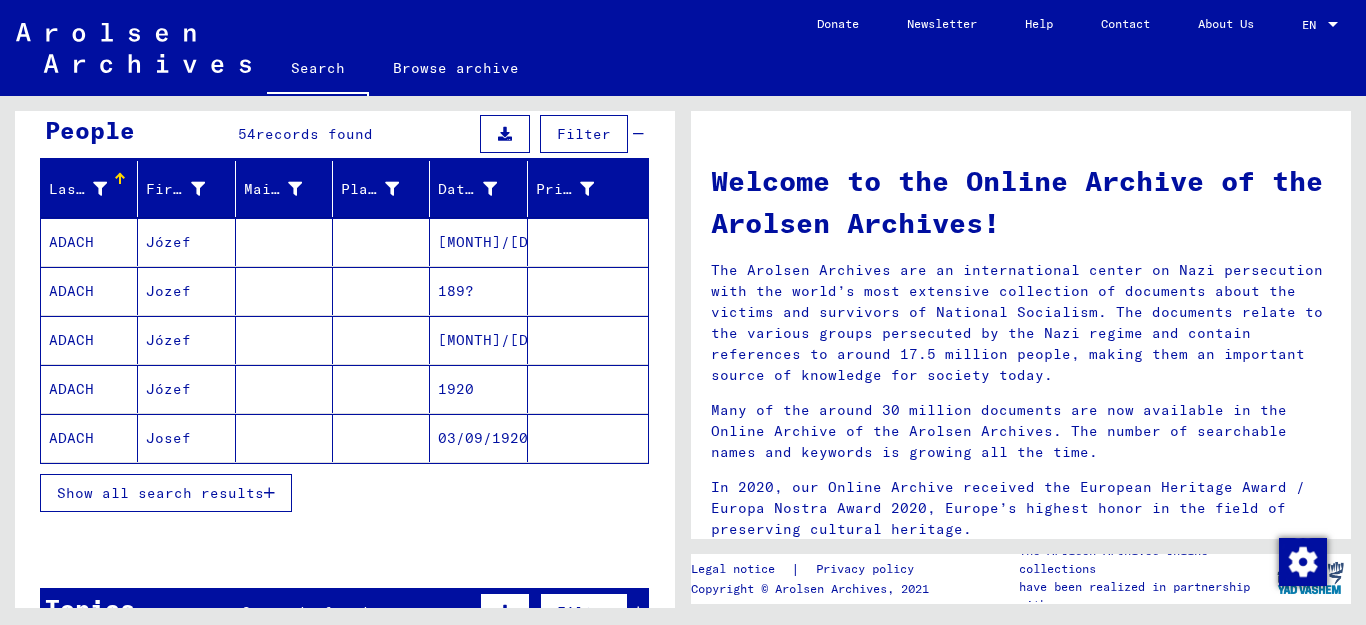 click at bounding box center (269, 493) 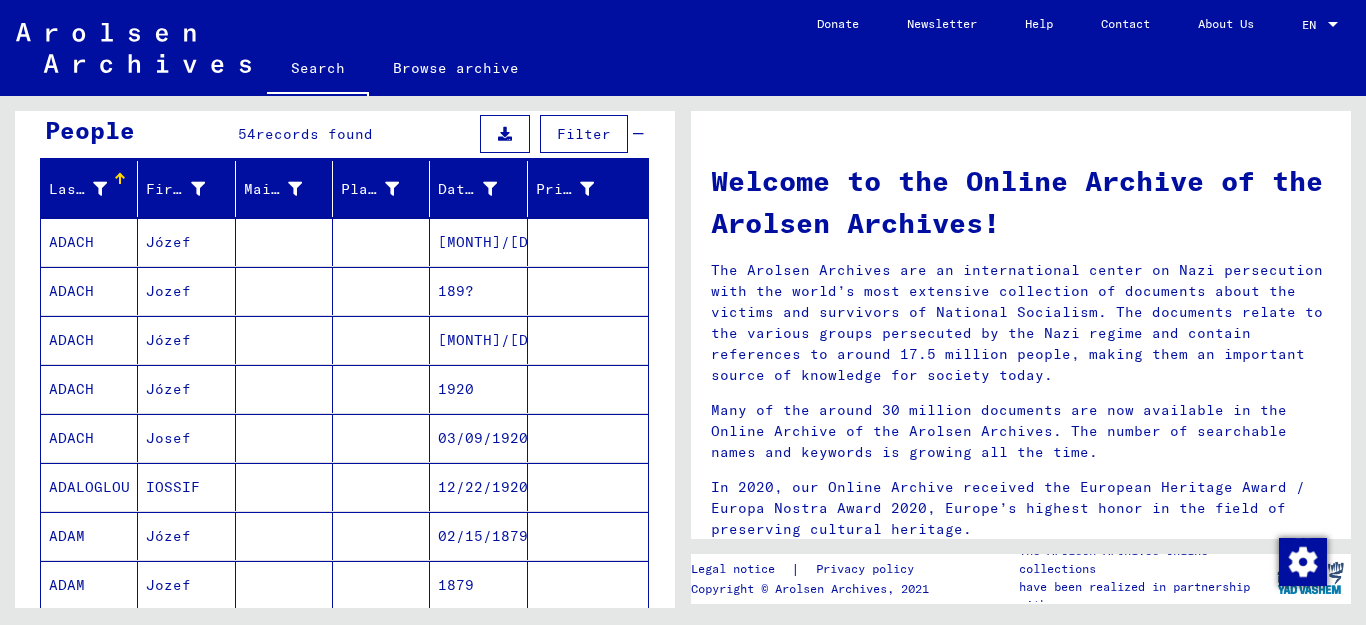 click on "ADACH" at bounding box center [89, 291] 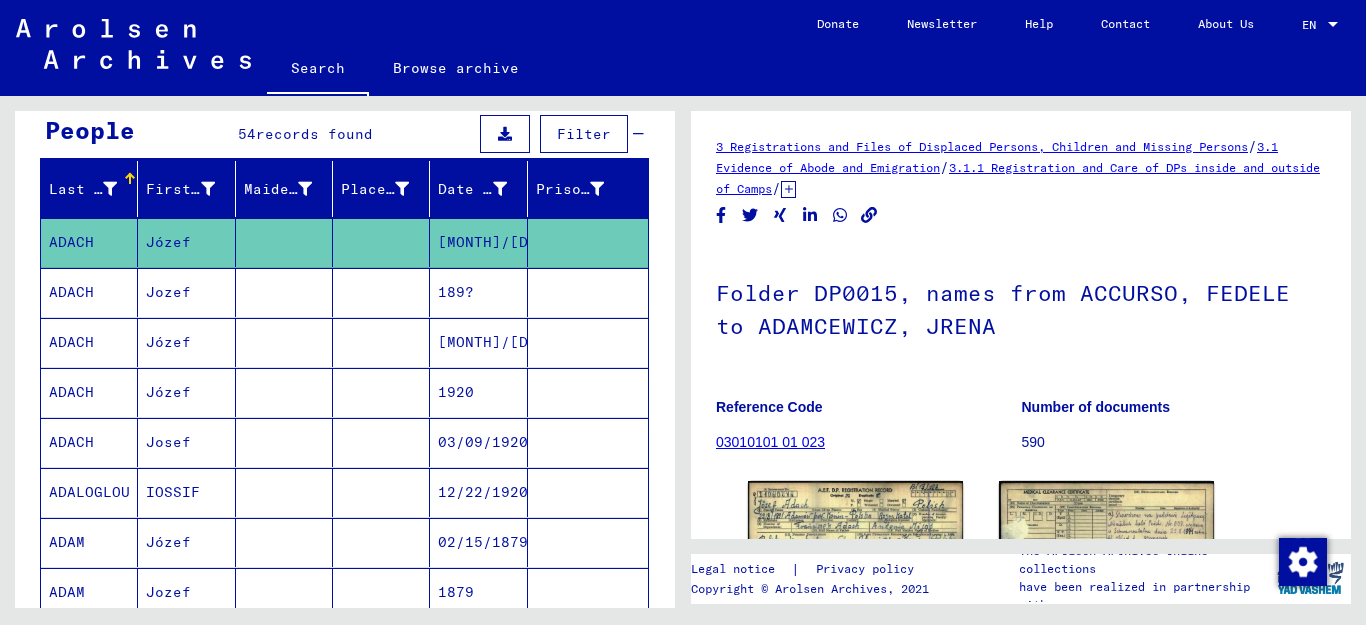 scroll, scrollTop: 0, scrollLeft: 0, axis: both 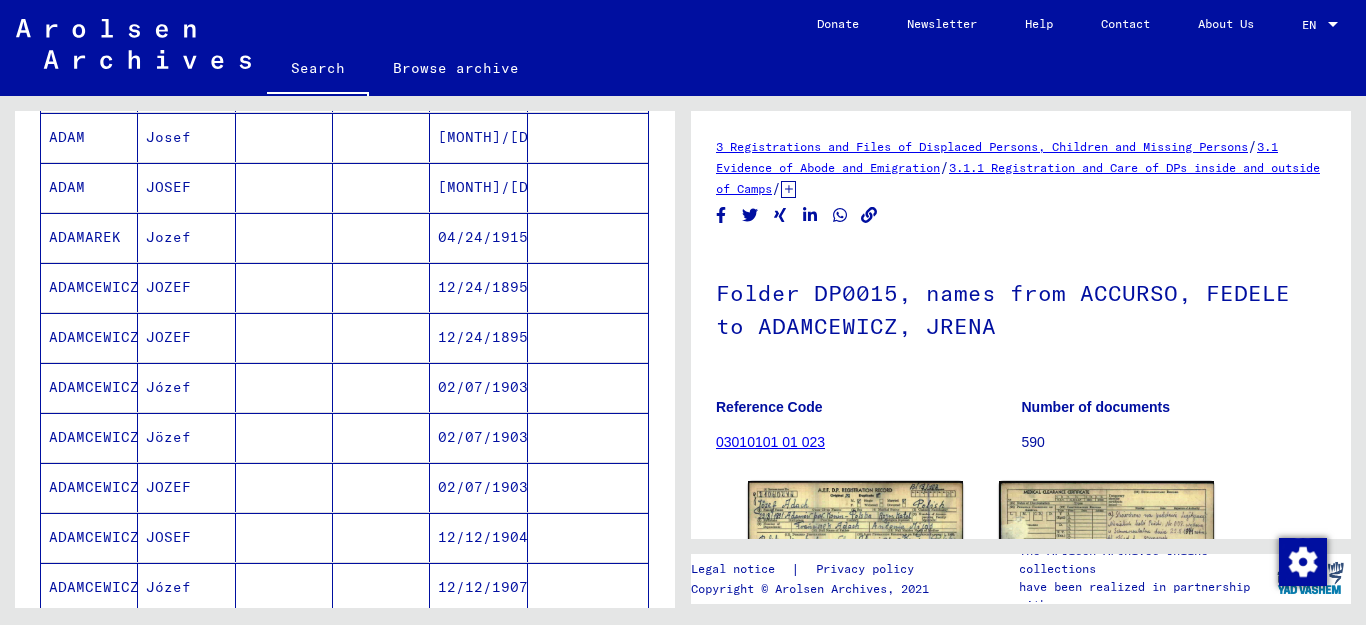 click on "ADAMCEWICZ" at bounding box center (89, 337) 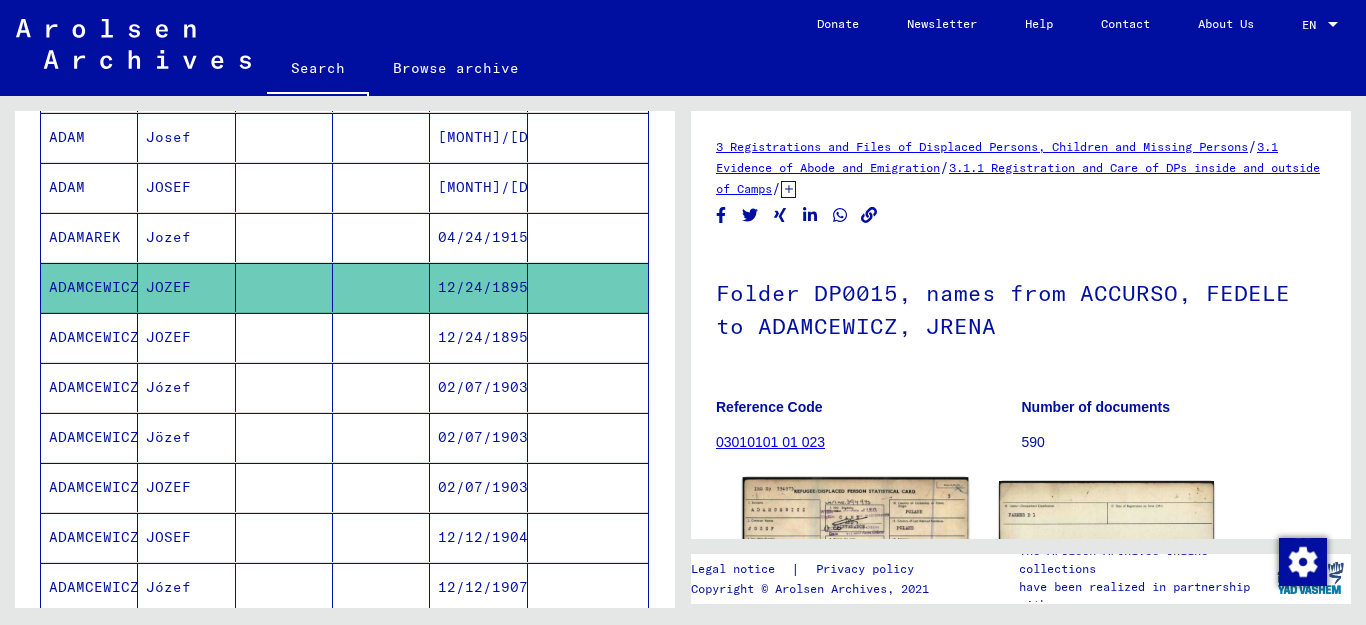scroll, scrollTop: 0, scrollLeft: 0, axis: both 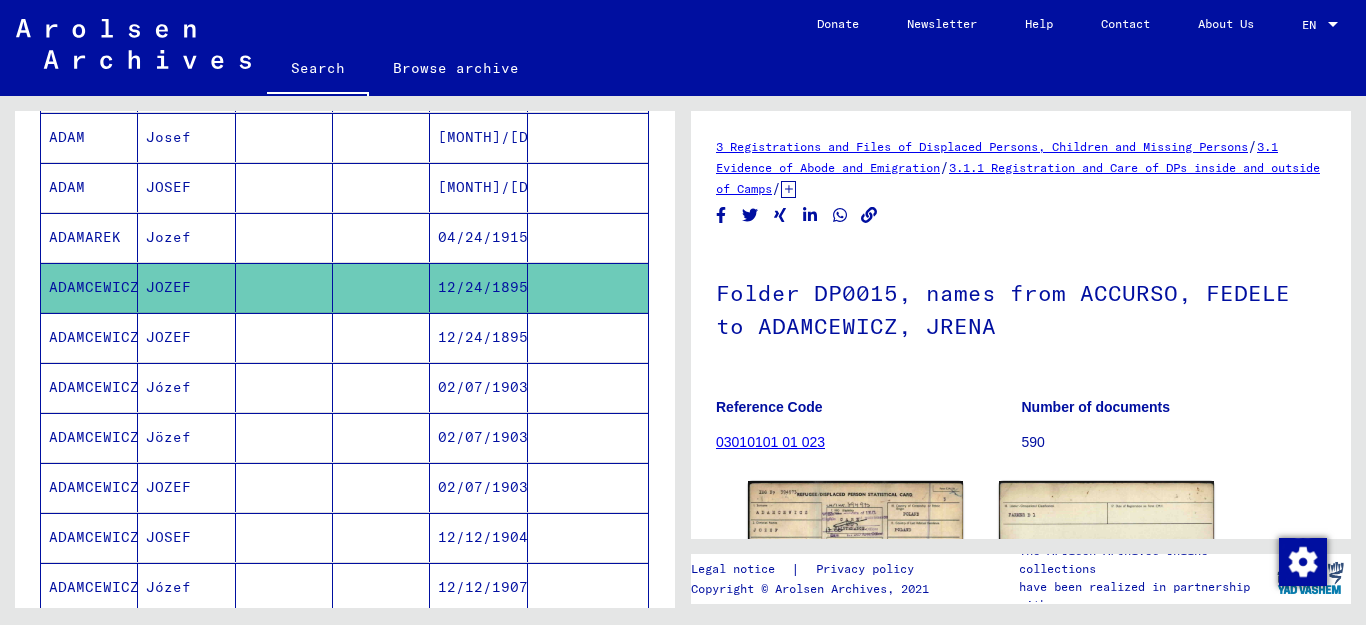 click on "ADAMCEWICZ" at bounding box center (89, 387) 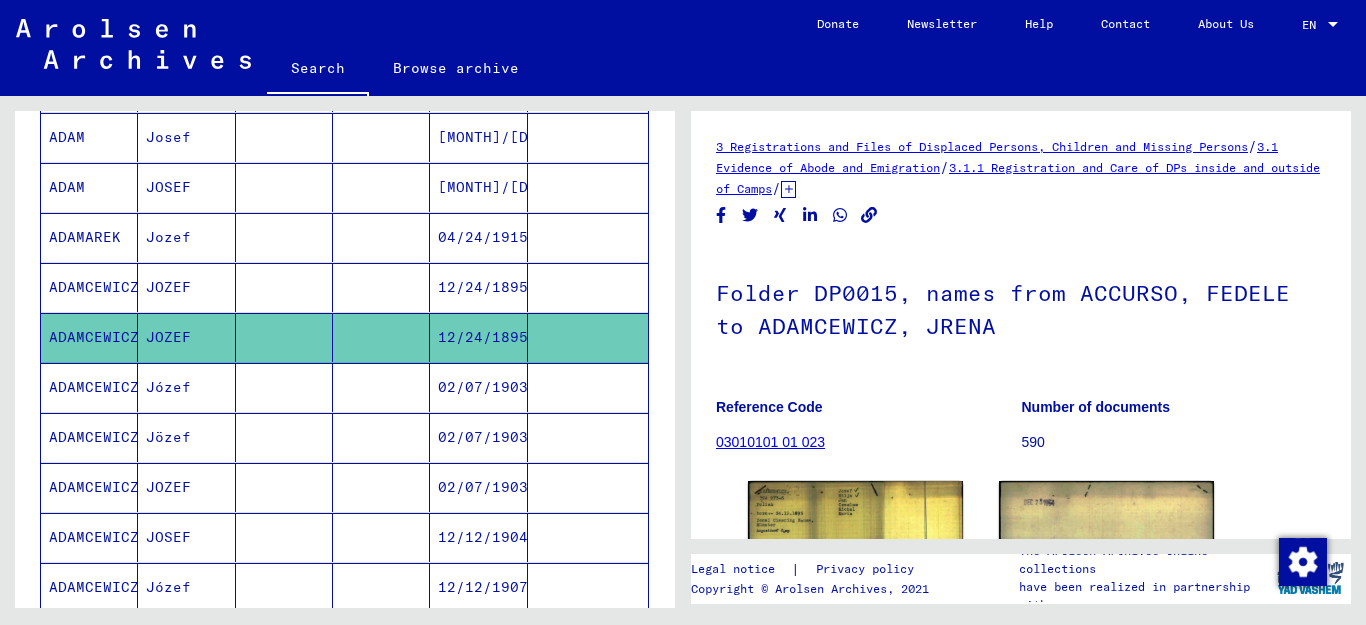 scroll, scrollTop: 0, scrollLeft: 0, axis: both 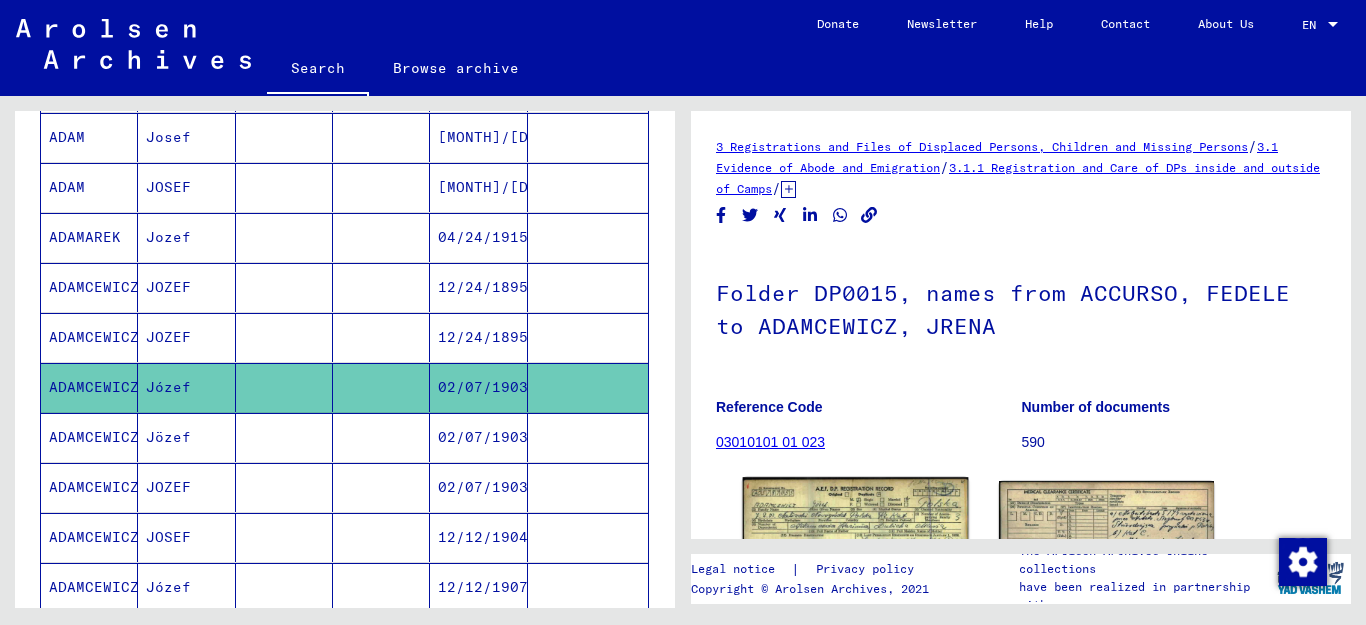 click 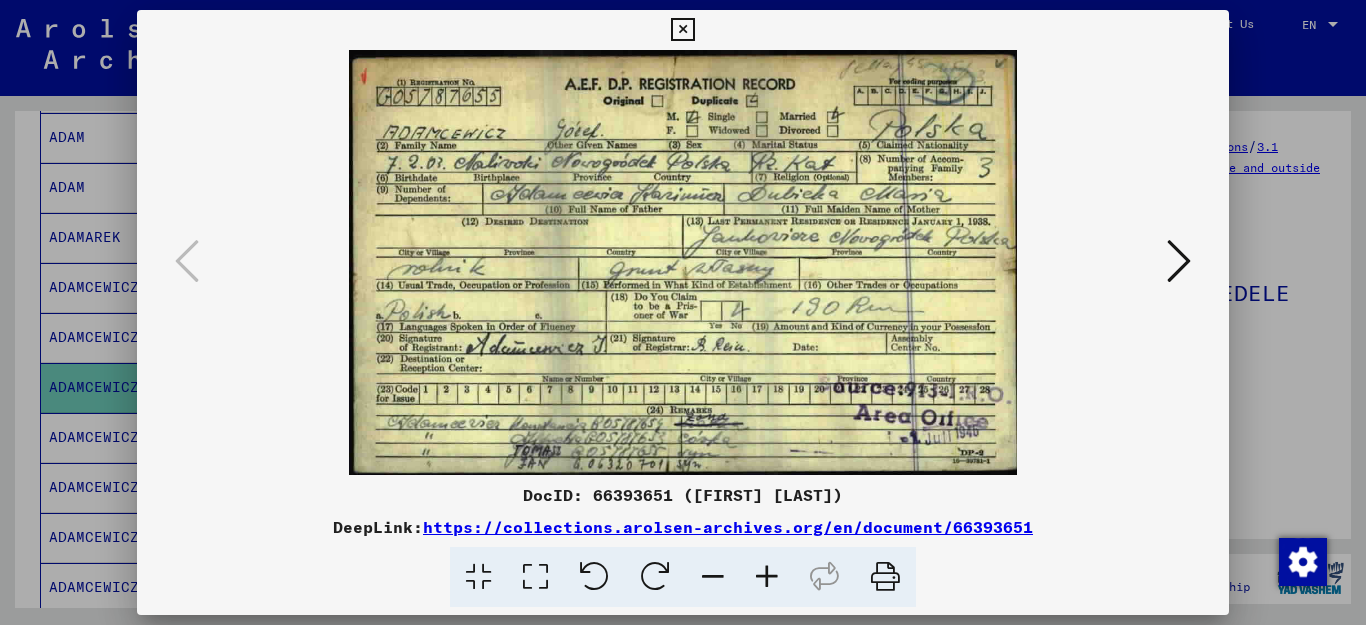 click at bounding box center [682, 30] 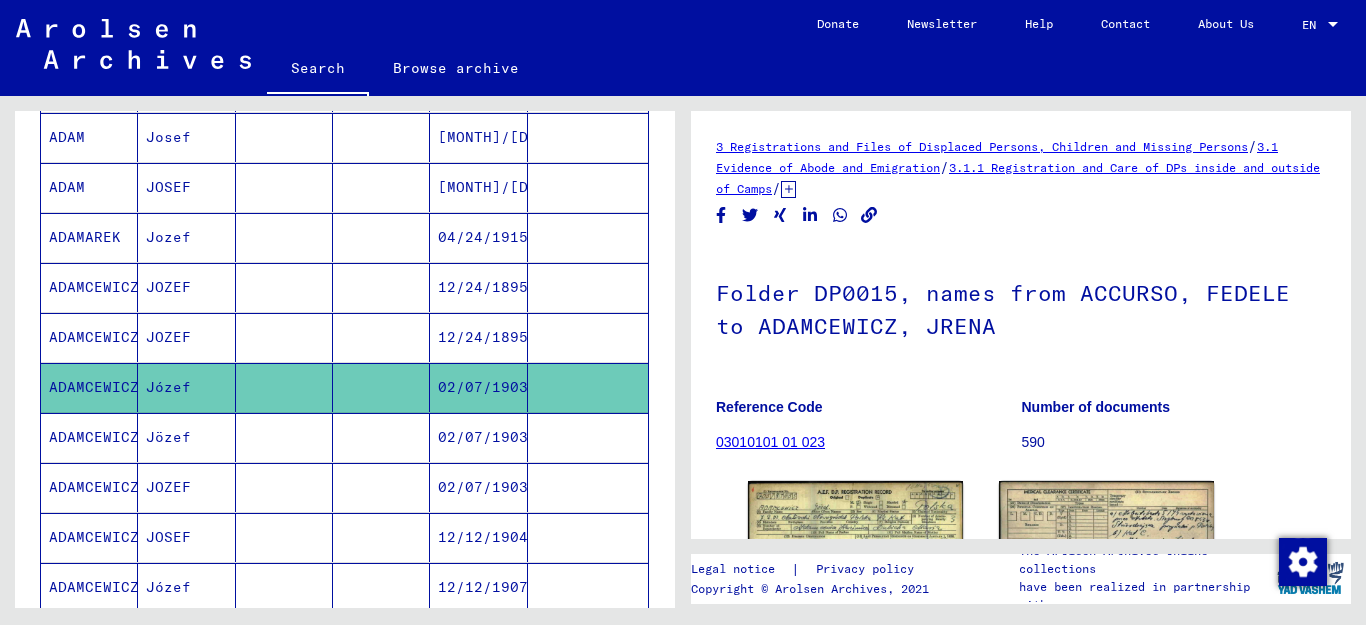 click 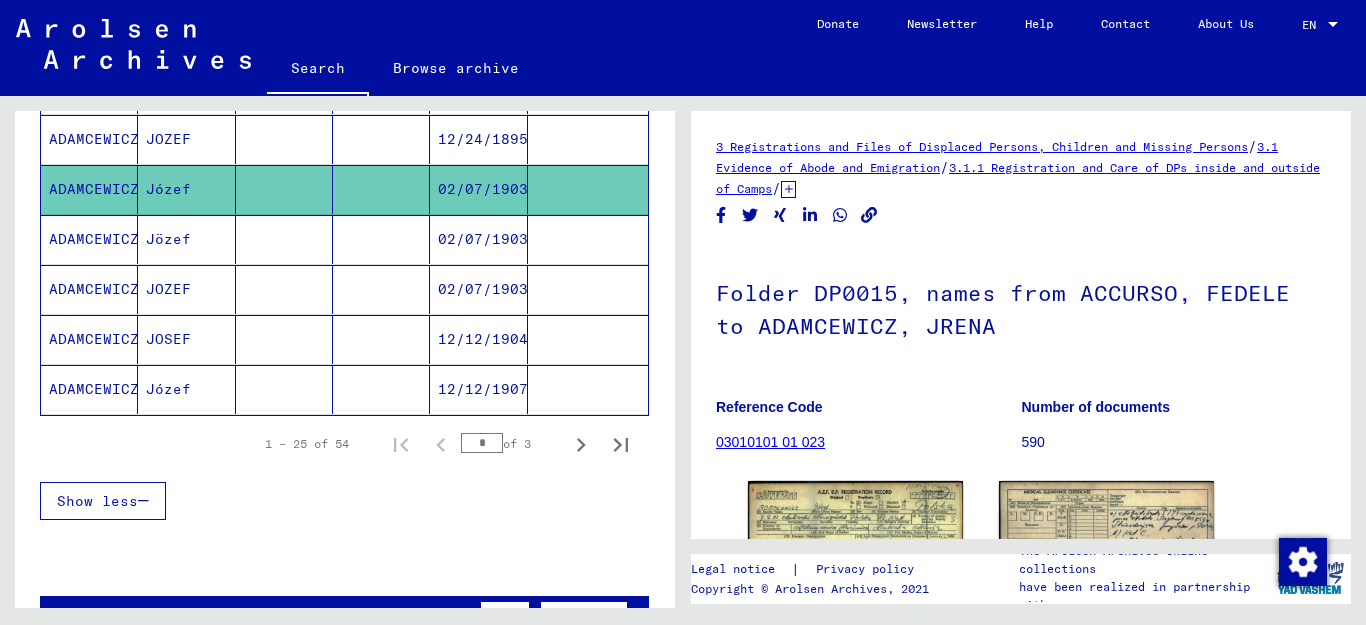 scroll, scrollTop: 1326, scrollLeft: 0, axis: vertical 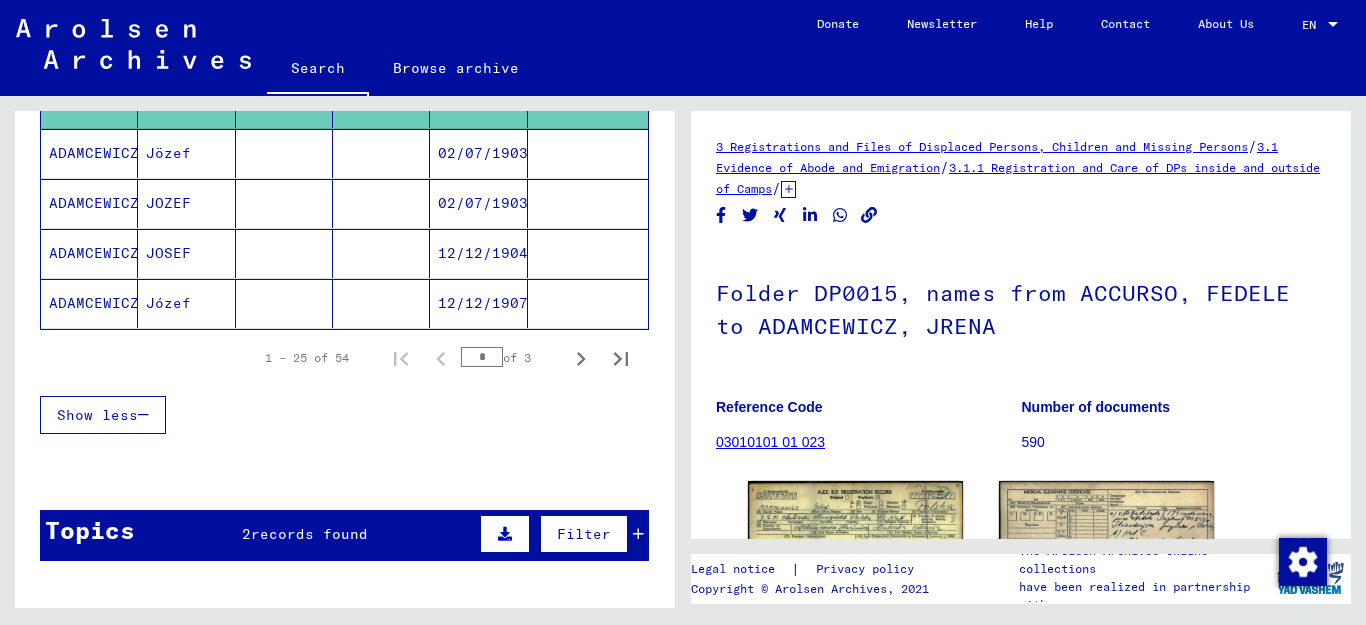 click on "ADAMCEWICZ" at bounding box center (89, 303) 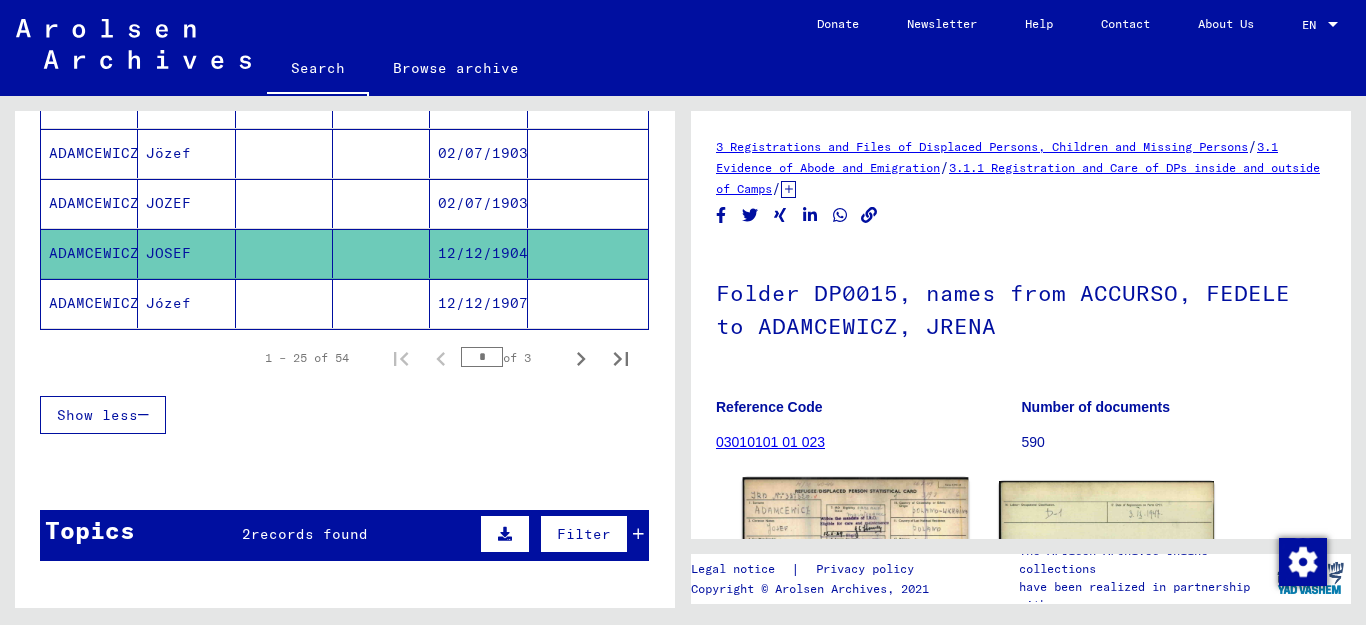 click 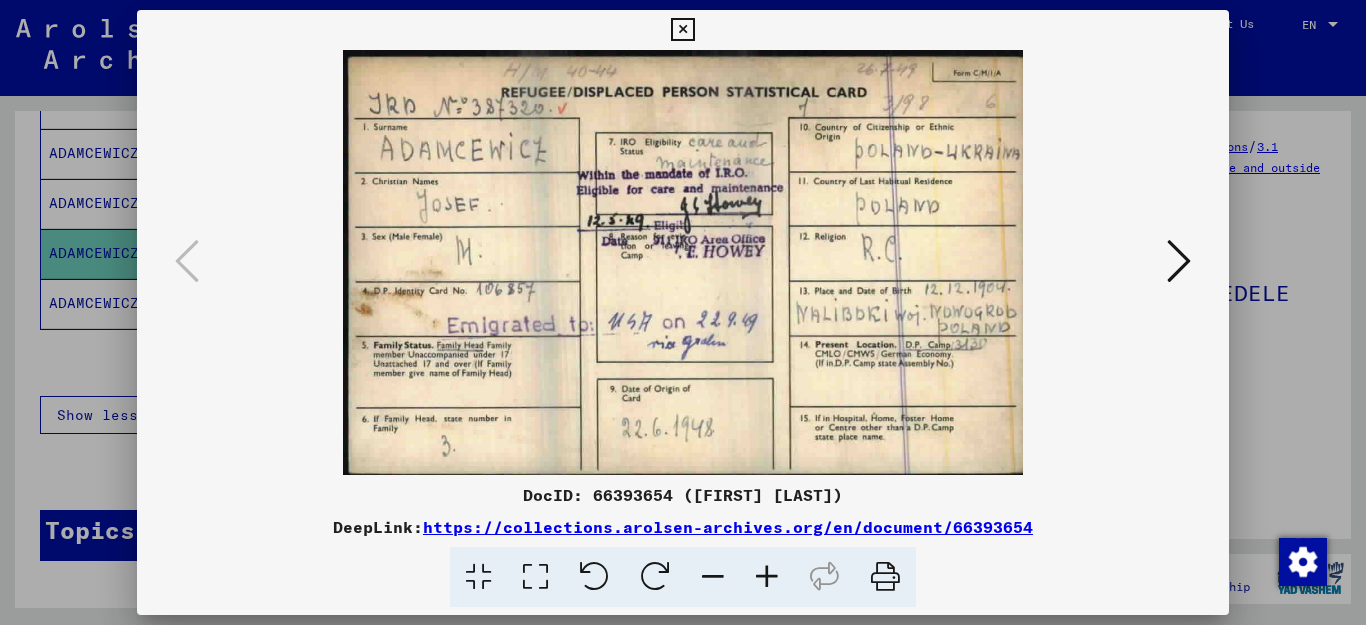 scroll, scrollTop: 0, scrollLeft: 0, axis: both 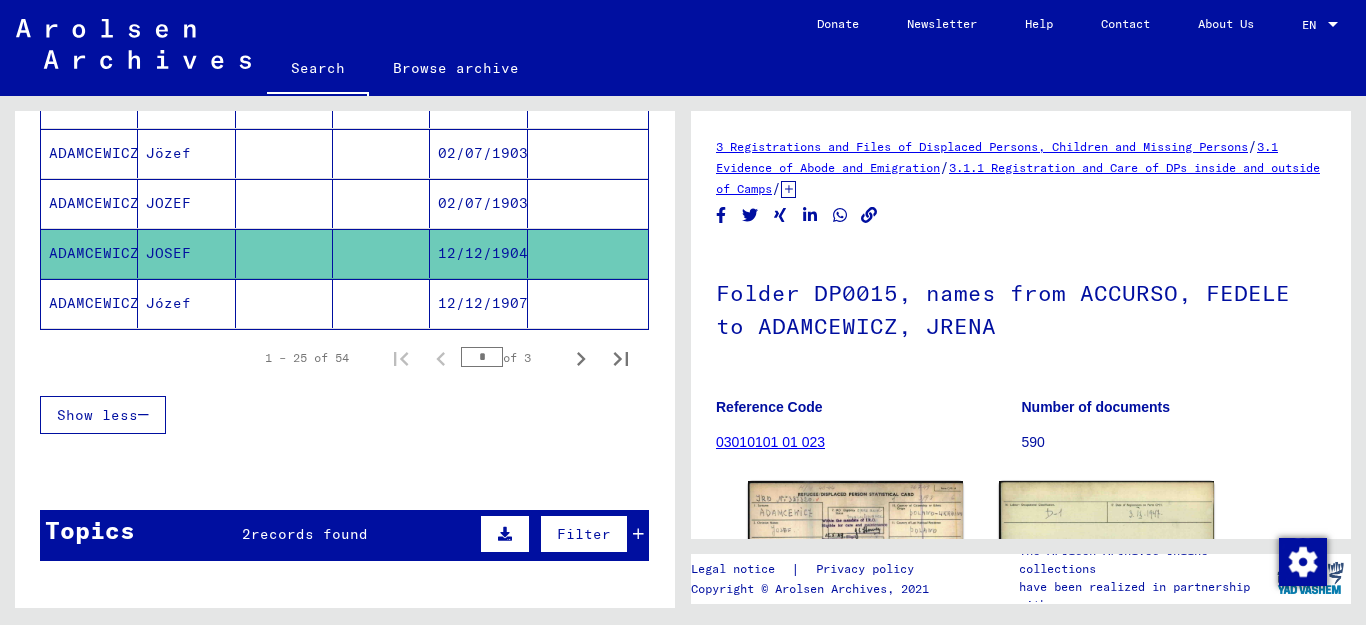 click on "ADAMCEWICZ" 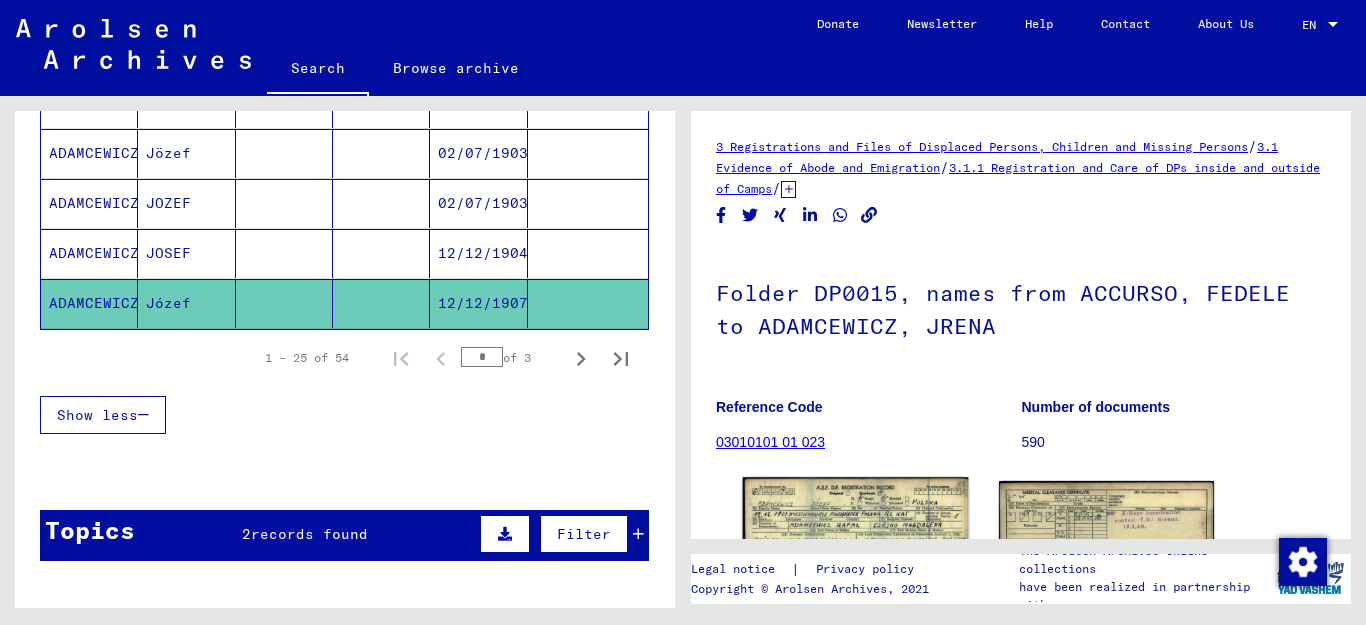 scroll, scrollTop: 0, scrollLeft: 0, axis: both 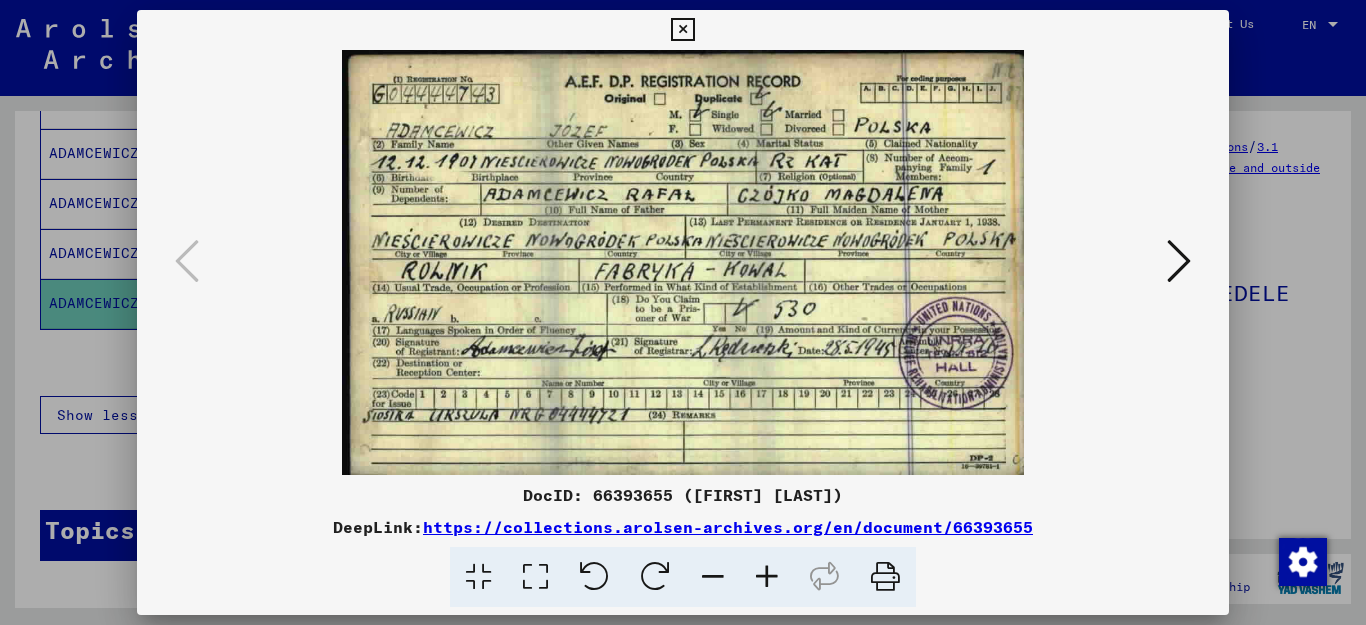 click at bounding box center [682, 30] 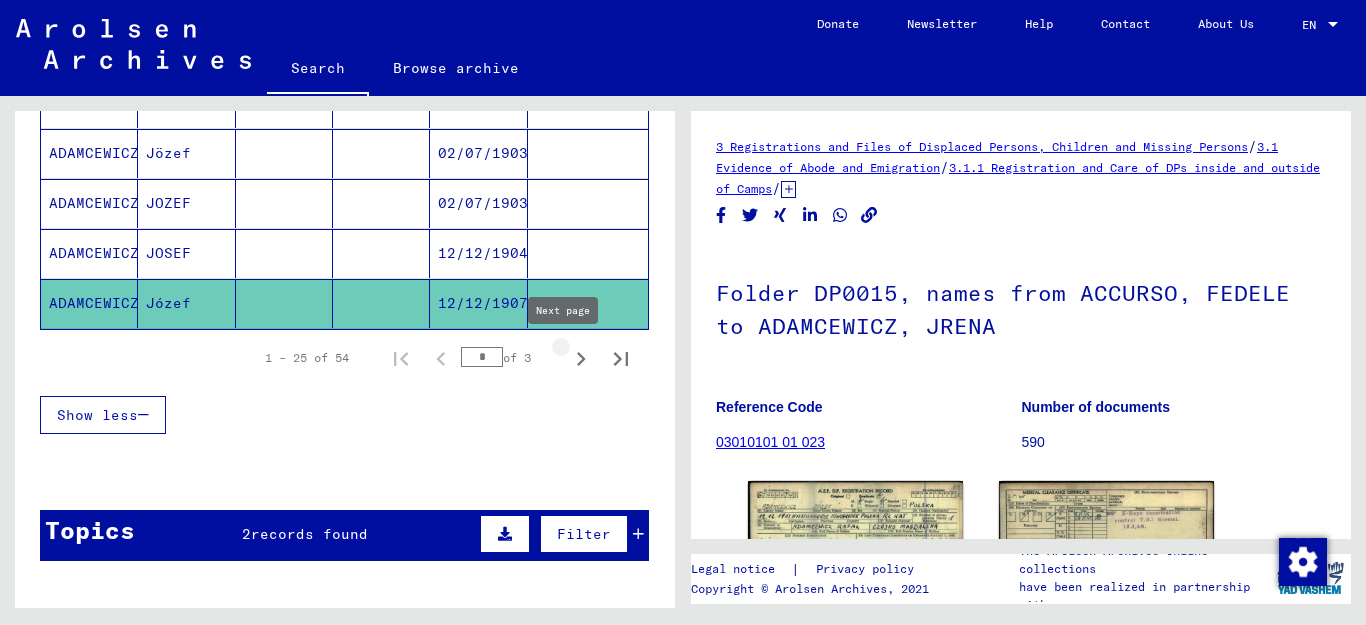 click 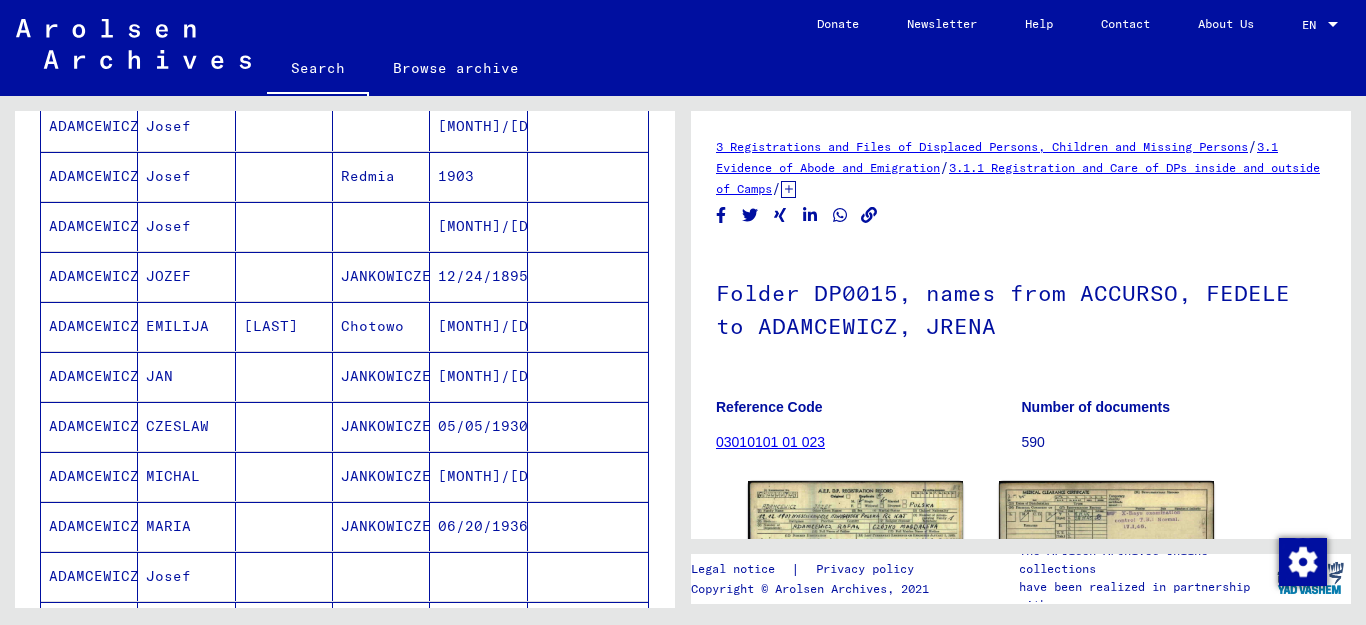 scroll, scrollTop: 698, scrollLeft: 0, axis: vertical 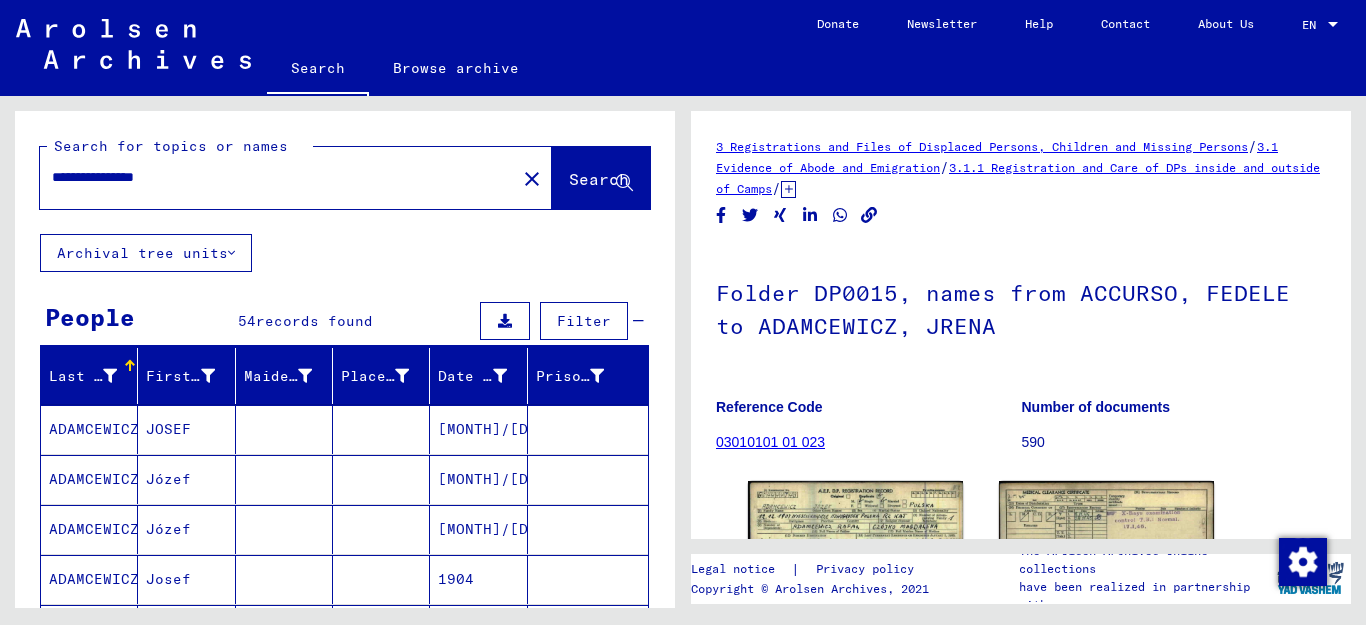 drag, startPoint x: 202, startPoint y: 174, endPoint x: 0, endPoint y: 172, distance: 202.0099 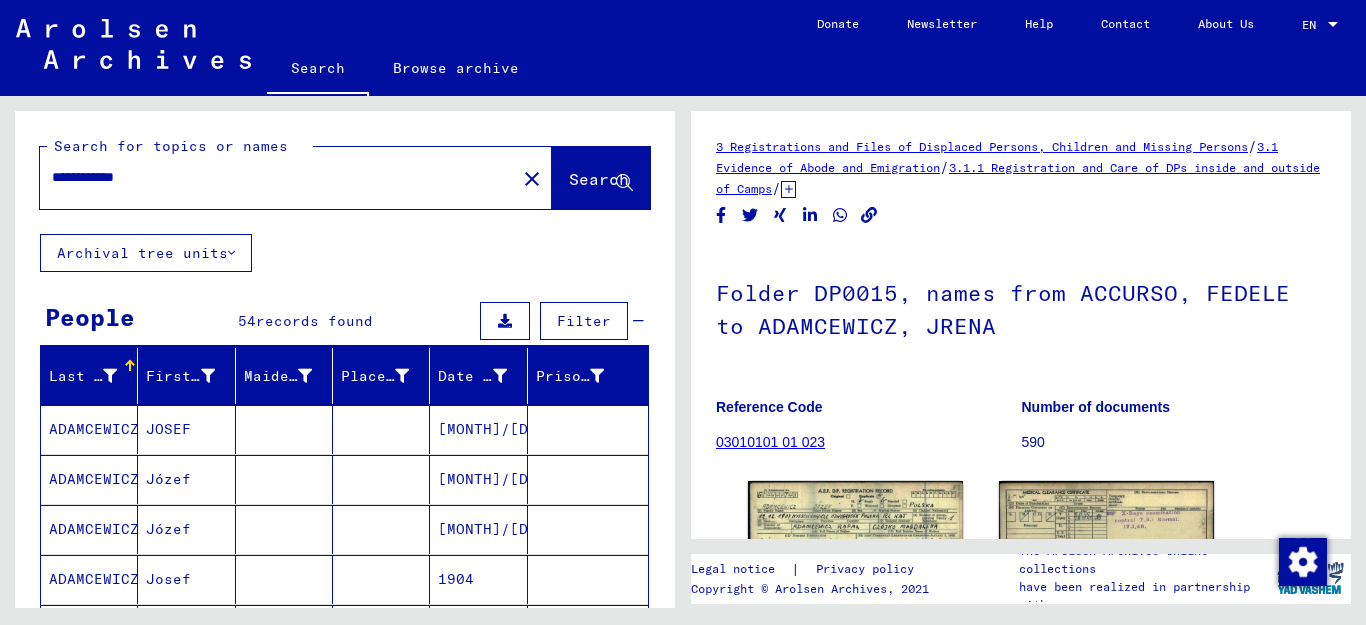 type on "**********" 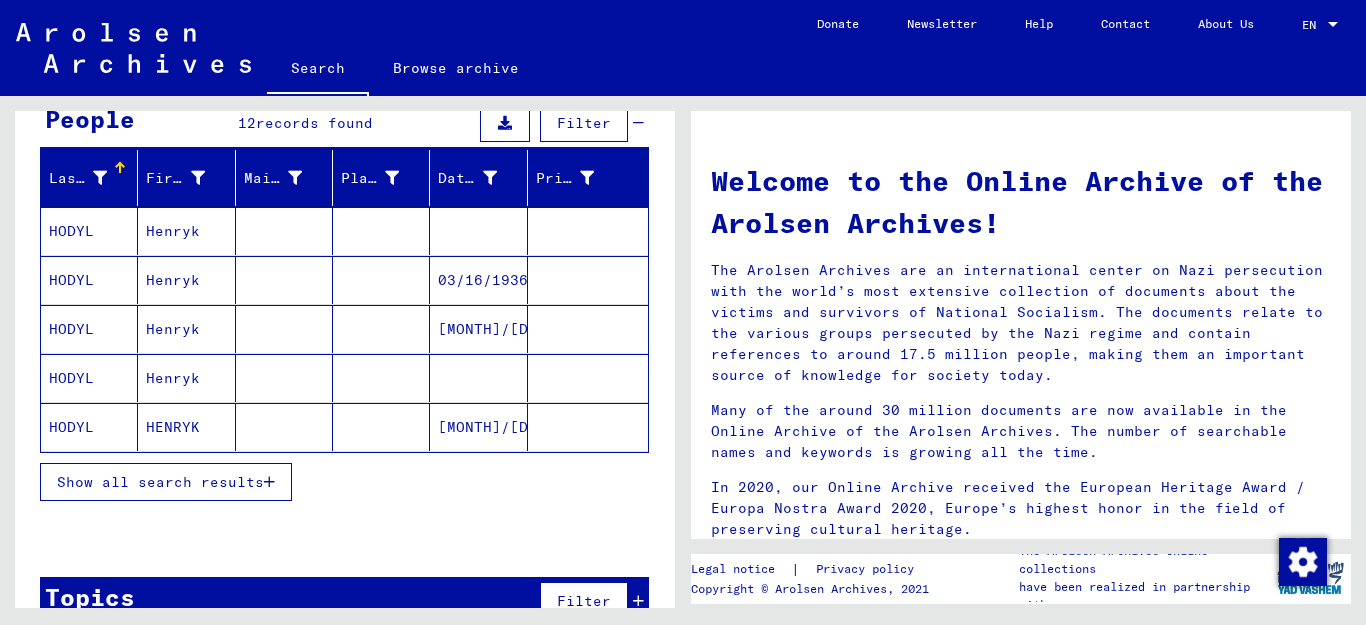 scroll, scrollTop: 202, scrollLeft: 0, axis: vertical 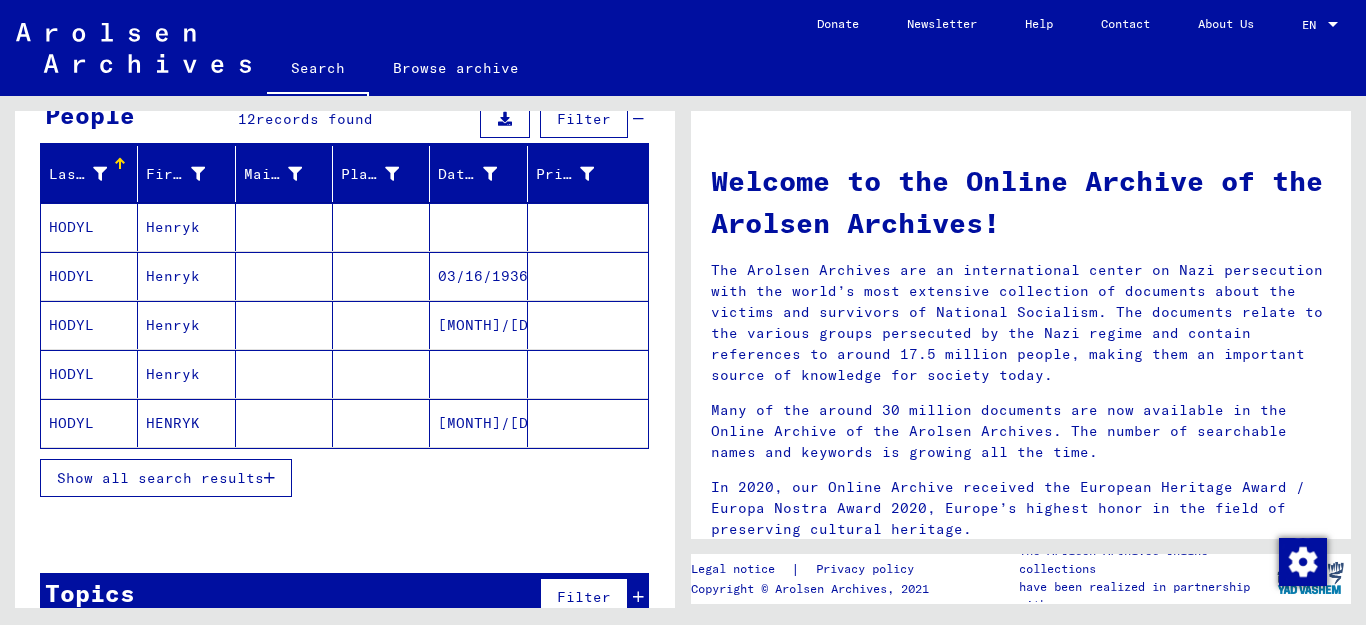 click on "Show all search results" at bounding box center [160, 478] 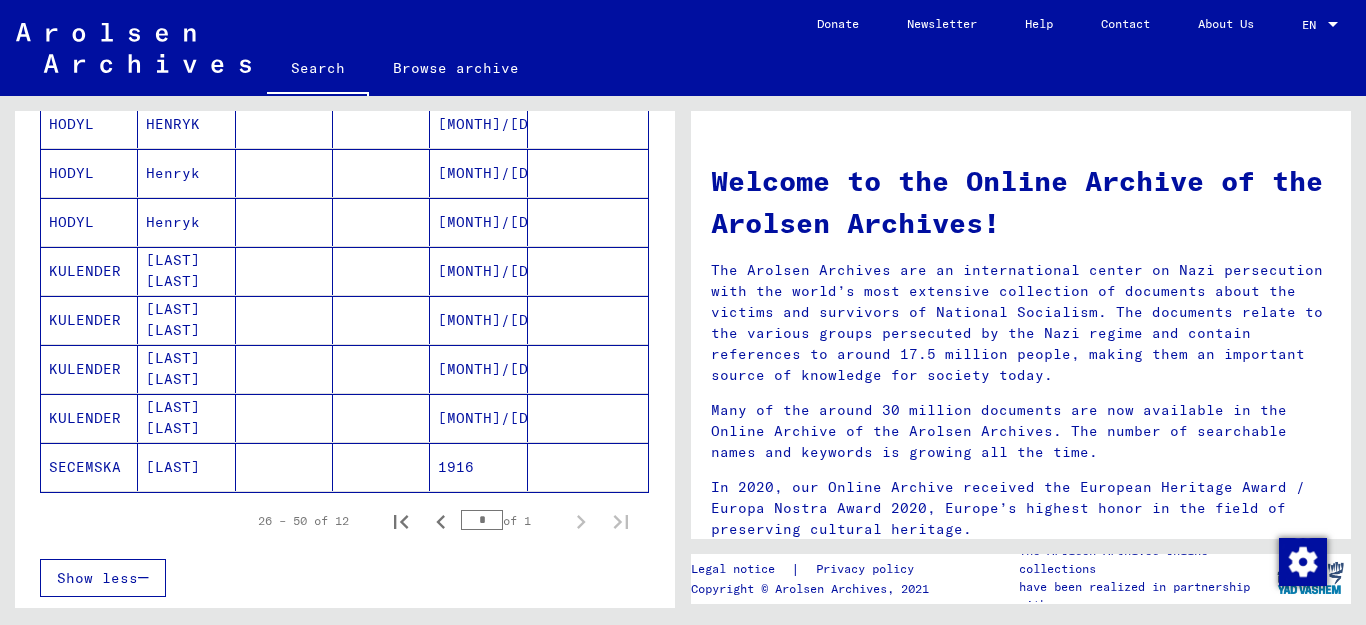 scroll, scrollTop: 504, scrollLeft: 0, axis: vertical 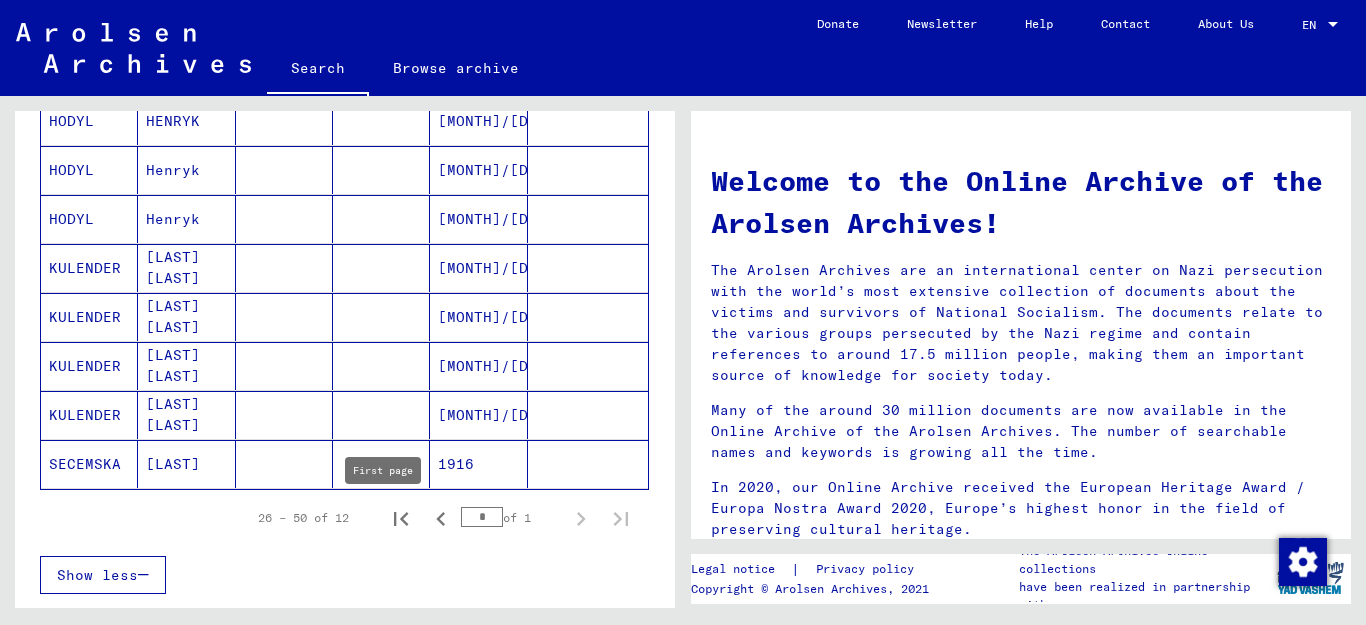 click 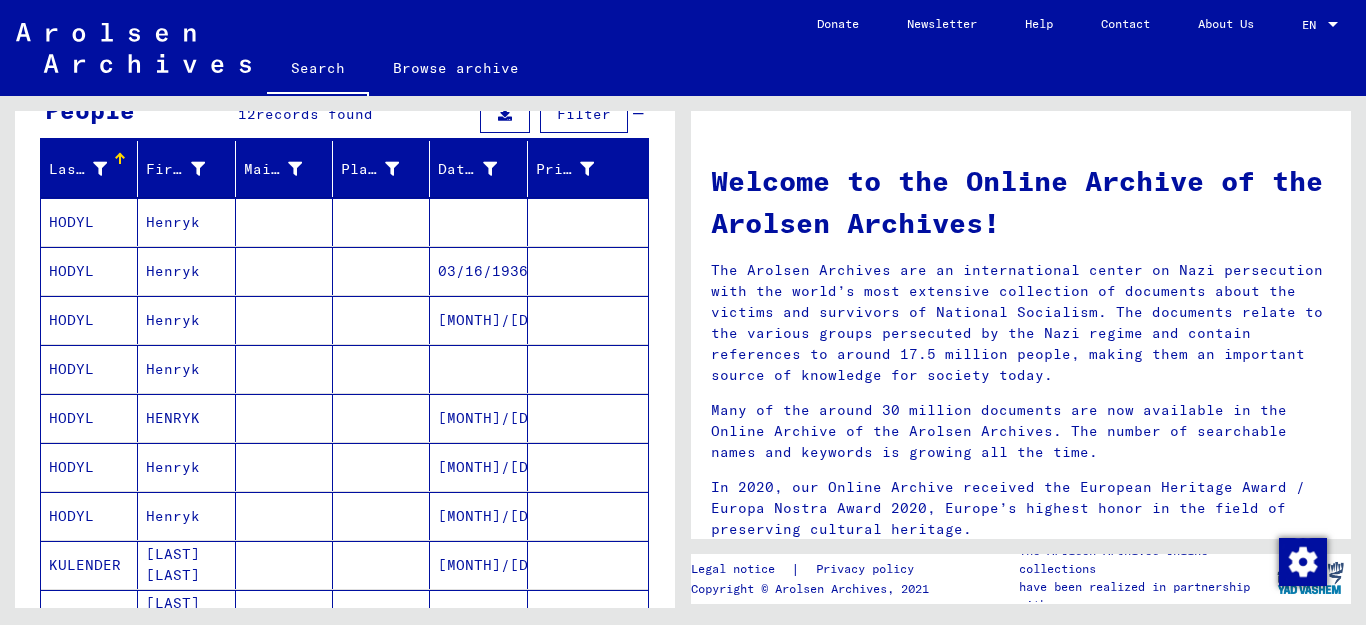scroll, scrollTop: 205, scrollLeft: 0, axis: vertical 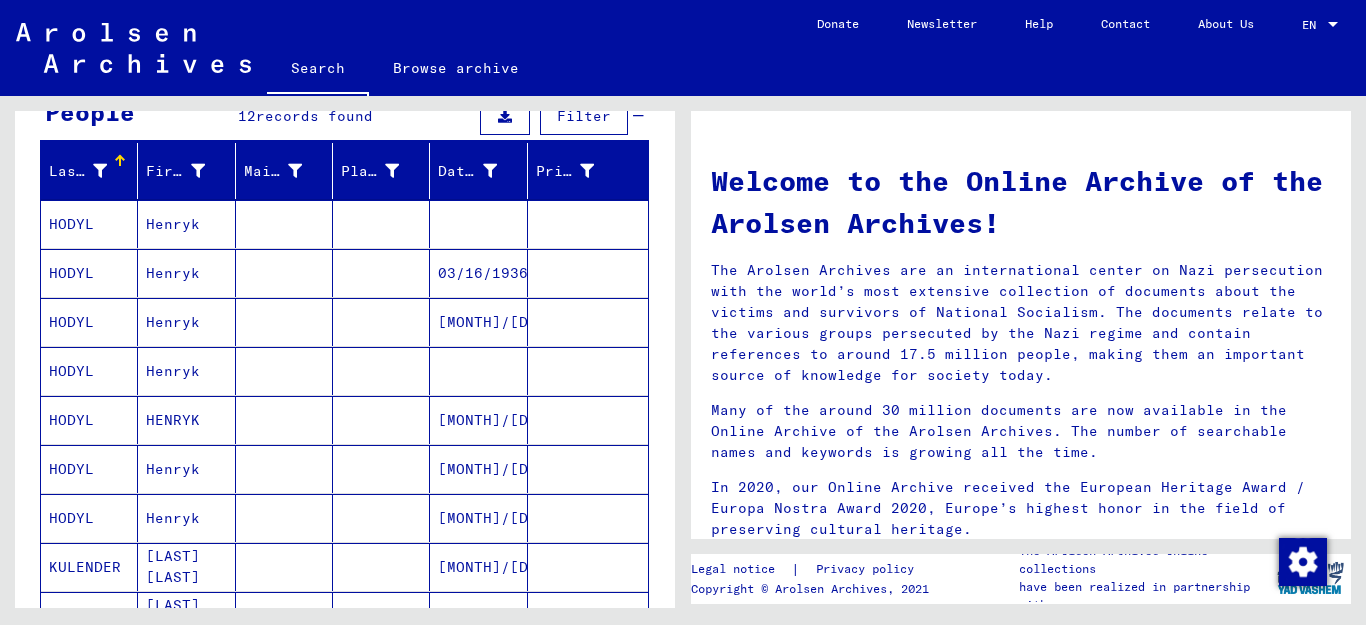click on "Henryk" at bounding box center (186, 273) 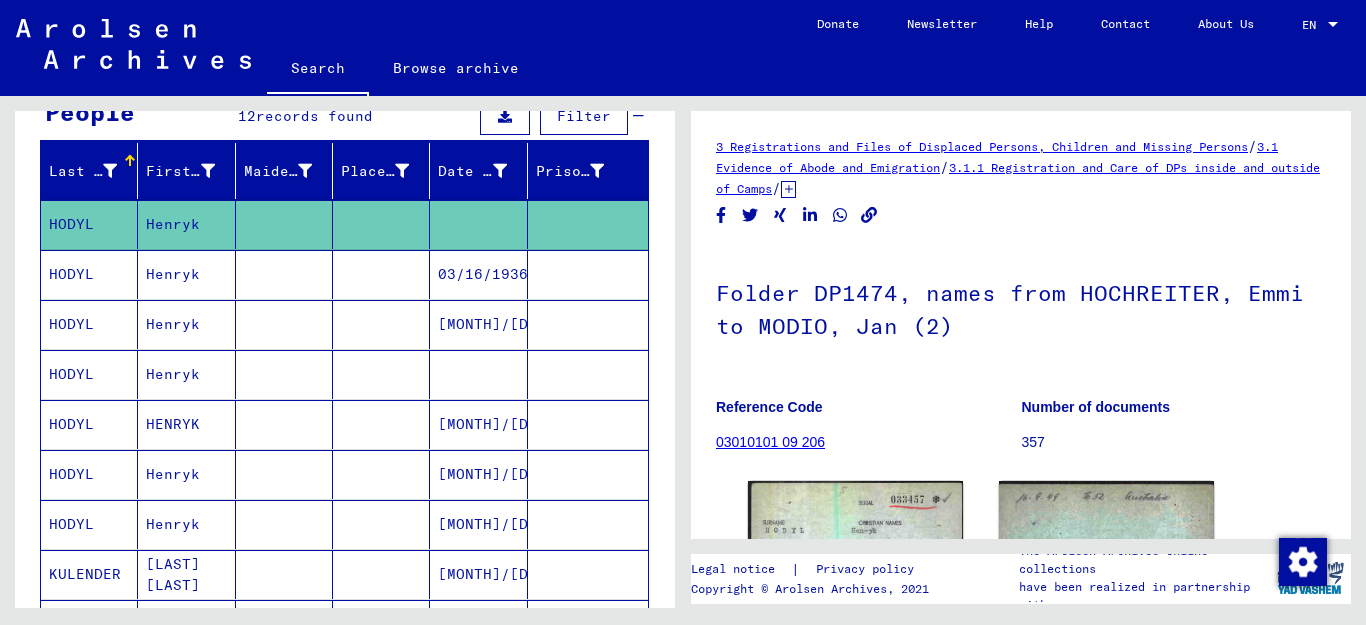 scroll, scrollTop: 0, scrollLeft: 0, axis: both 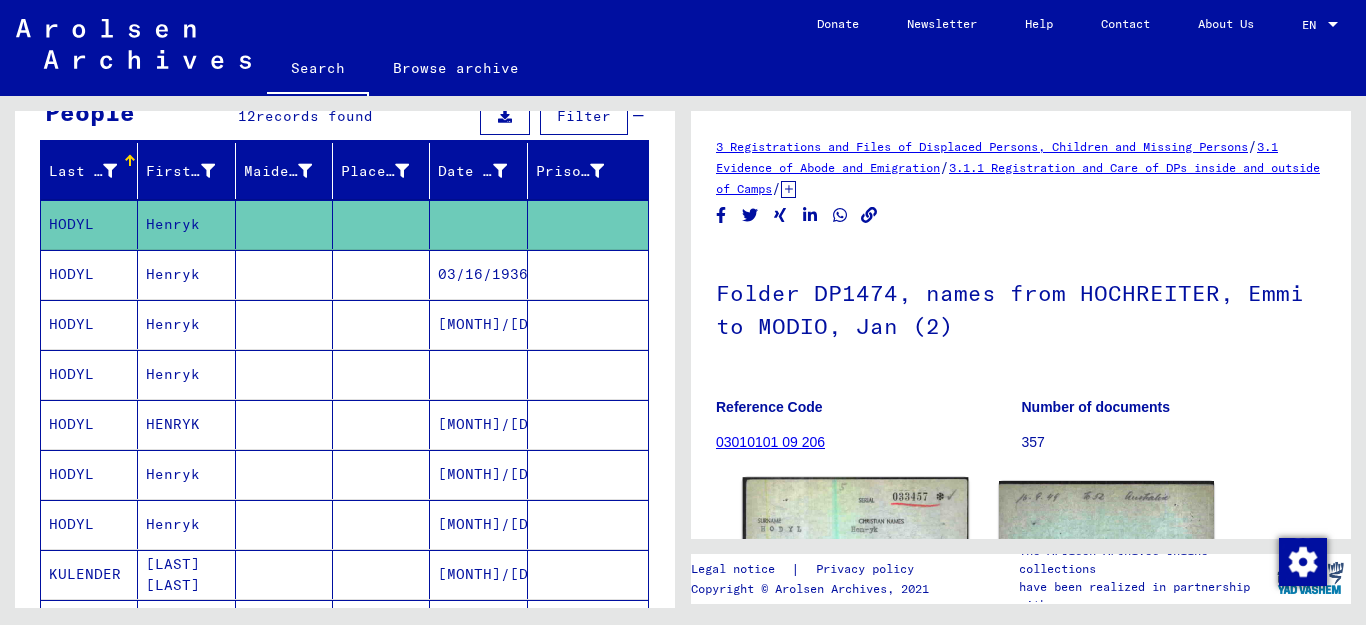 click 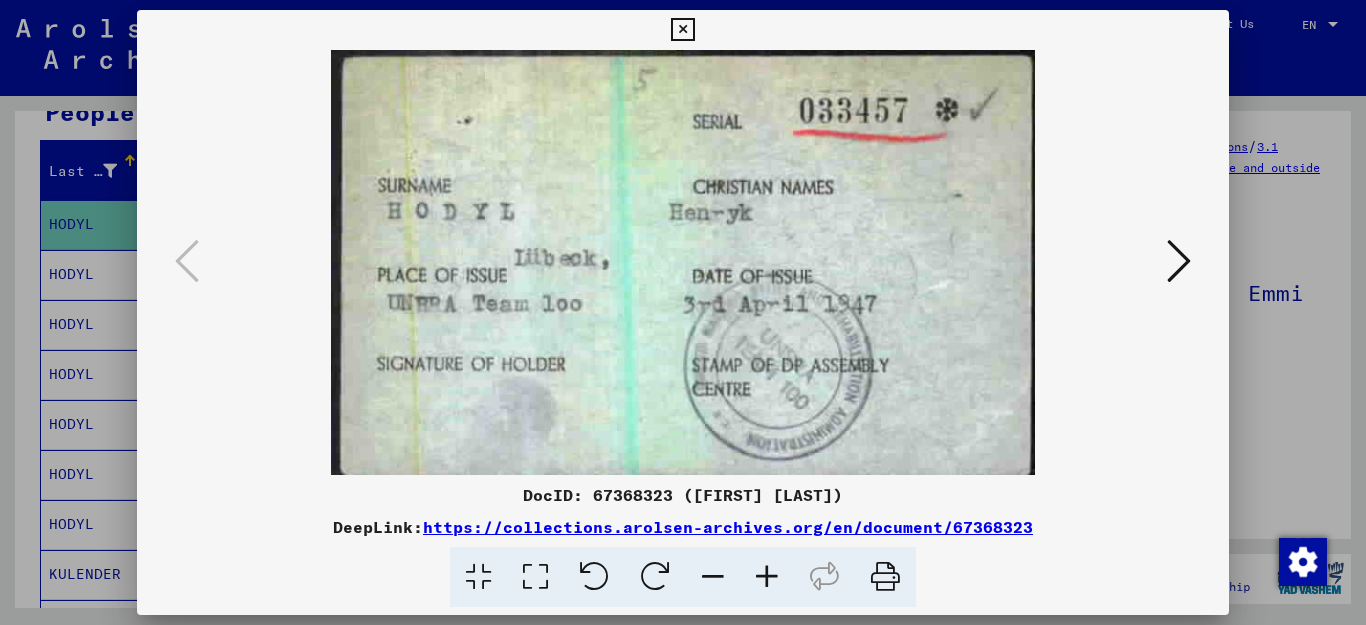 click at bounding box center [682, 30] 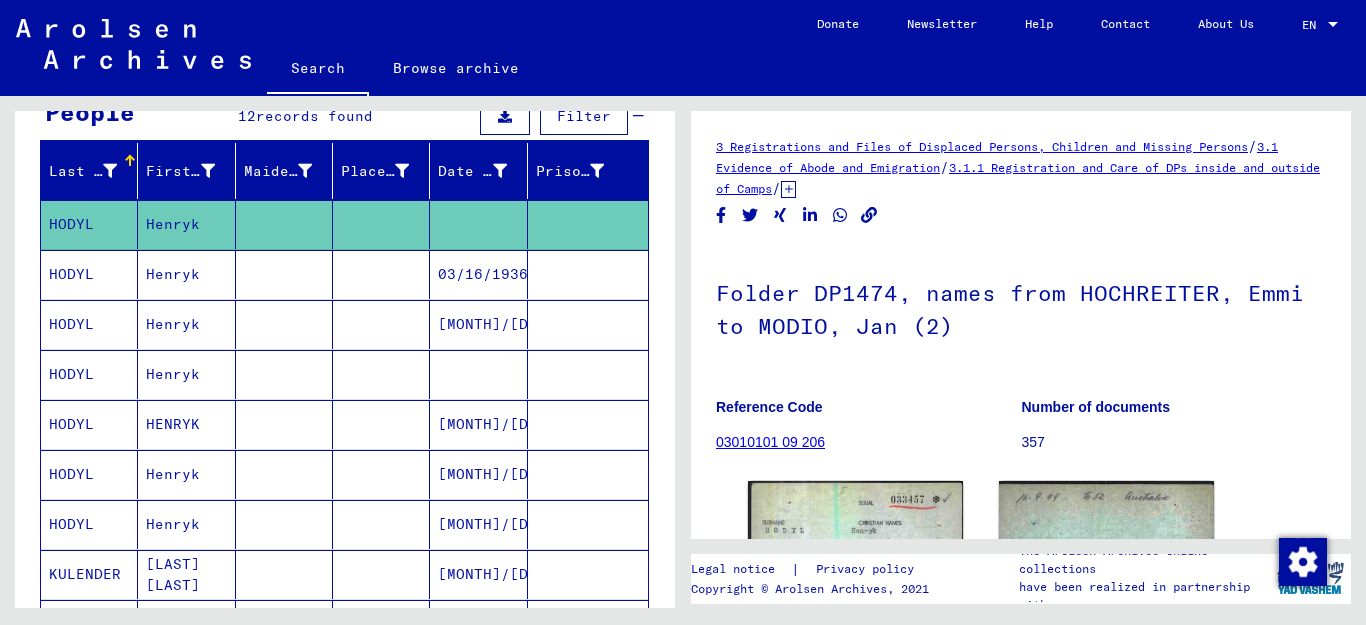 click on "HODYL" at bounding box center [89, 424] 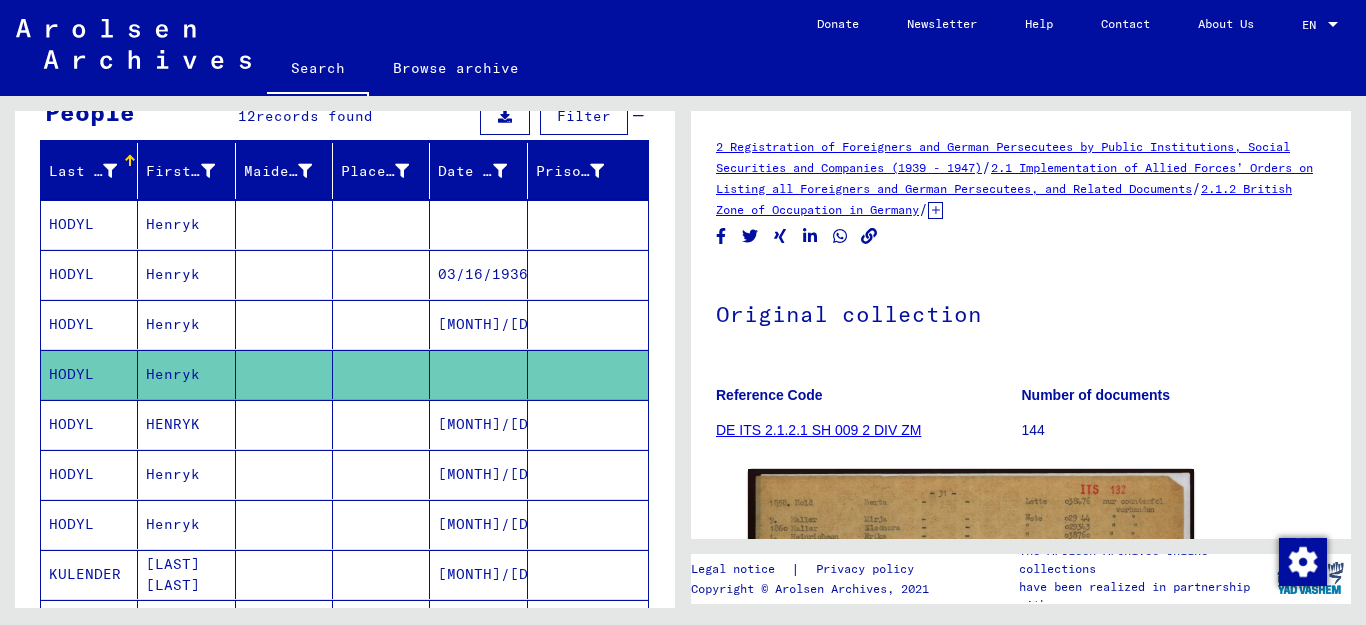 scroll, scrollTop: 0, scrollLeft: 0, axis: both 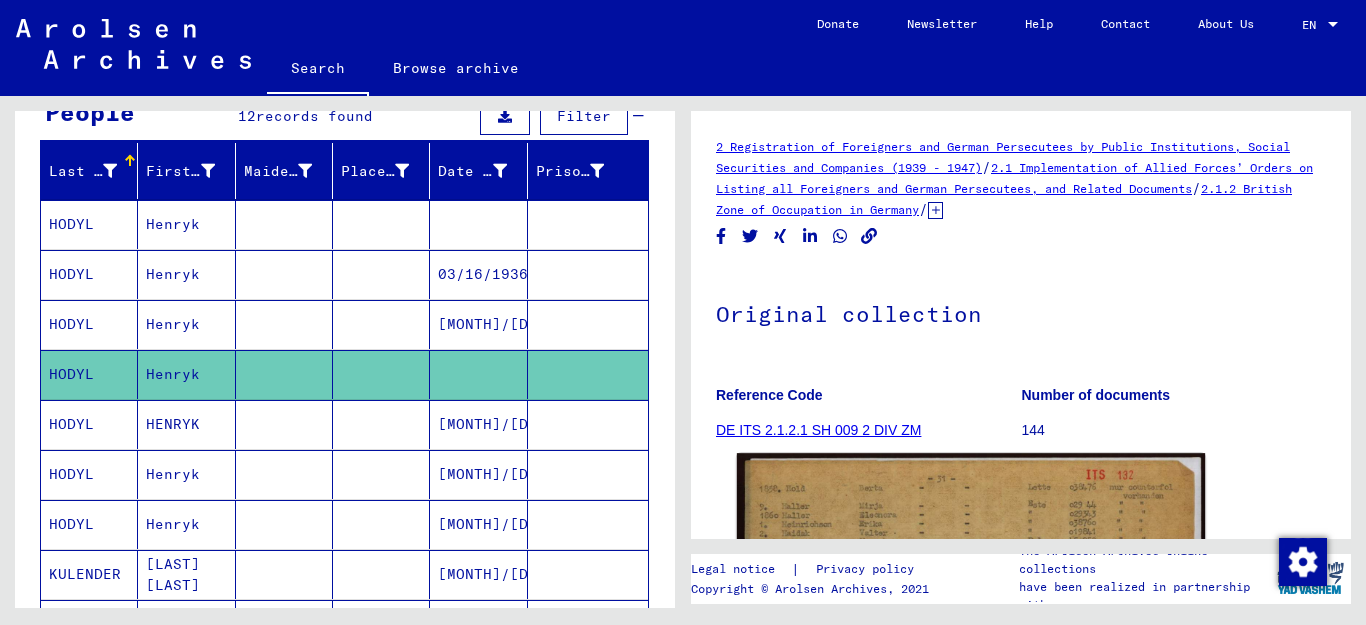 click 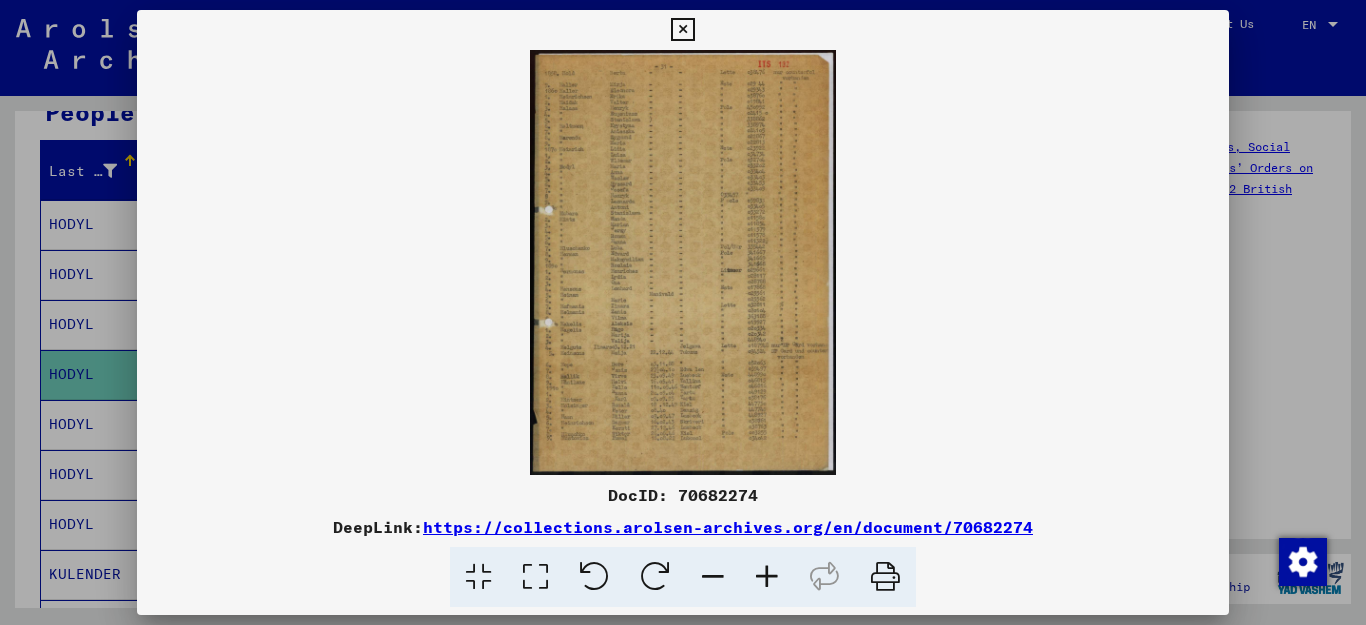 click at bounding box center (767, 577) 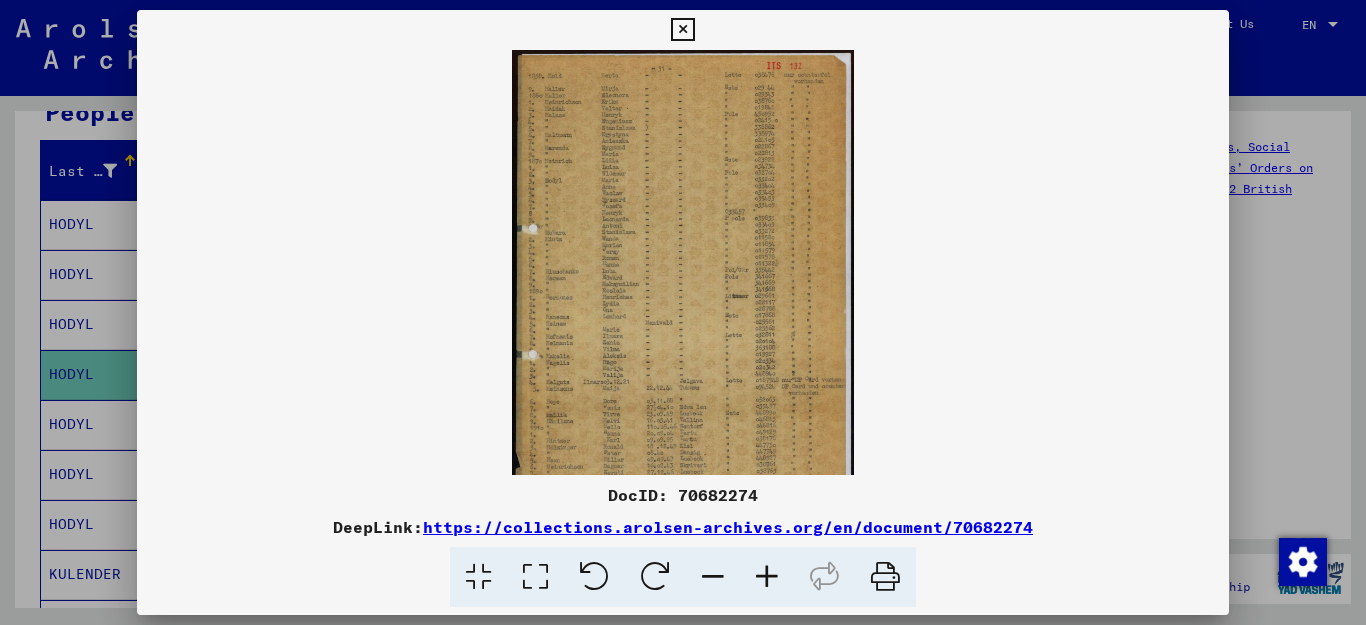 click at bounding box center (767, 577) 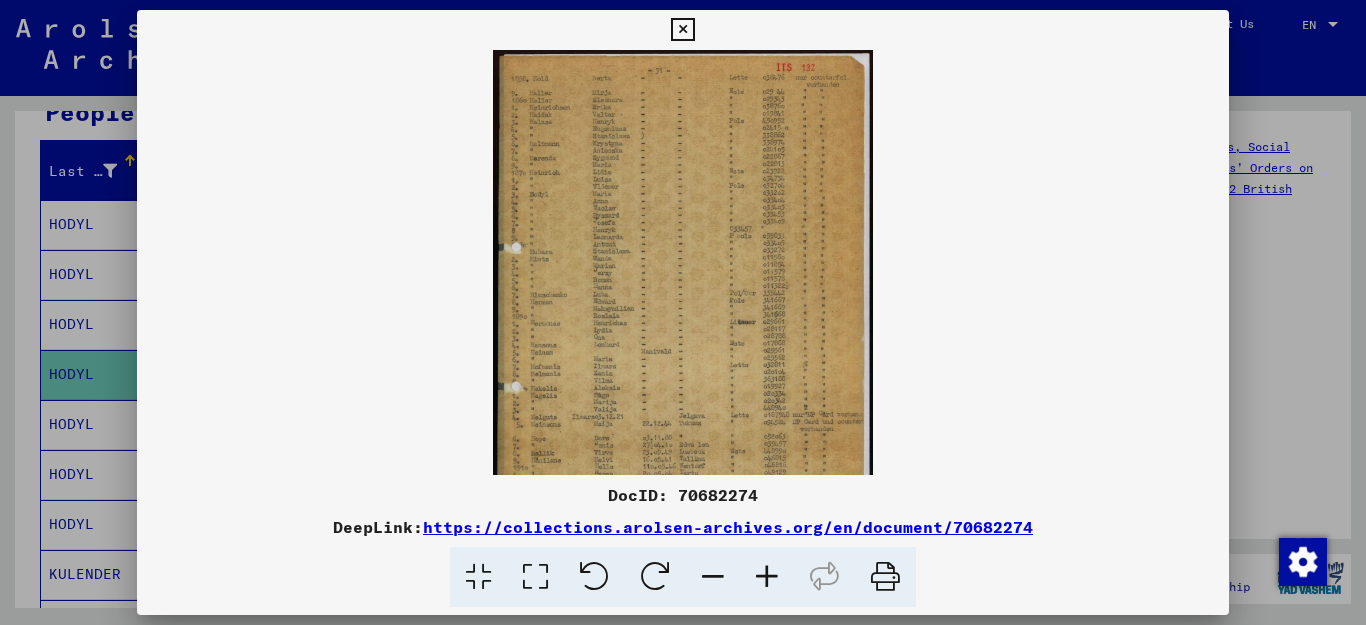 click at bounding box center [767, 577] 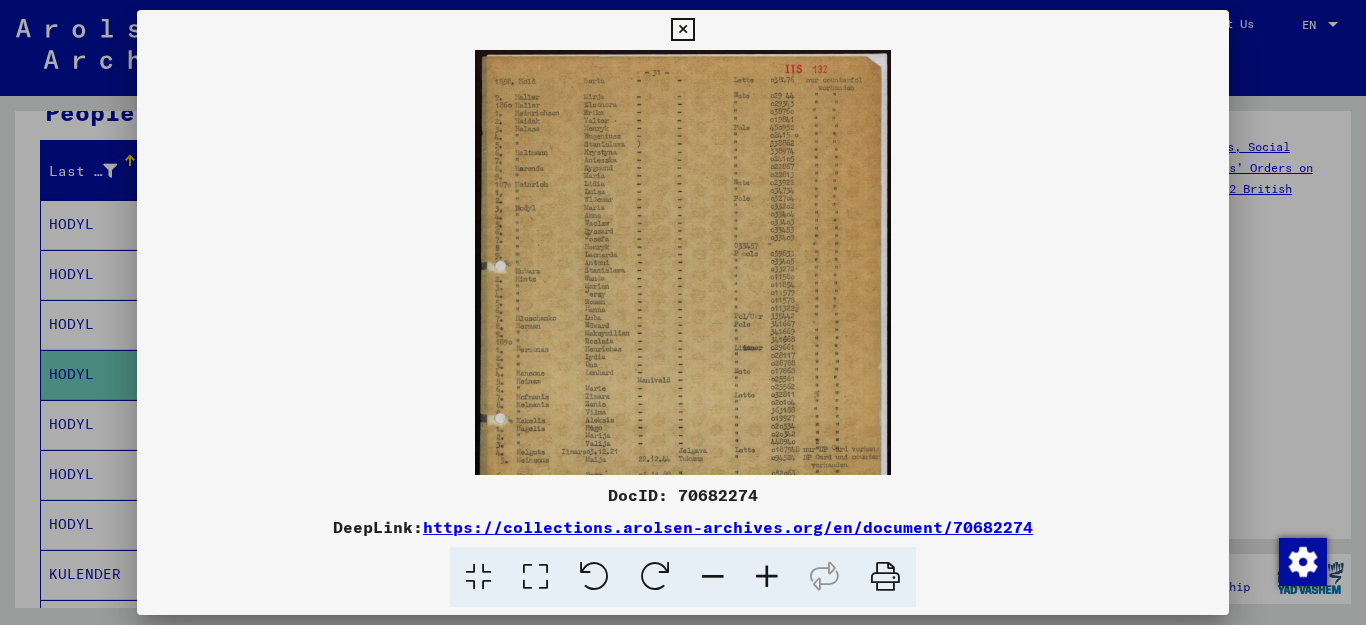 click at bounding box center [767, 577] 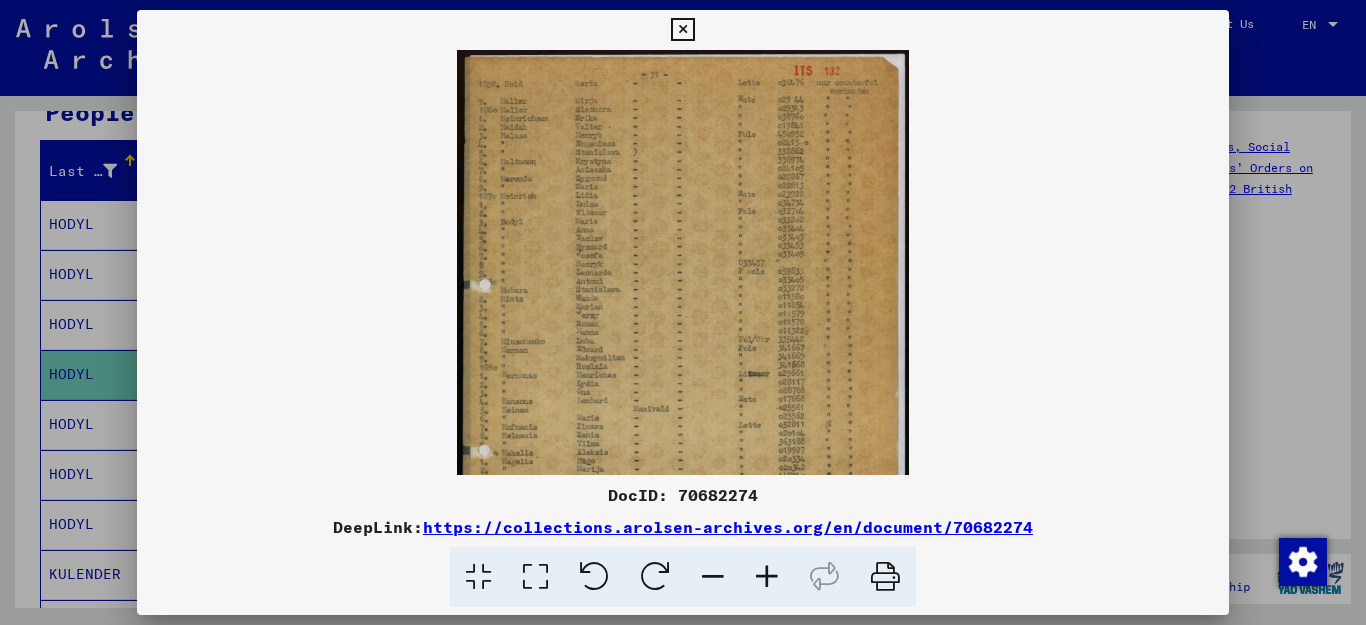 click at bounding box center [767, 577] 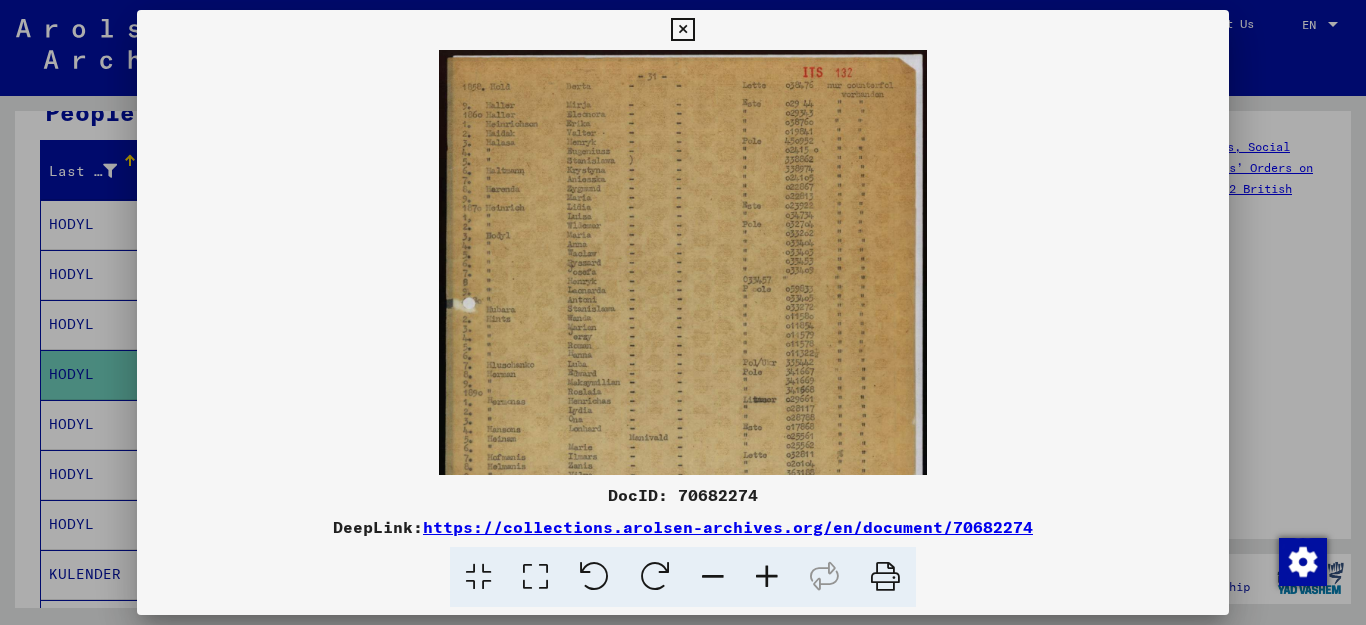 click at bounding box center (767, 577) 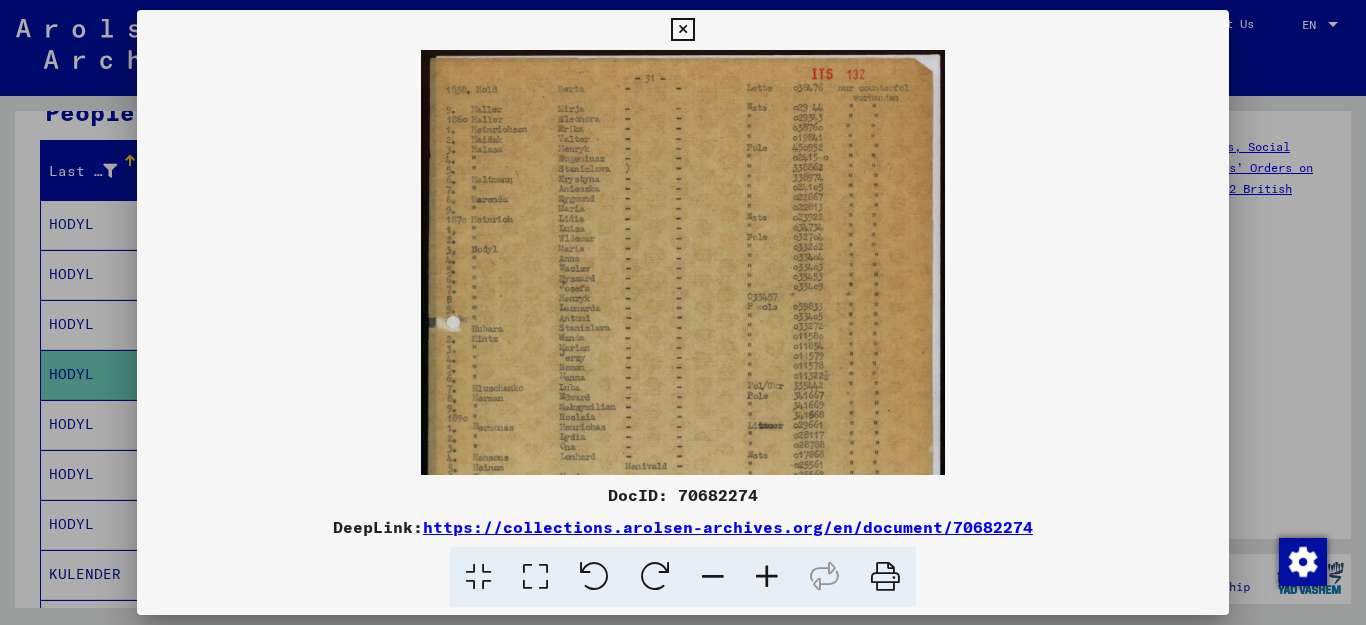 click at bounding box center (767, 577) 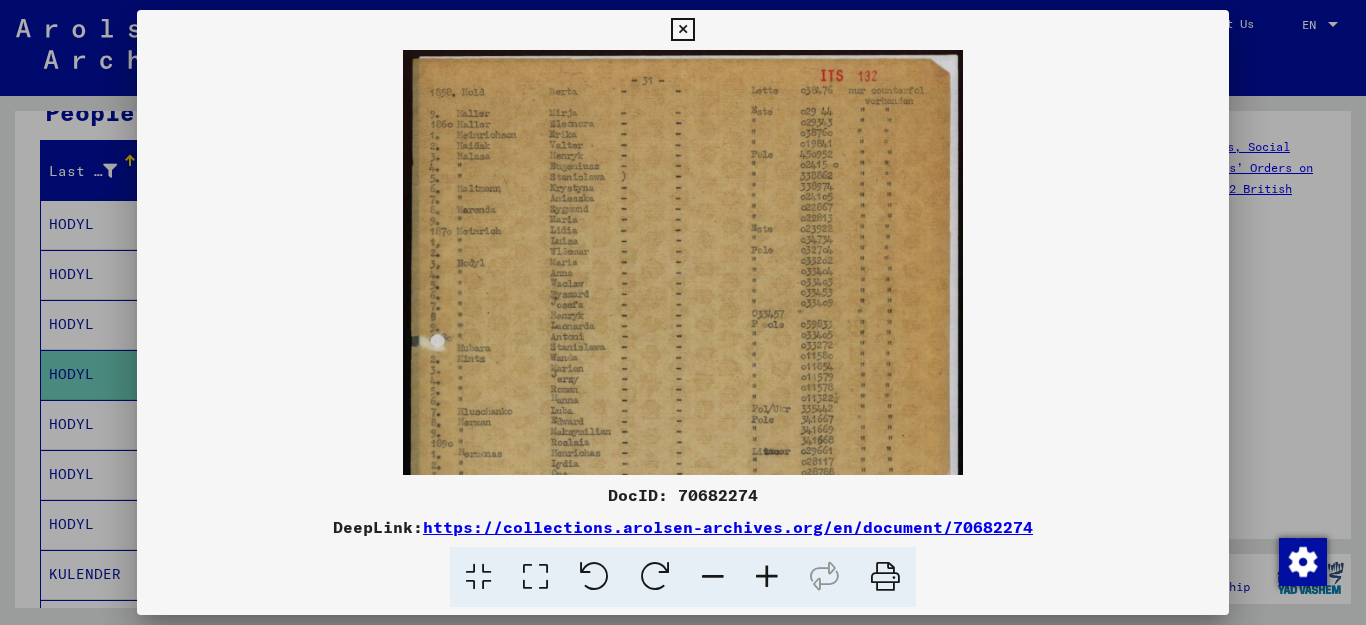 click at bounding box center [767, 577] 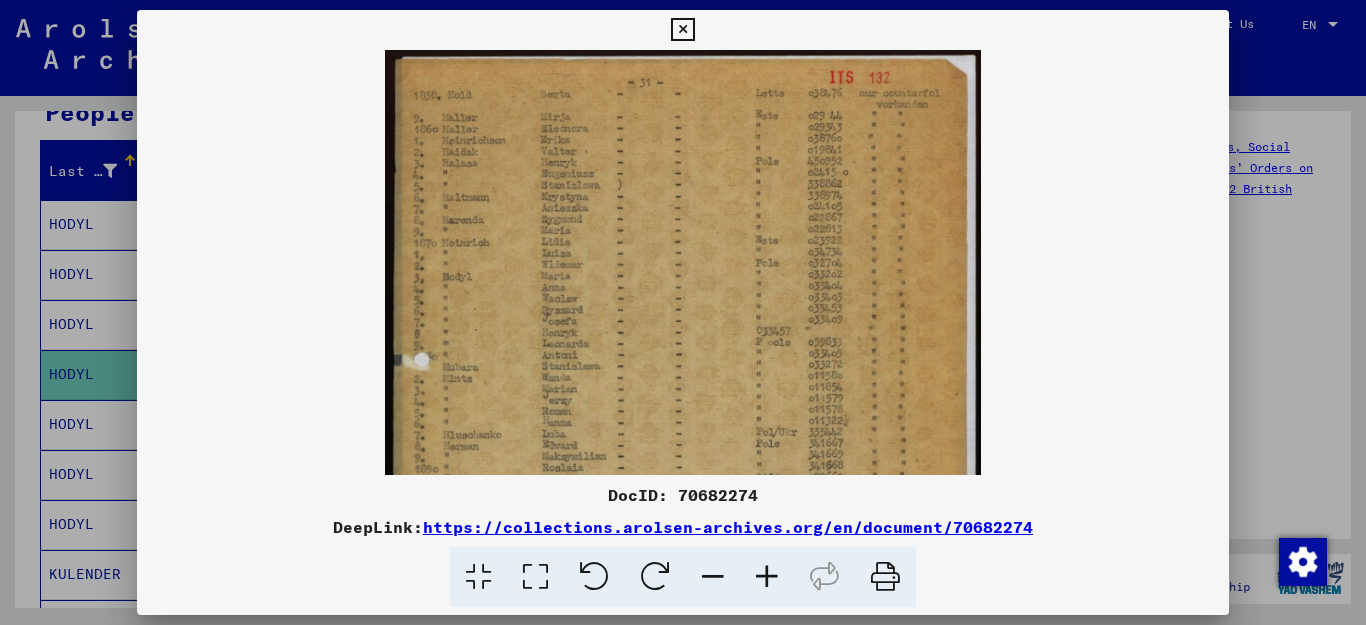 click at bounding box center [767, 577] 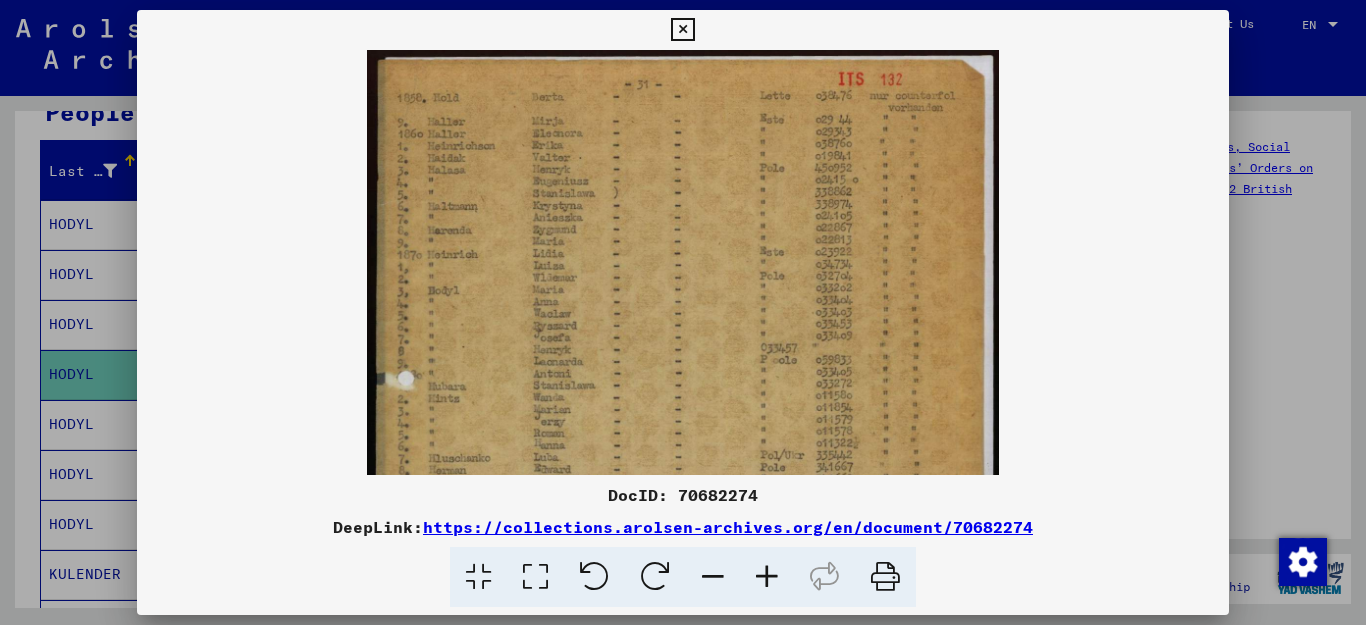 click at bounding box center (767, 577) 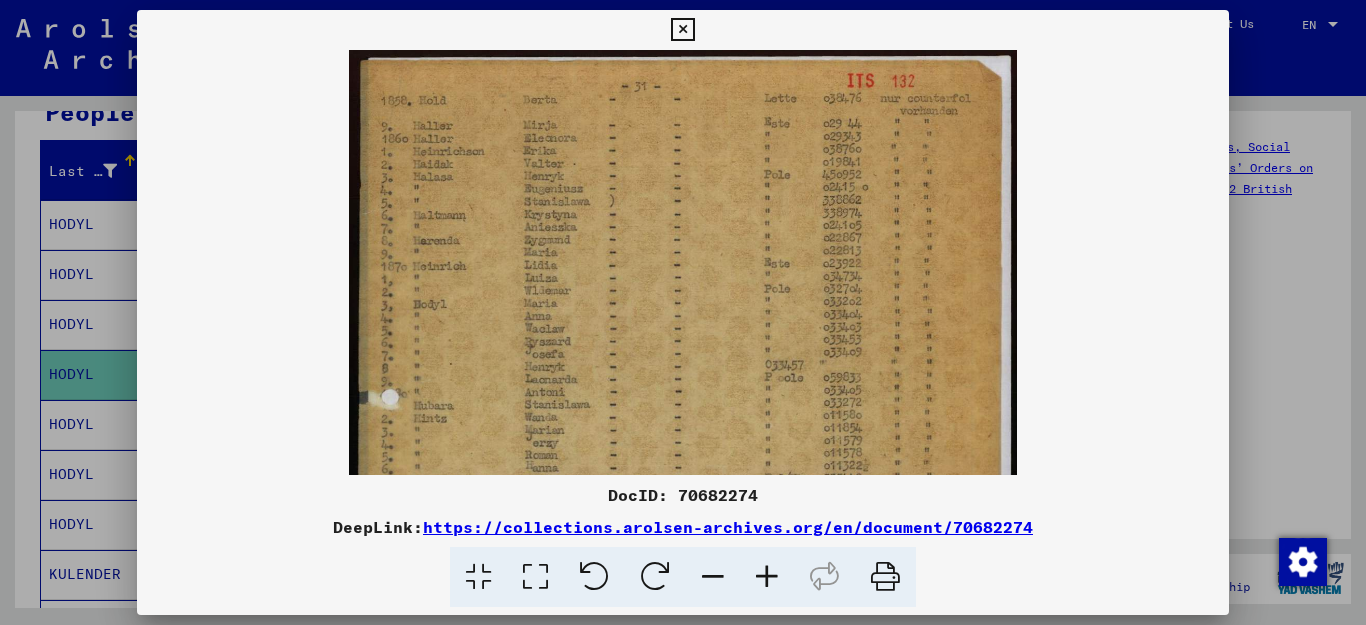 click at bounding box center (767, 577) 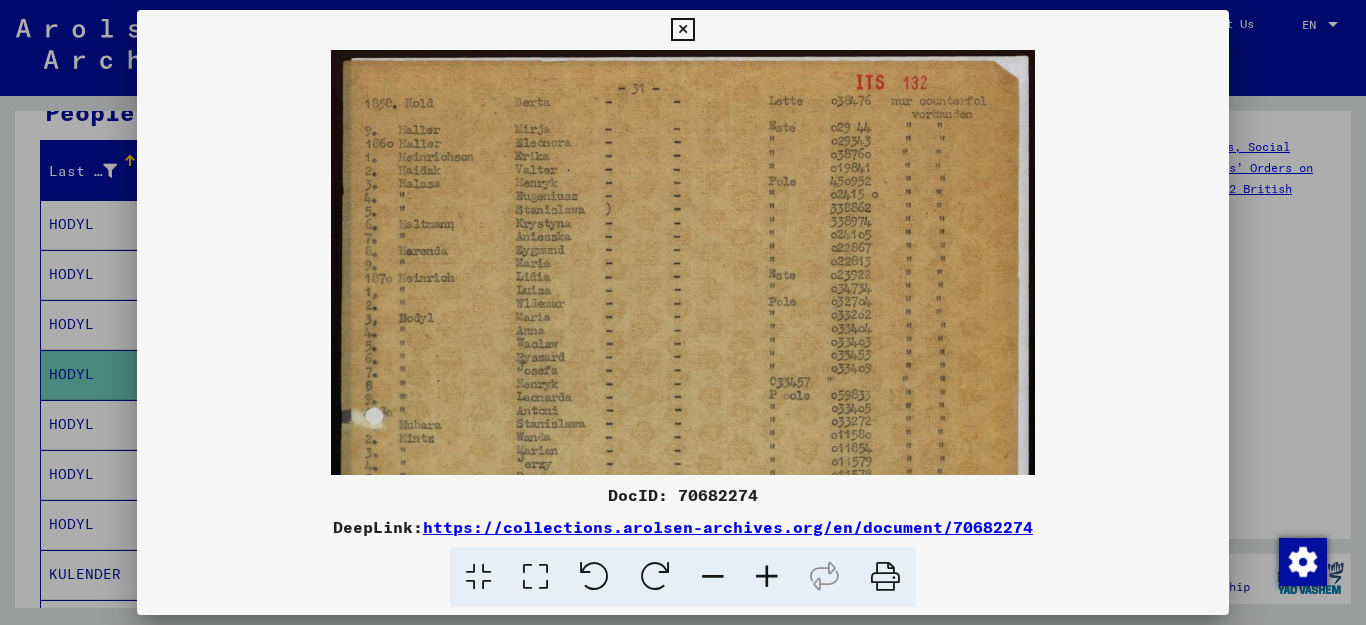 click at bounding box center [767, 577] 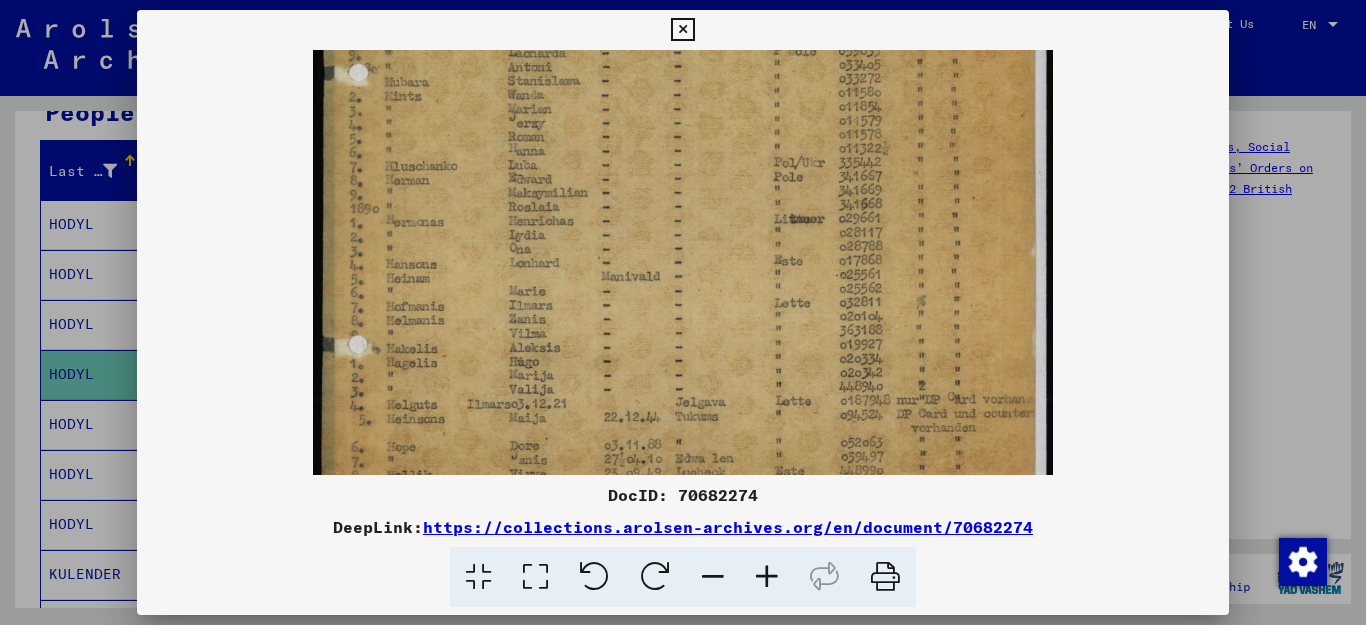scroll, scrollTop: 386, scrollLeft: 0, axis: vertical 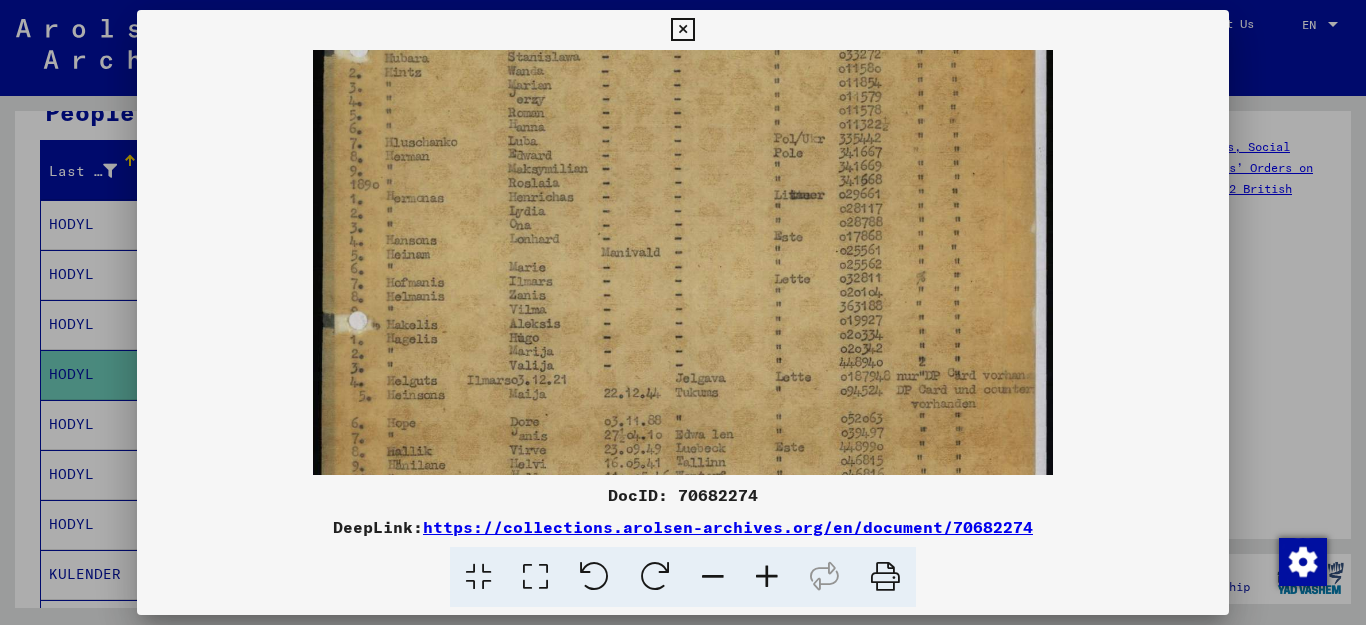 drag, startPoint x: 858, startPoint y: 399, endPoint x: 970, endPoint y: 13, distance: 401.92038 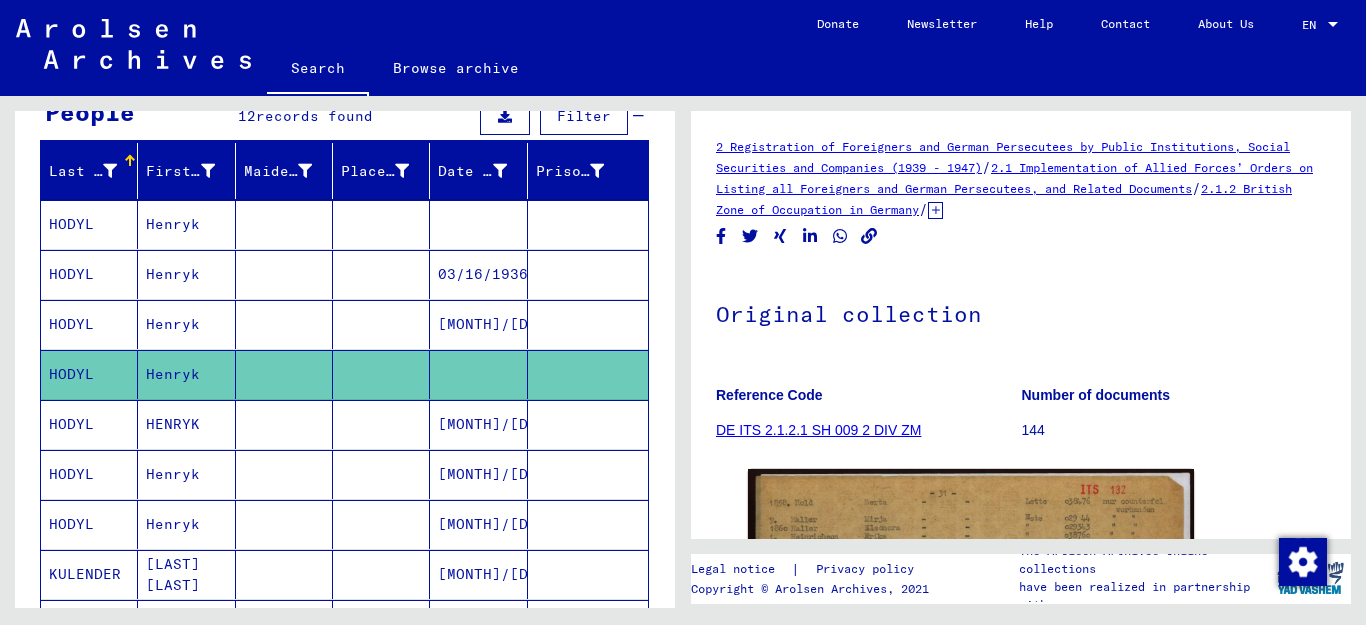 scroll, scrollTop: 0, scrollLeft: 0, axis: both 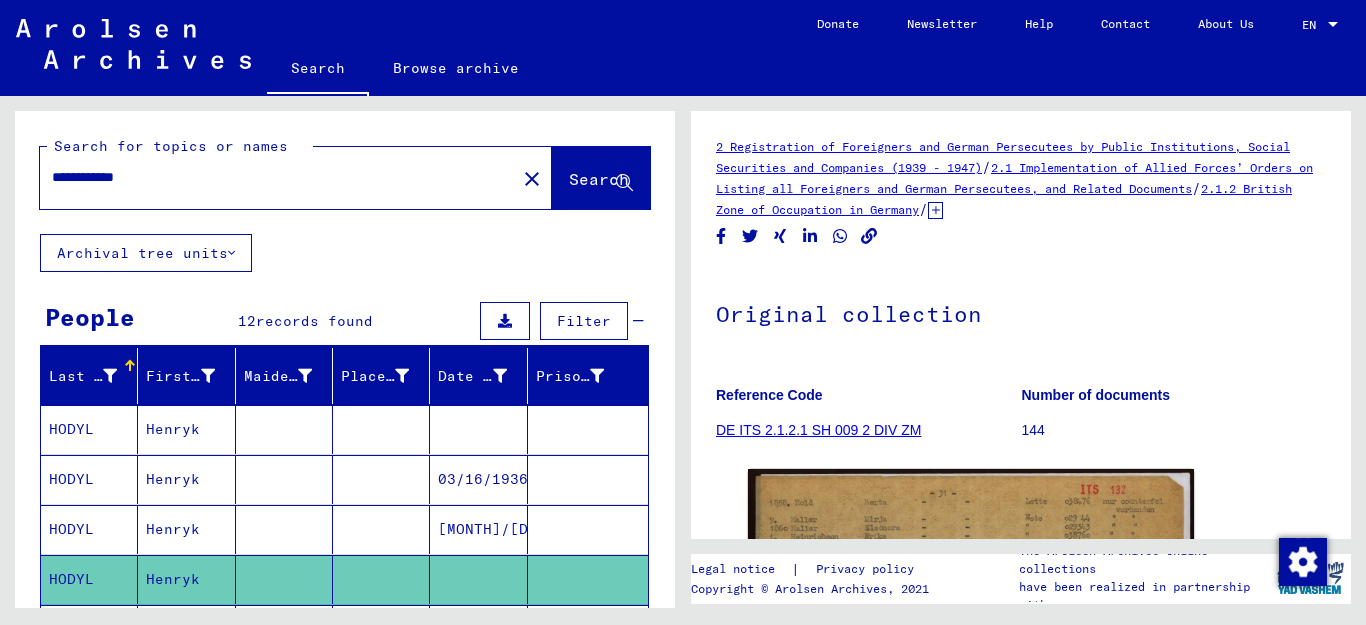 drag, startPoint x: 105, startPoint y: 175, endPoint x: 310, endPoint y: 187, distance: 205.35092 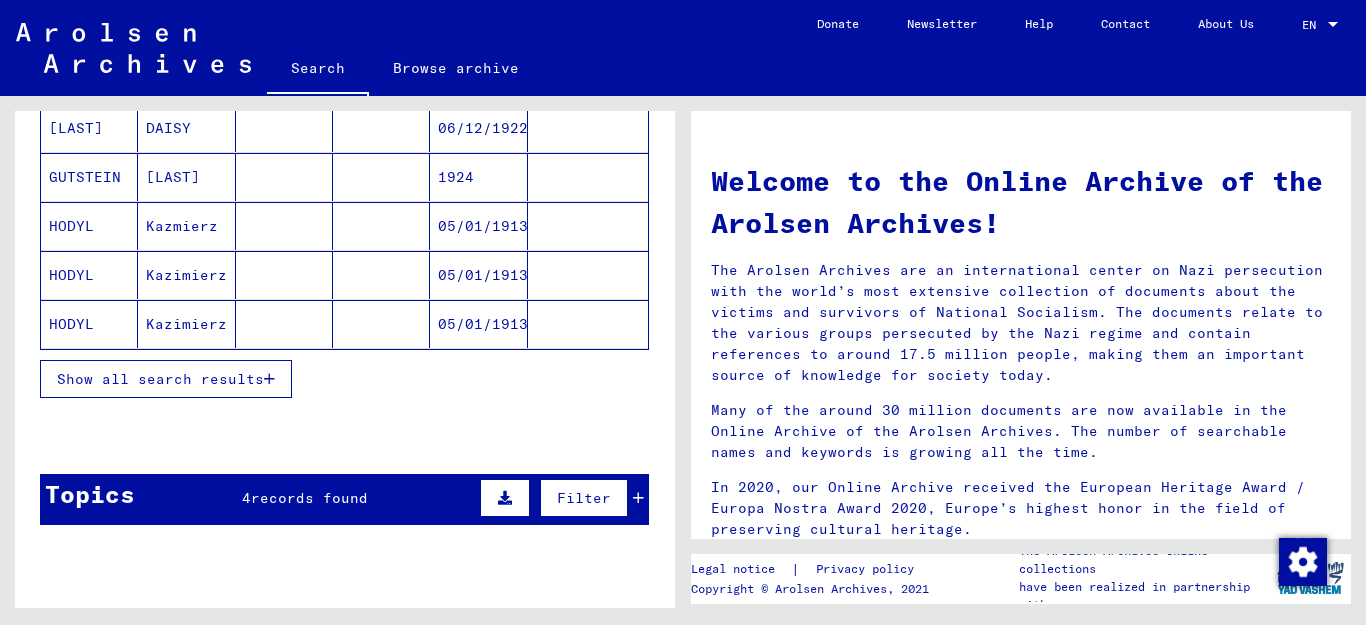 scroll, scrollTop: 308, scrollLeft: 0, axis: vertical 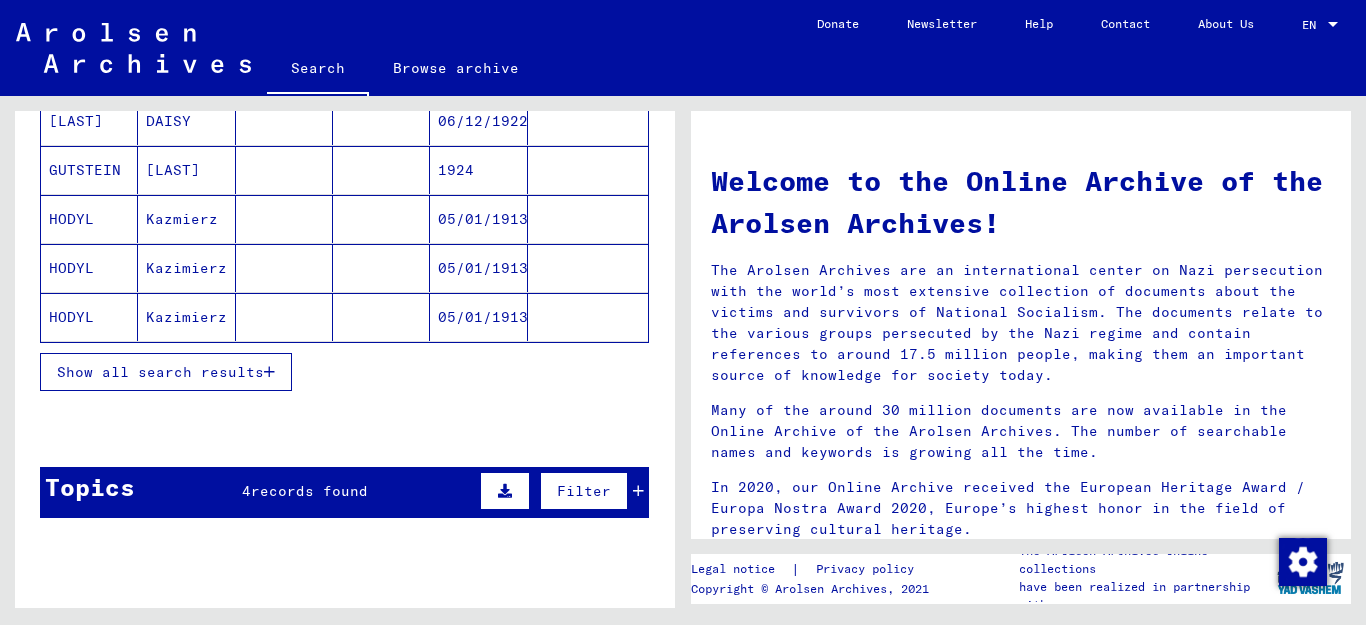 click at bounding box center (269, 372) 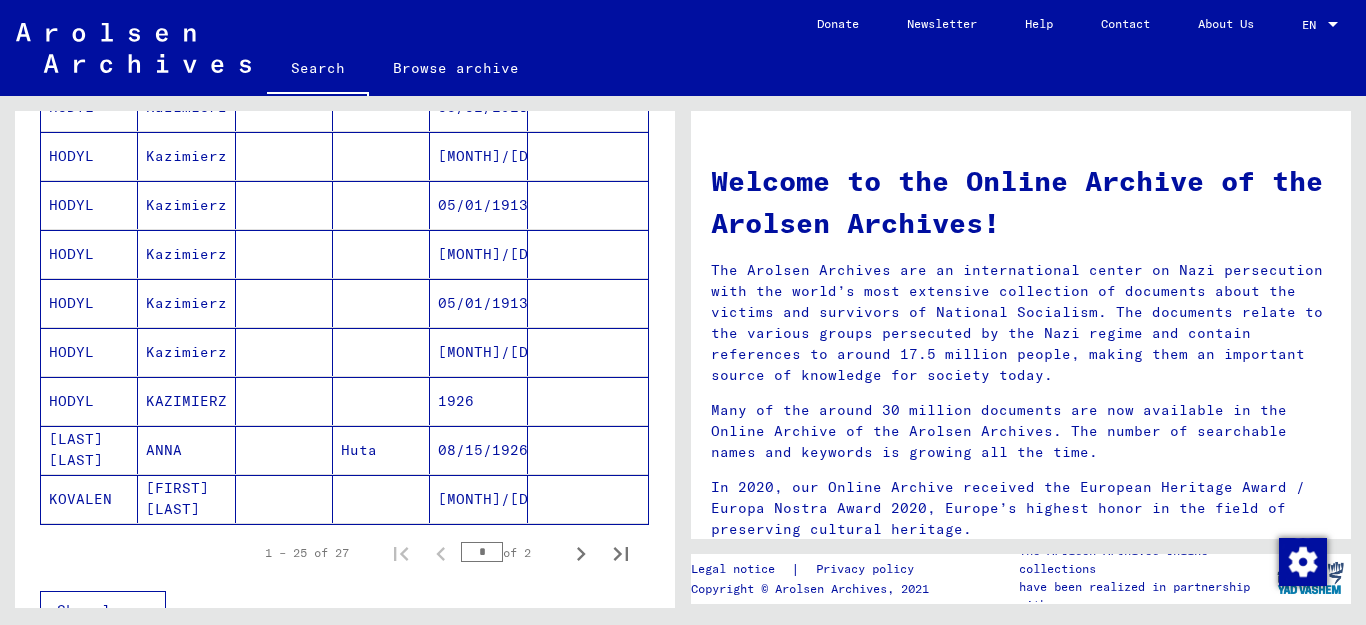 scroll, scrollTop: 1115, scrollLeft: 0, axis: vertical 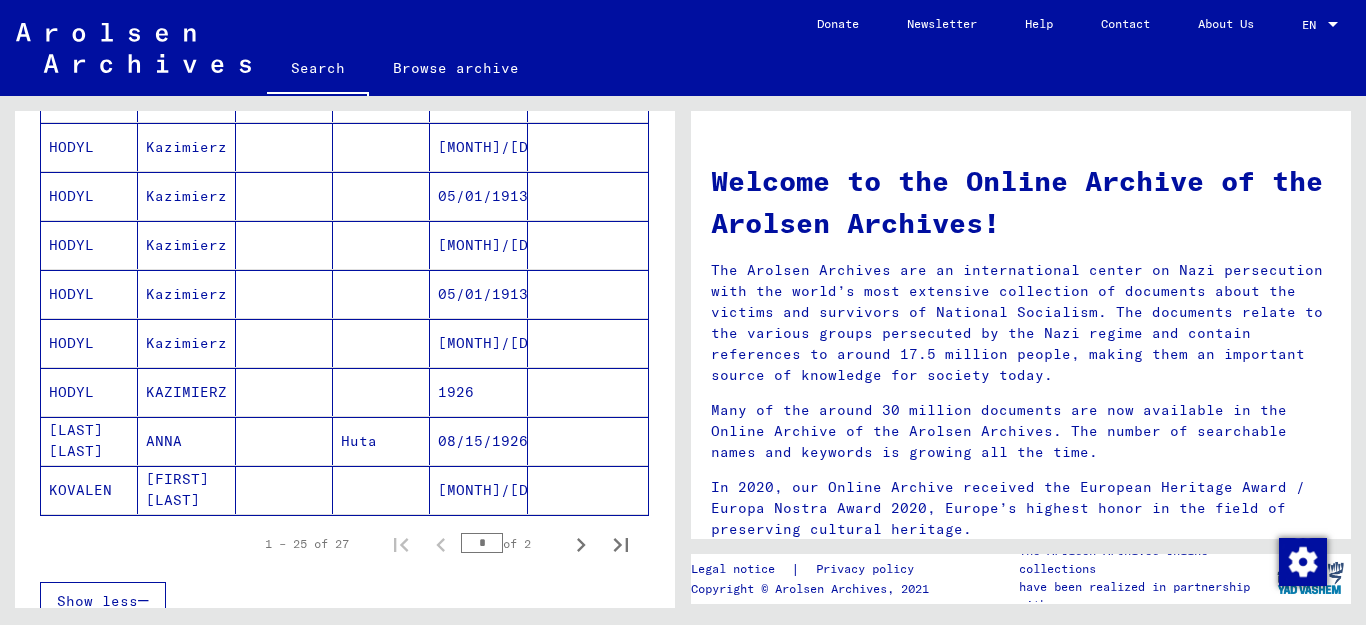 click on "HODYL" at bounding box center [89, 441] 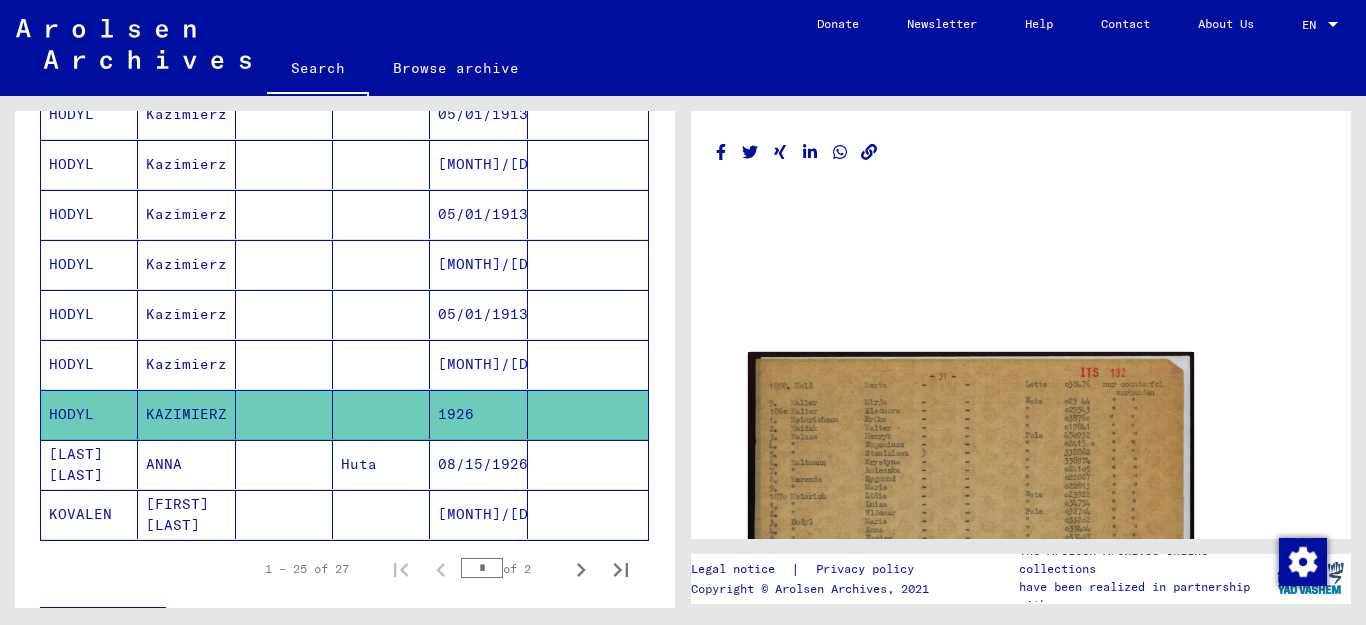 scroll, scrollTop: 1131, scrollLeft: 0, axis: vertical 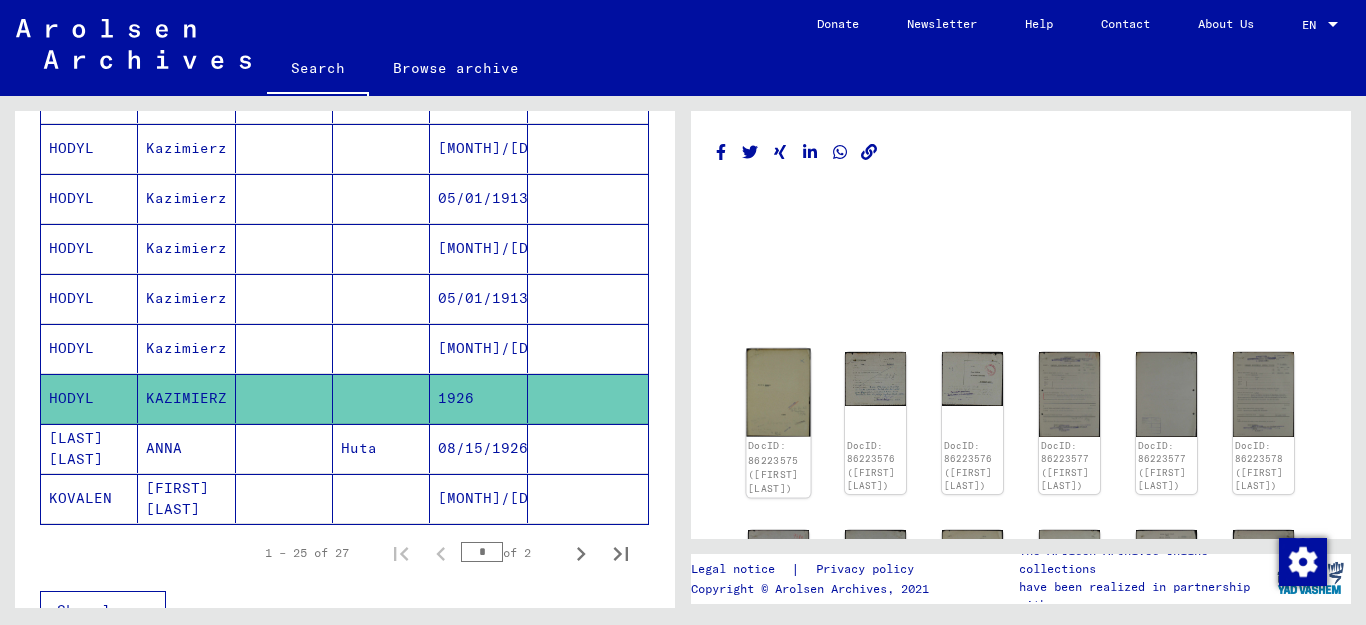 click 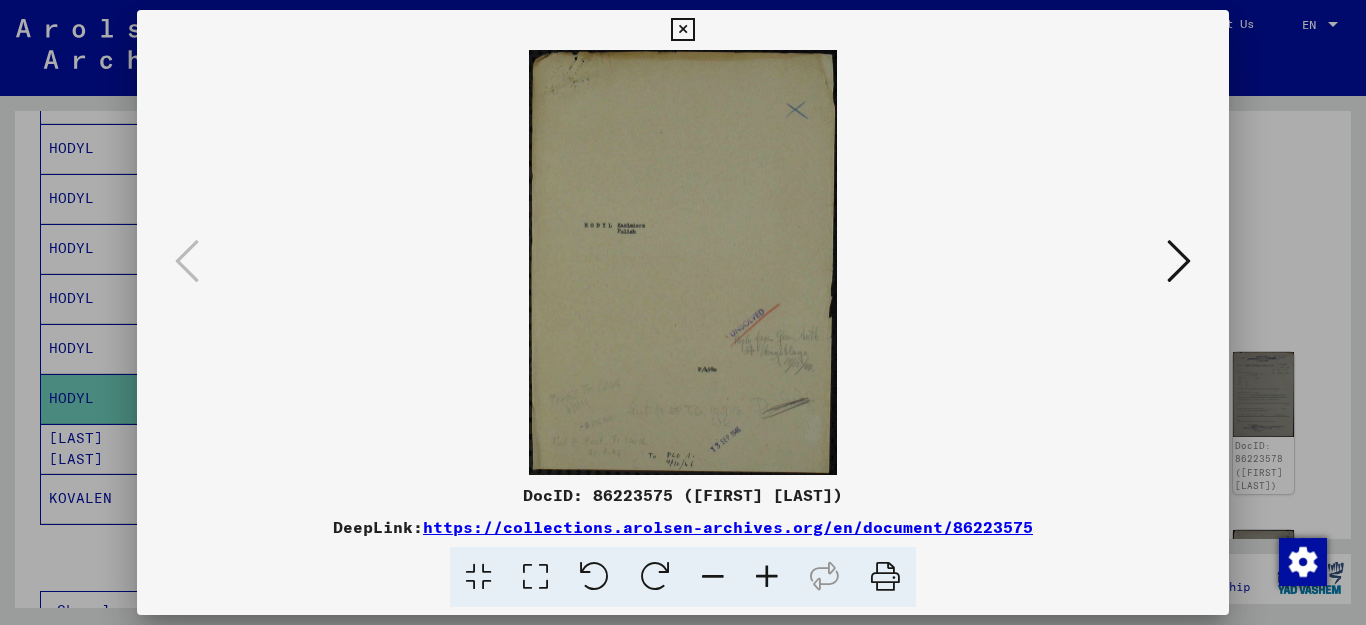 click at bounding box center (1179, 261) 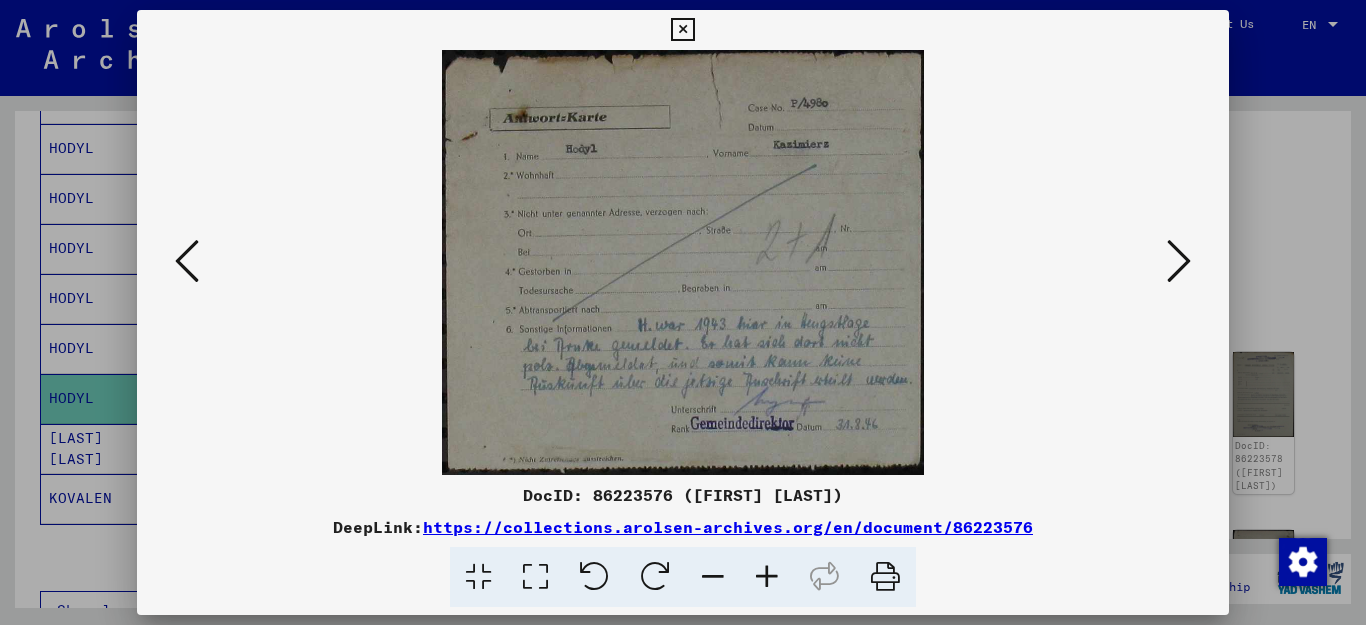 click at bounding box center [1179, 261] 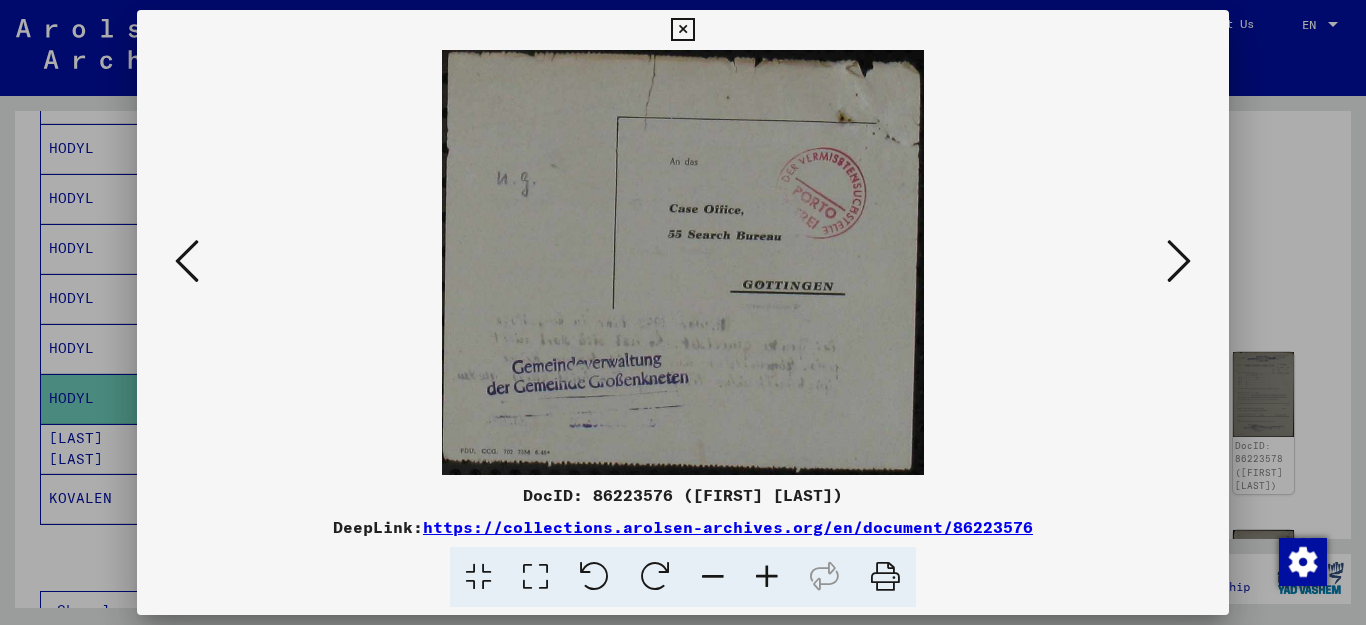 click at bounding box center (1179, 261) 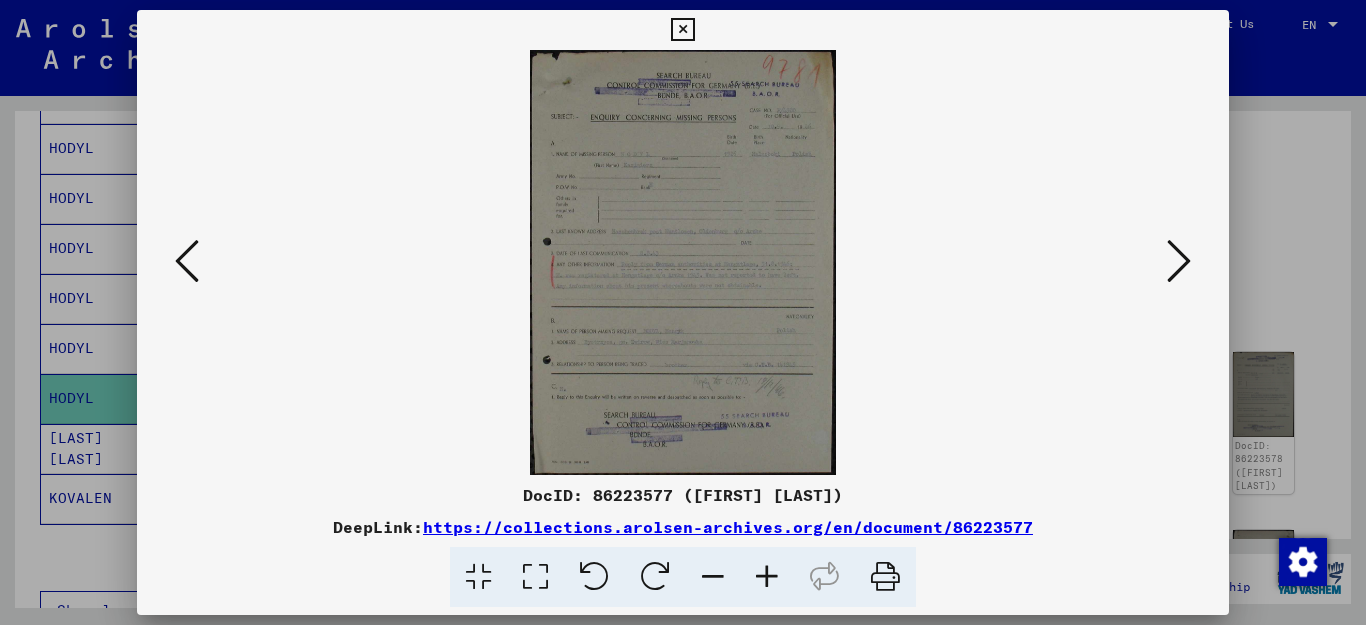 click at bounding box center (767, 577) 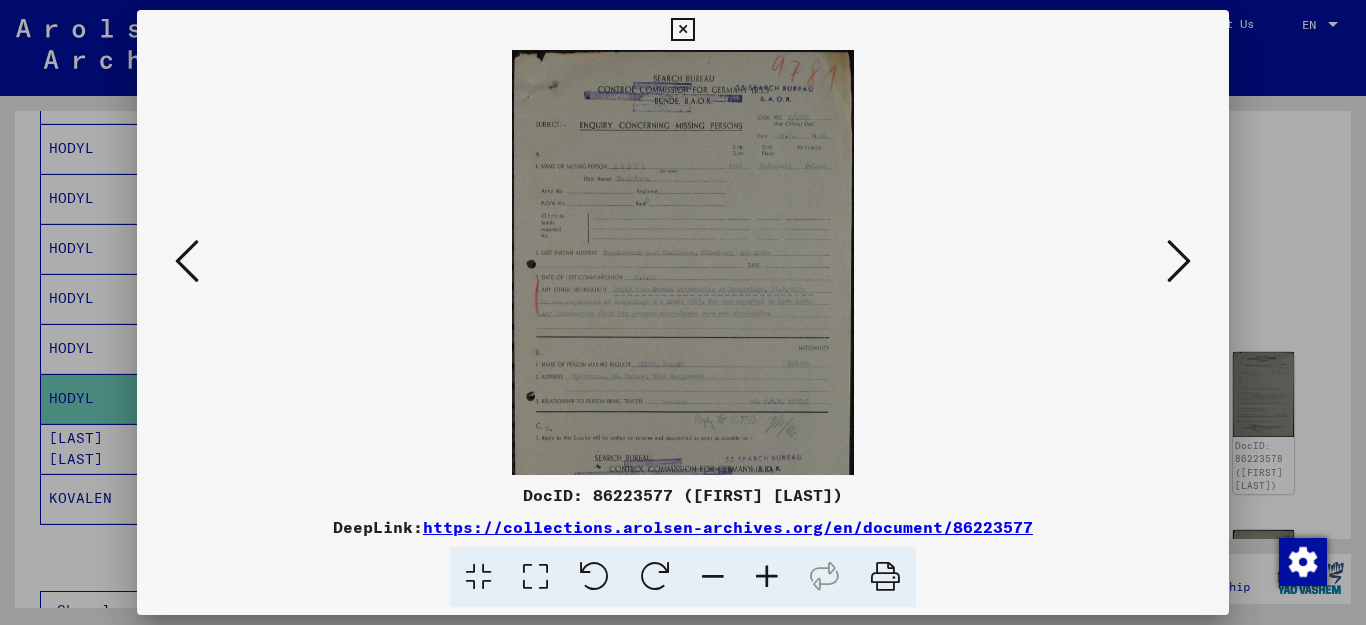 click at bounding box center [767, 577] 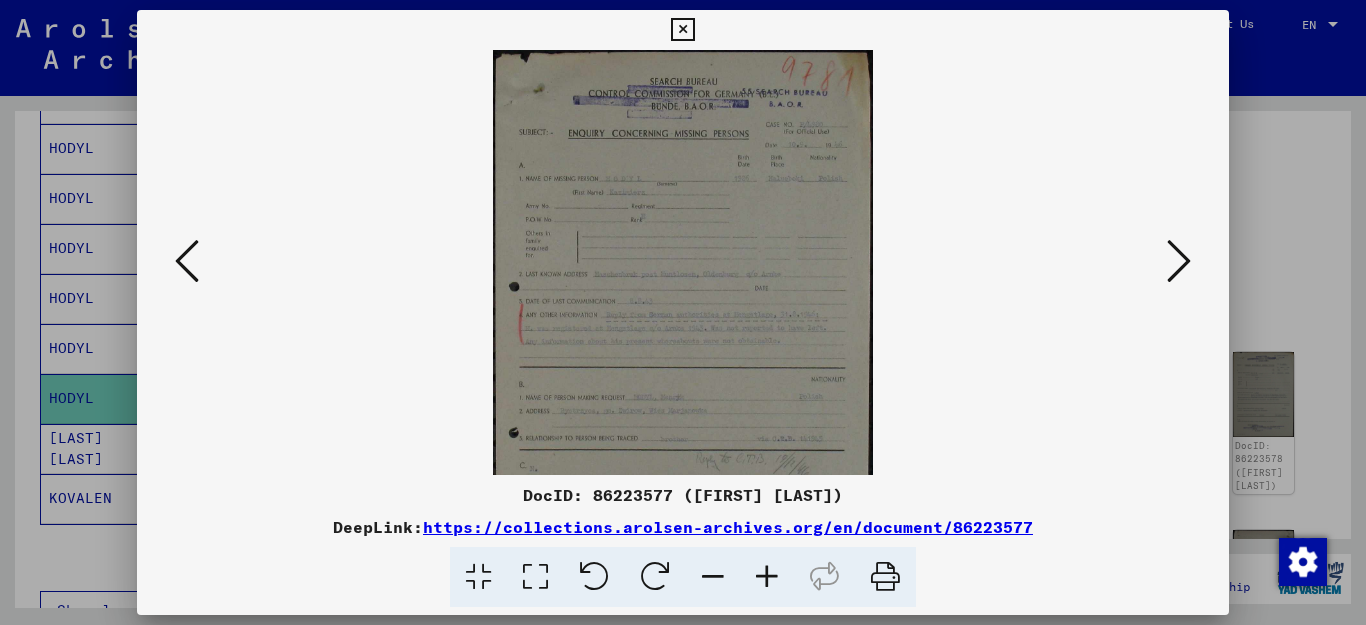 click at bounding box center [767, 577] 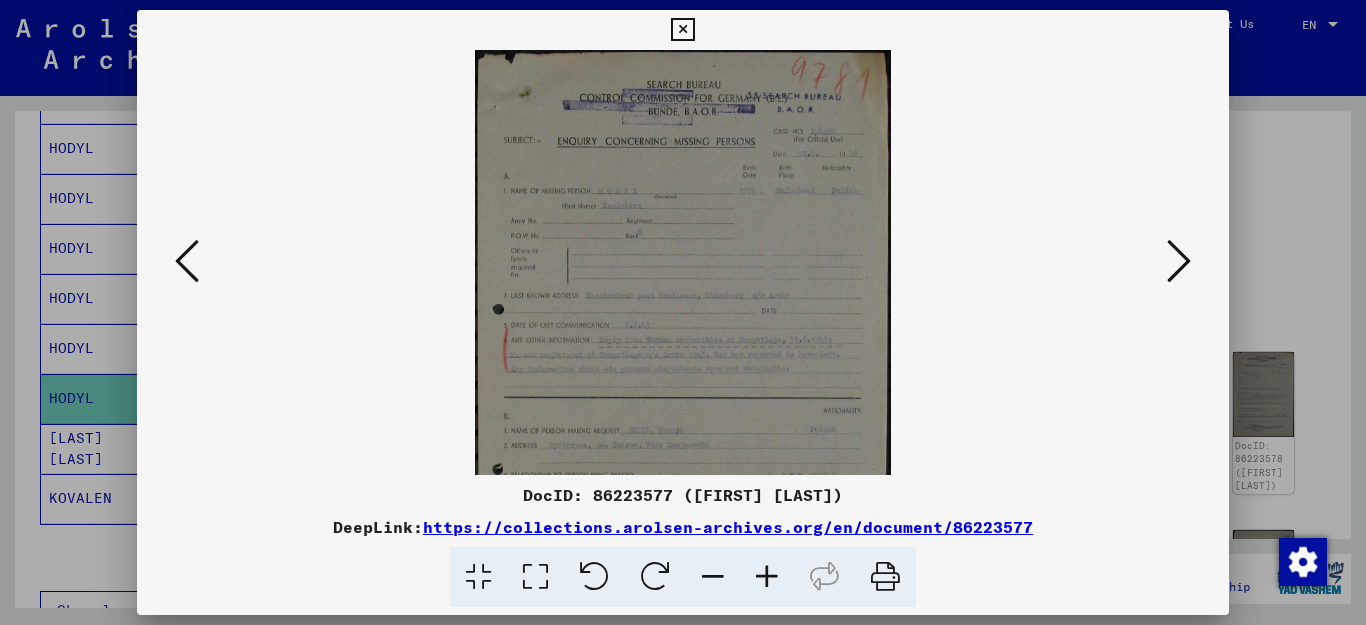 click at bounding box center [767, 577] 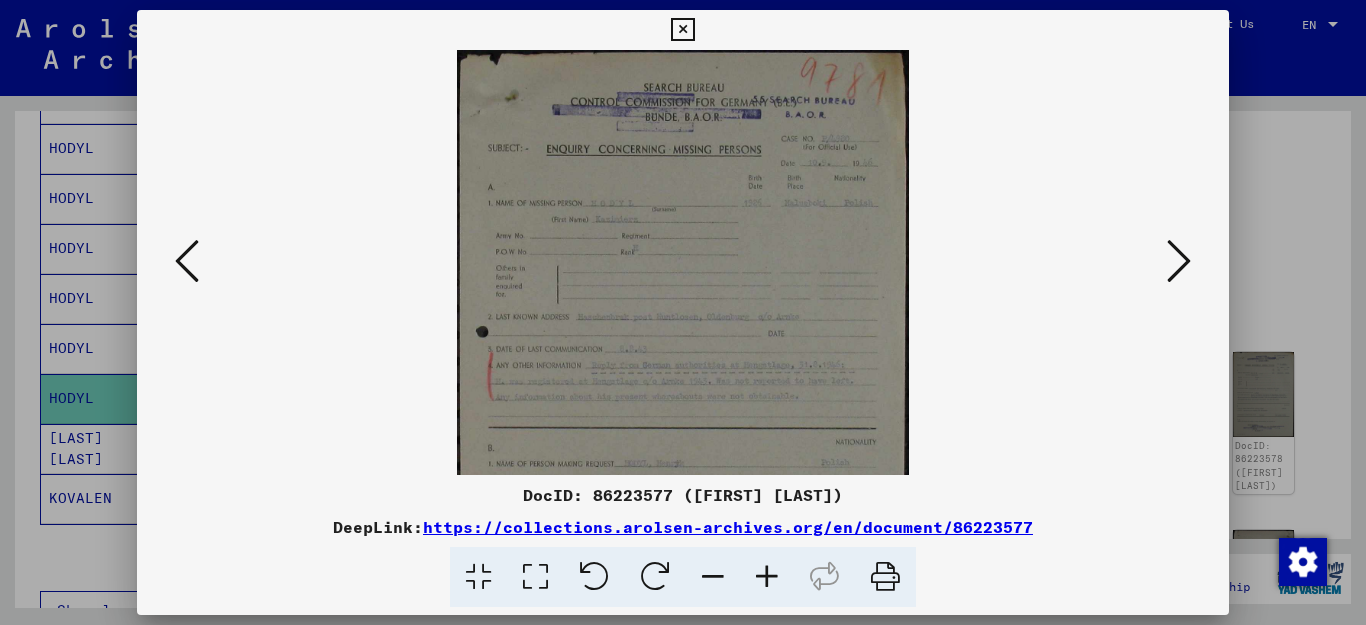 click at bounding box center (1179, 261) 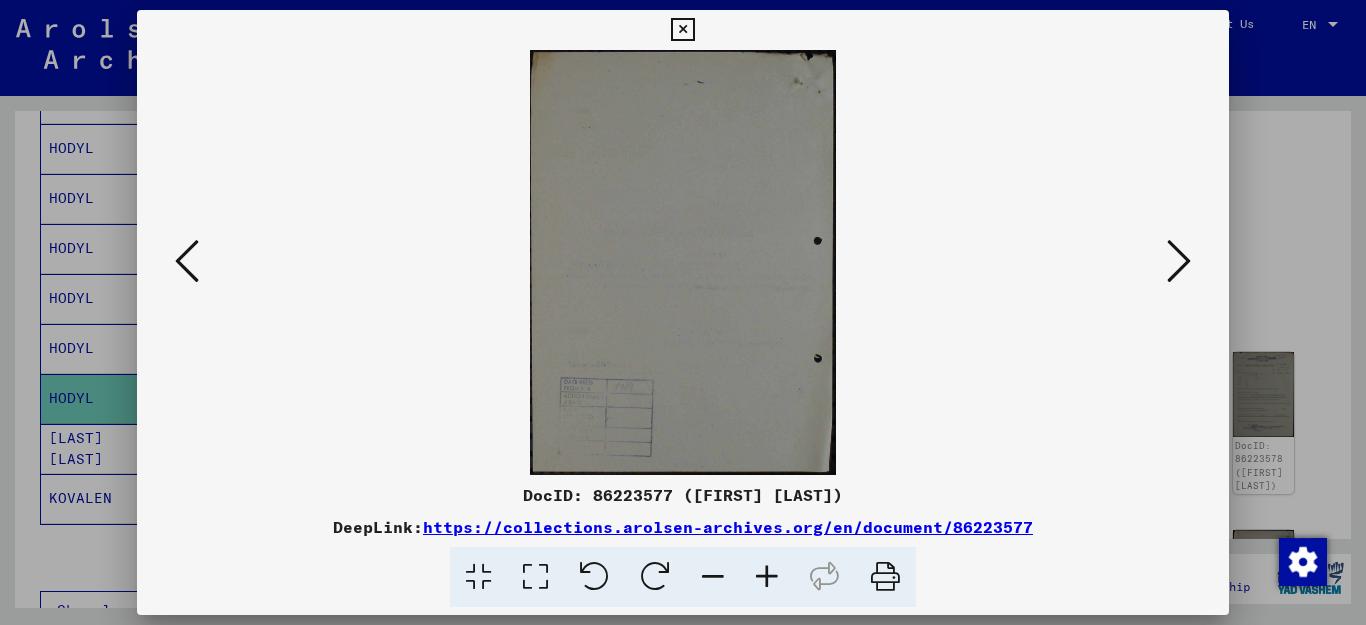 click at bounding box center (1179, 261) 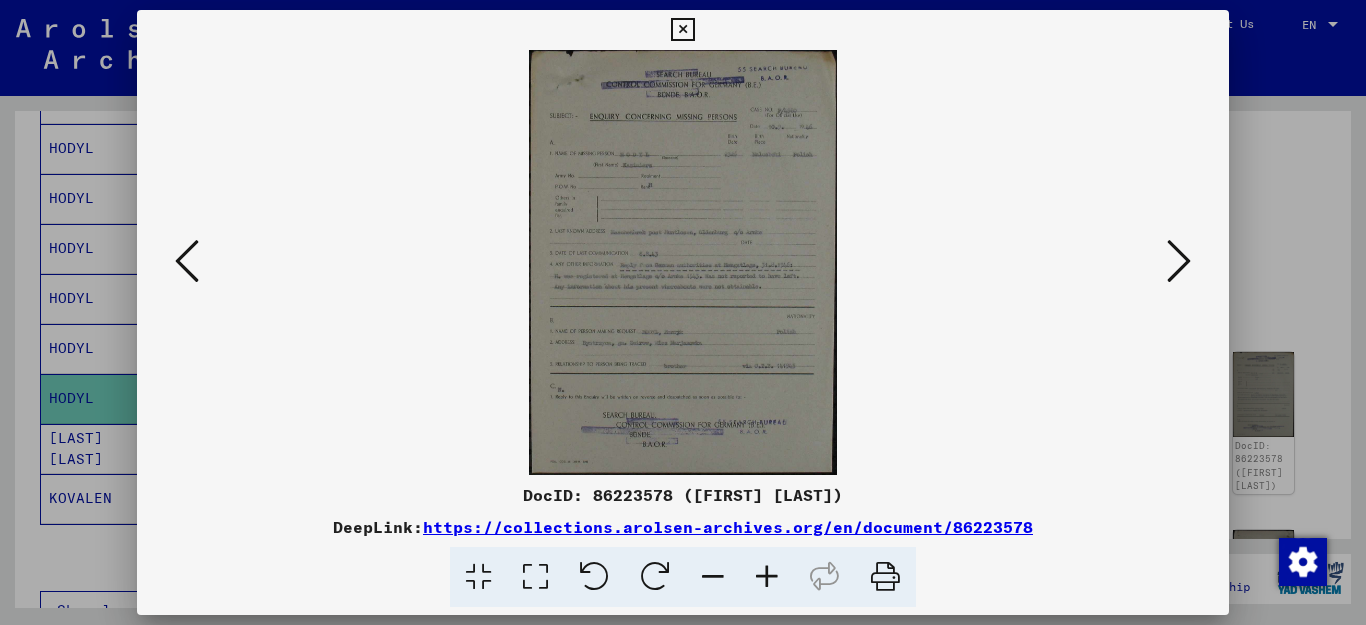 click at bounding box center [767, 577] 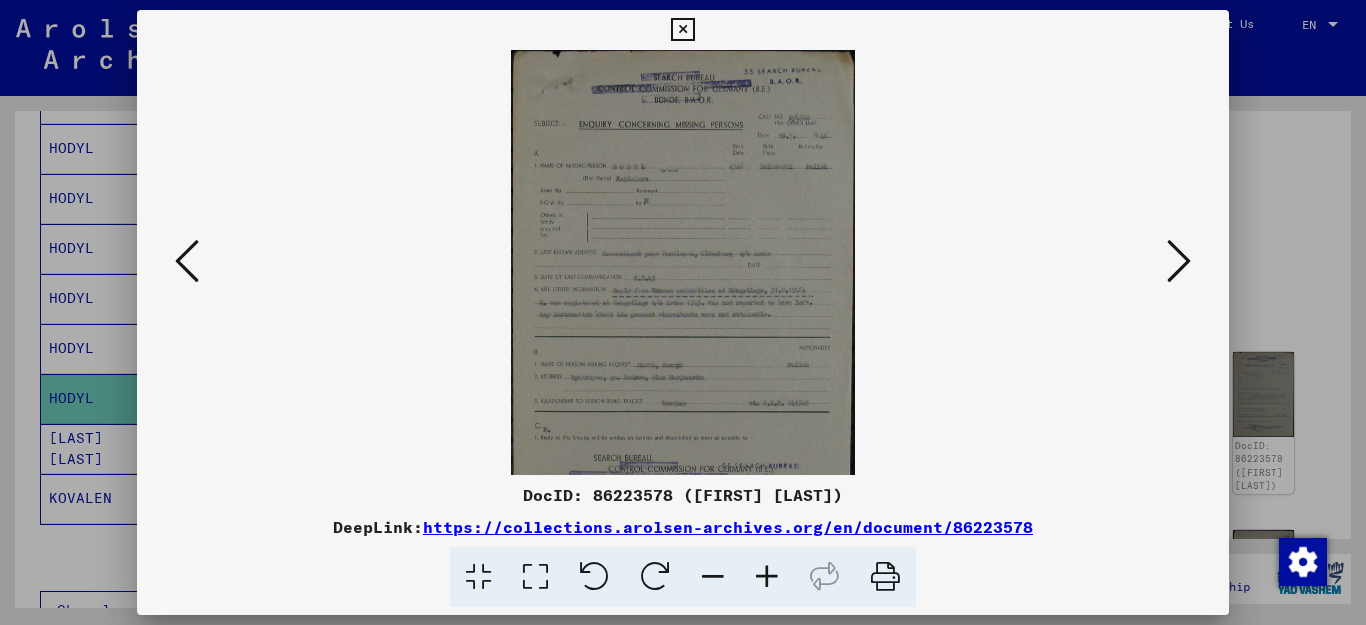 click at bounding box center (767, 577) 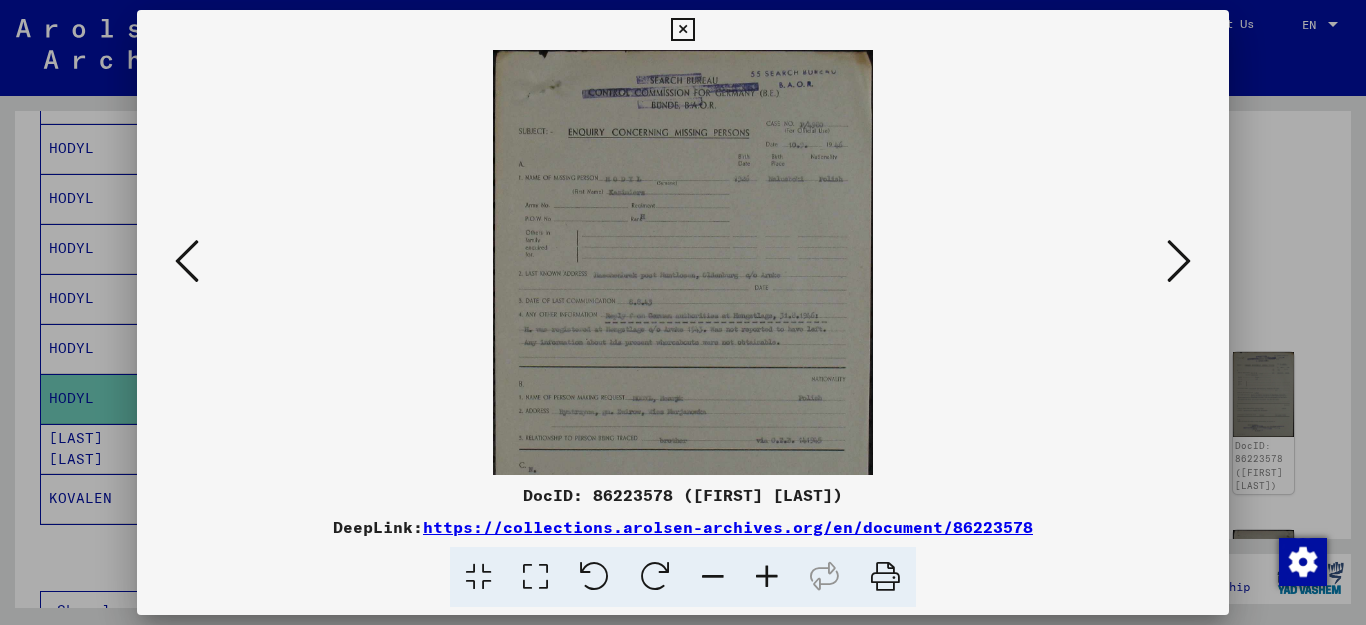 click at bounding box center [767, 577] 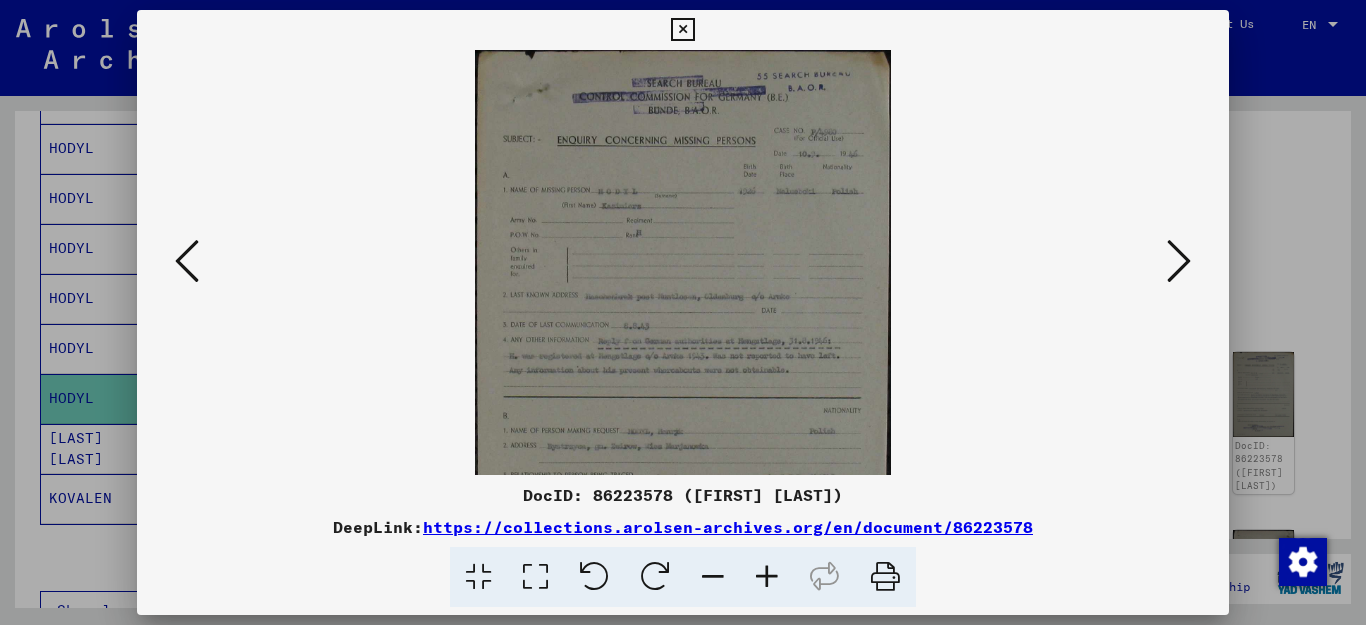 click at bounding box center (767, 577) 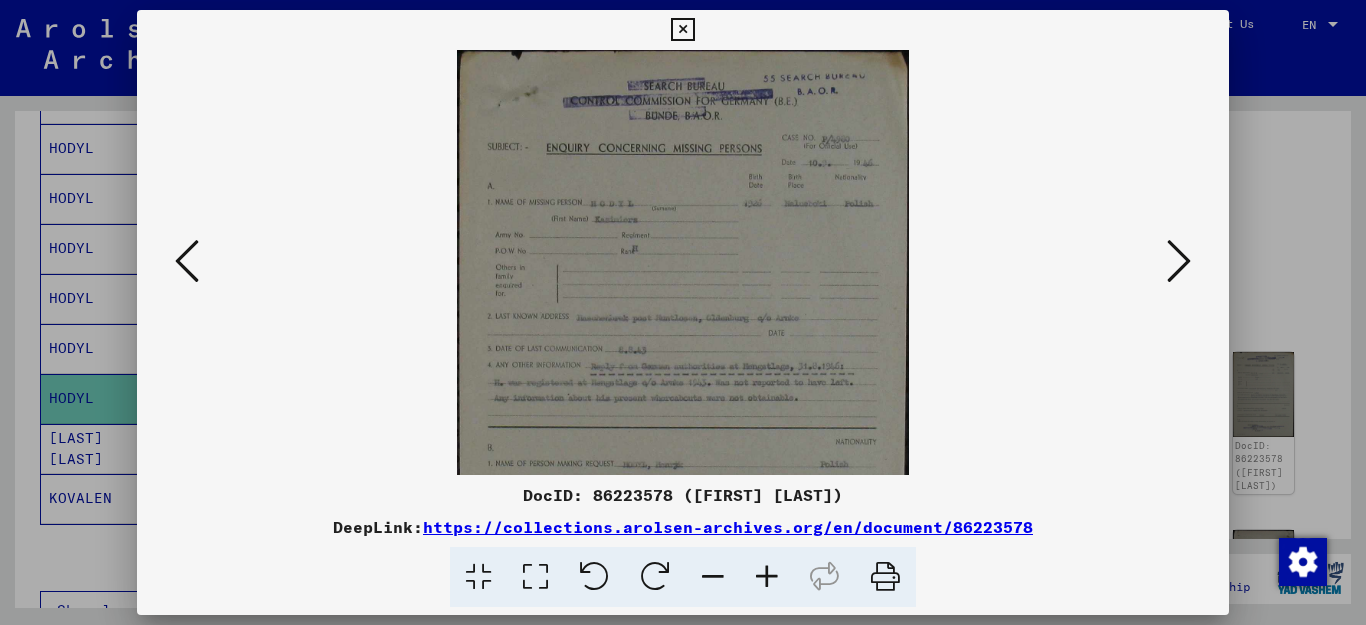 click at bounding box center [767, 577] 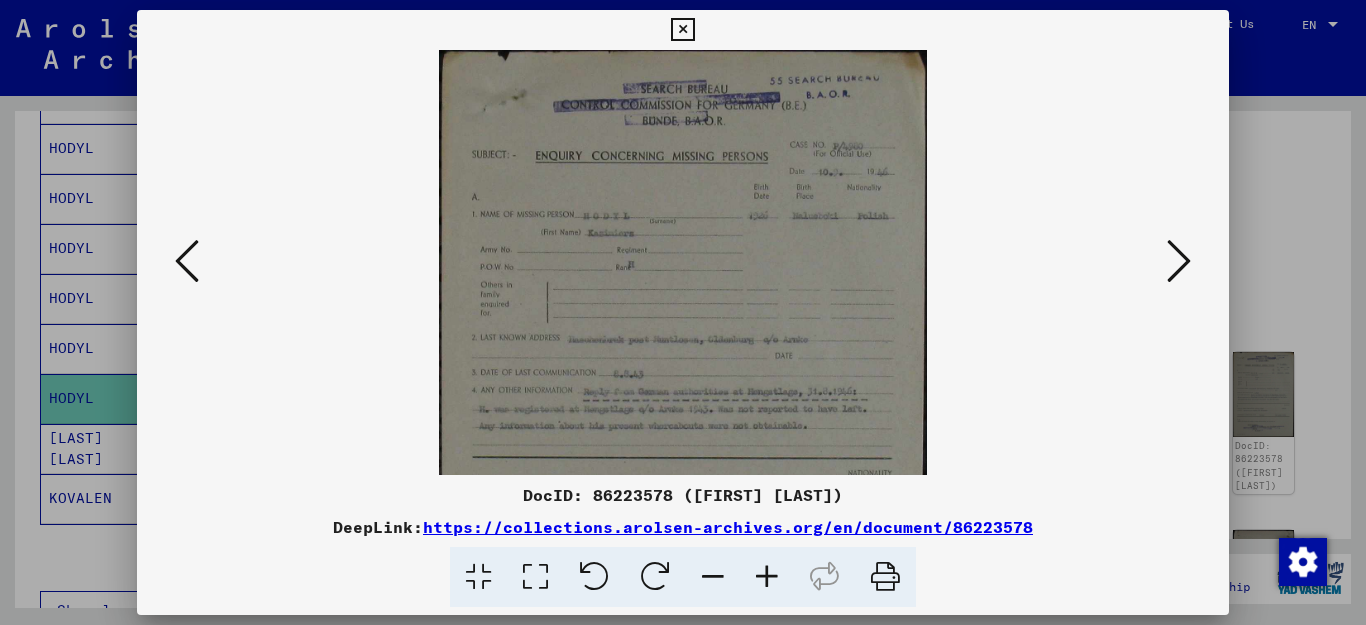 click at bounding box center (767, 577) 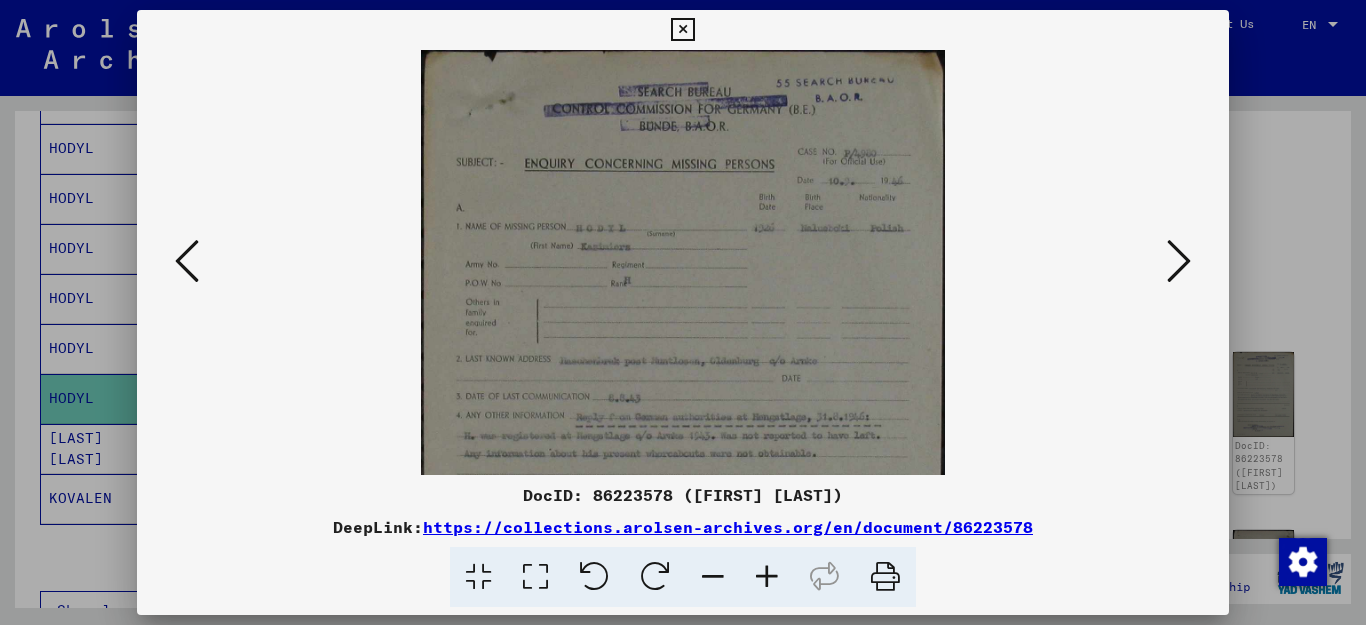 click at bounding box center (767, 577) 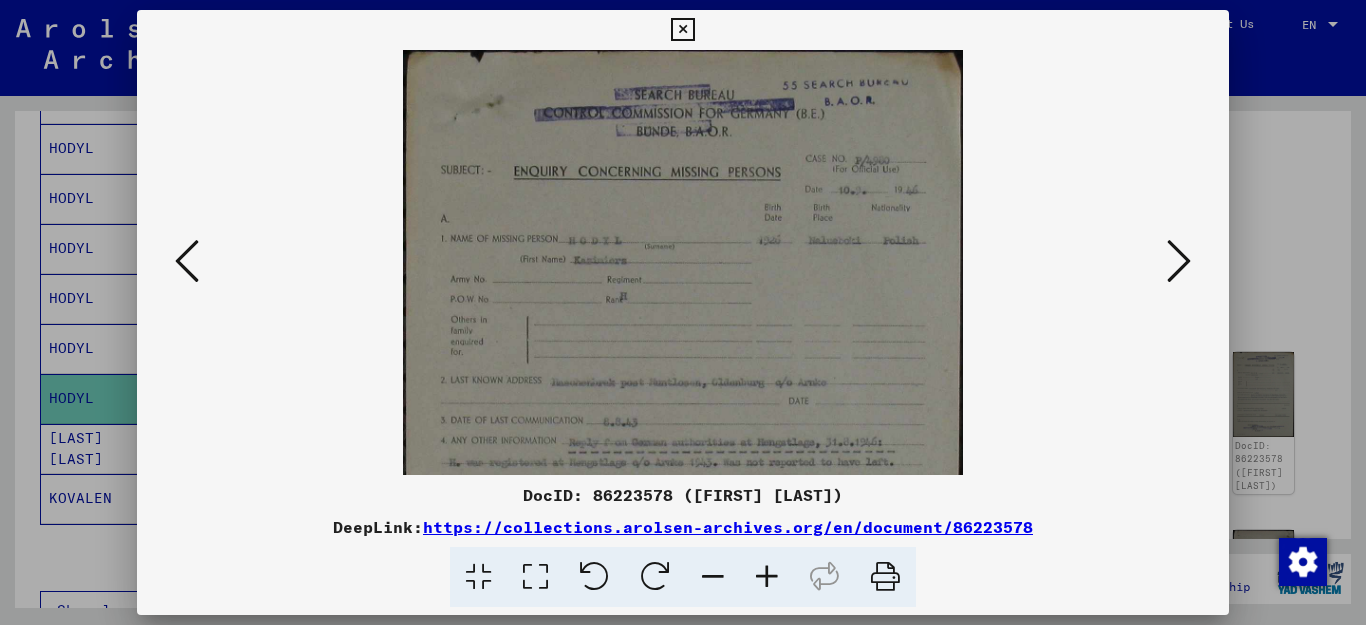 click at bounding box center [767, 577] 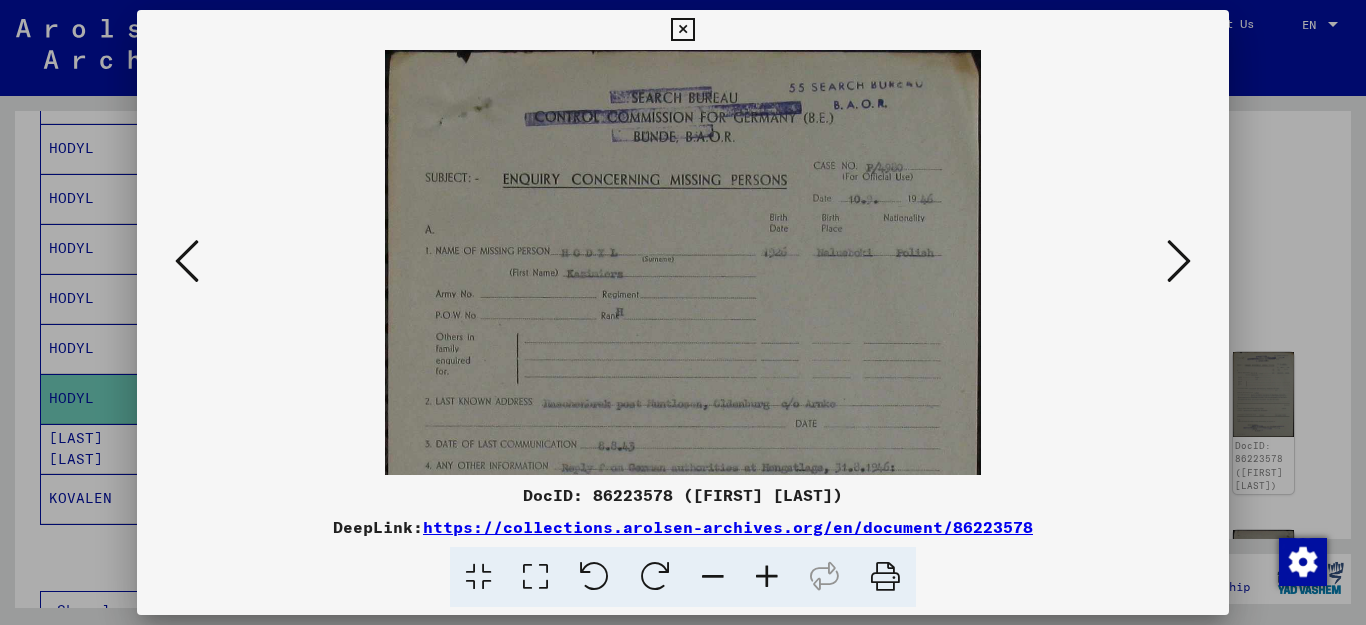 click at bounding box center [767, 577] 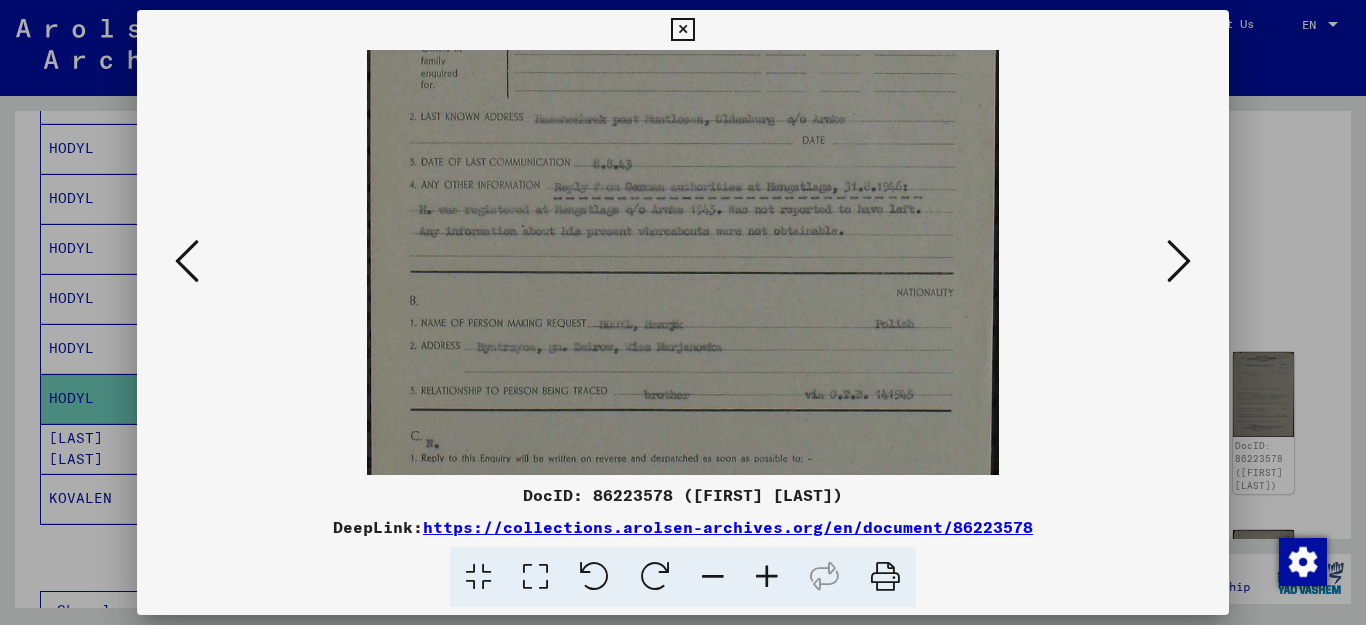 scroll, scrollTop: 311, scrollLeft: 0, axis: vertical 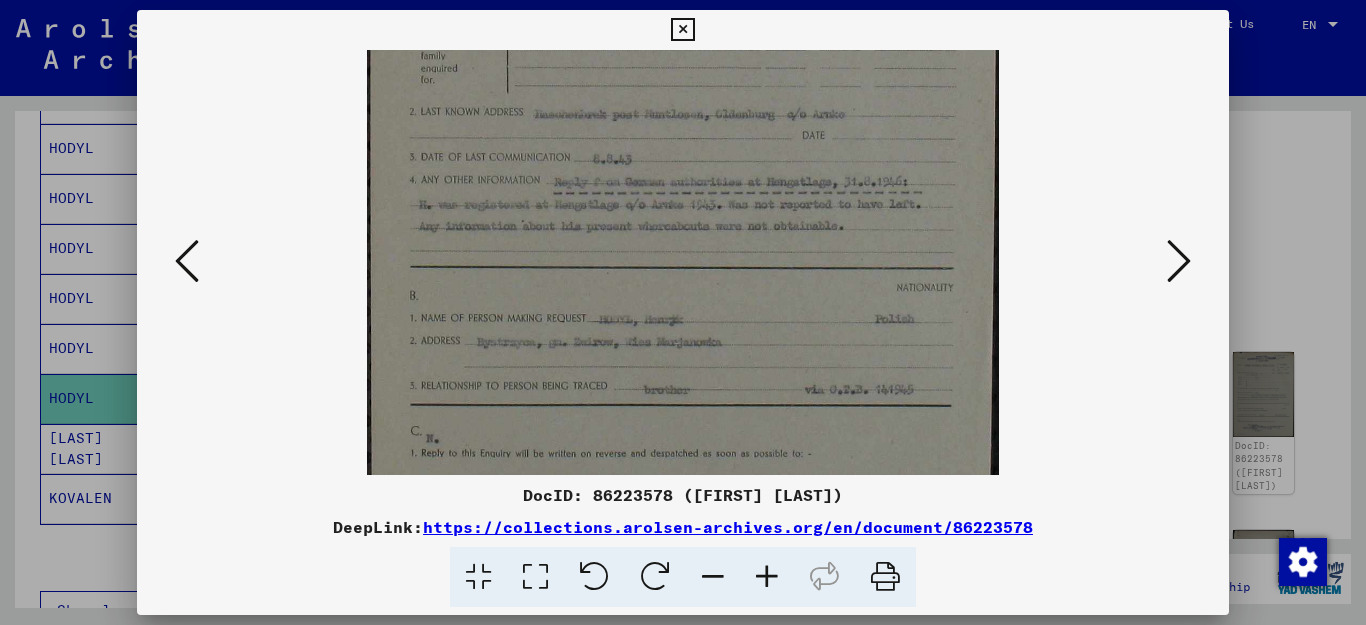 drag, startPoint x: 877, startPoint y: 406, endPoint x: 902, endPoint y: 95, distance: 312.0032 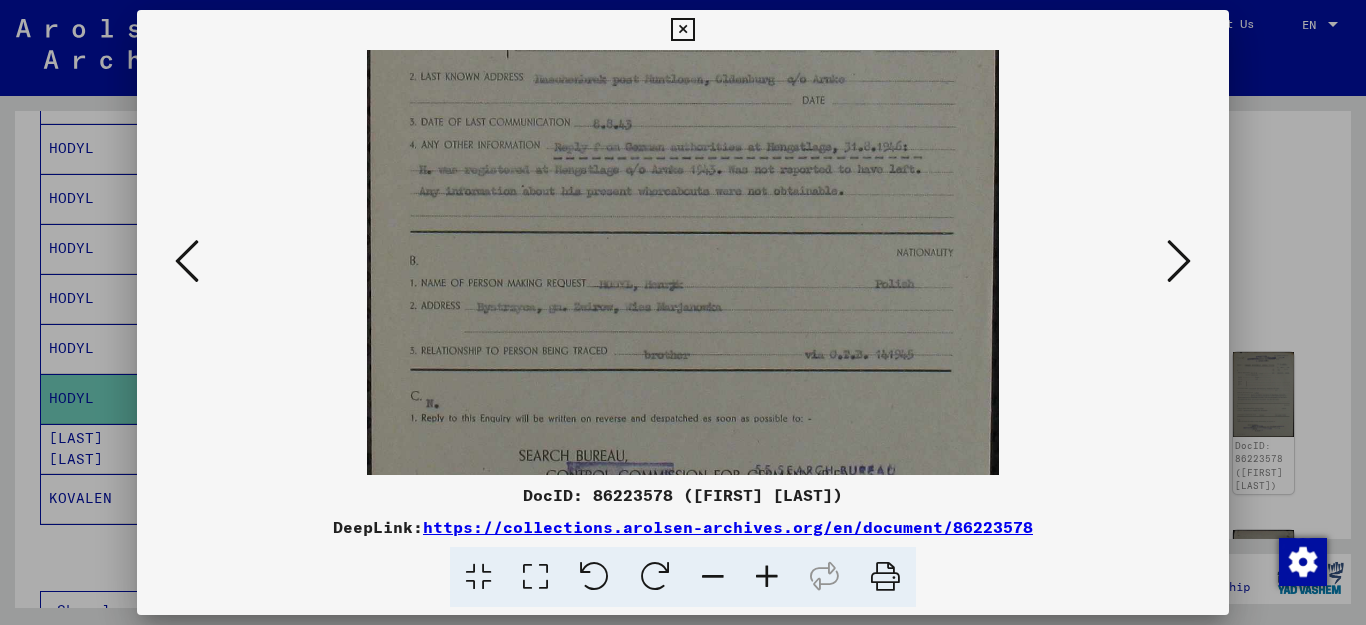 scroll, scrollTop: 347, scrollLeft: 0, axis: vertical 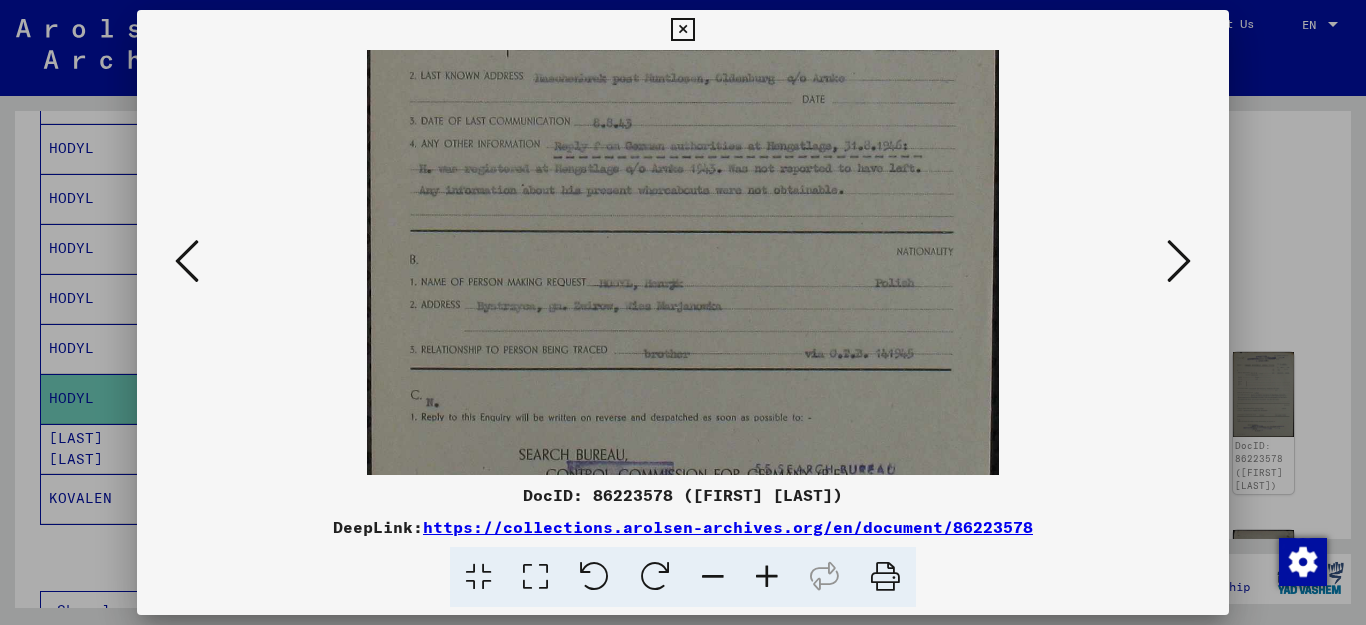 drag, startPoint x: 865, startPoint y: 338, endPoint x: 871, endPoint y: 302, distance: 36.496574 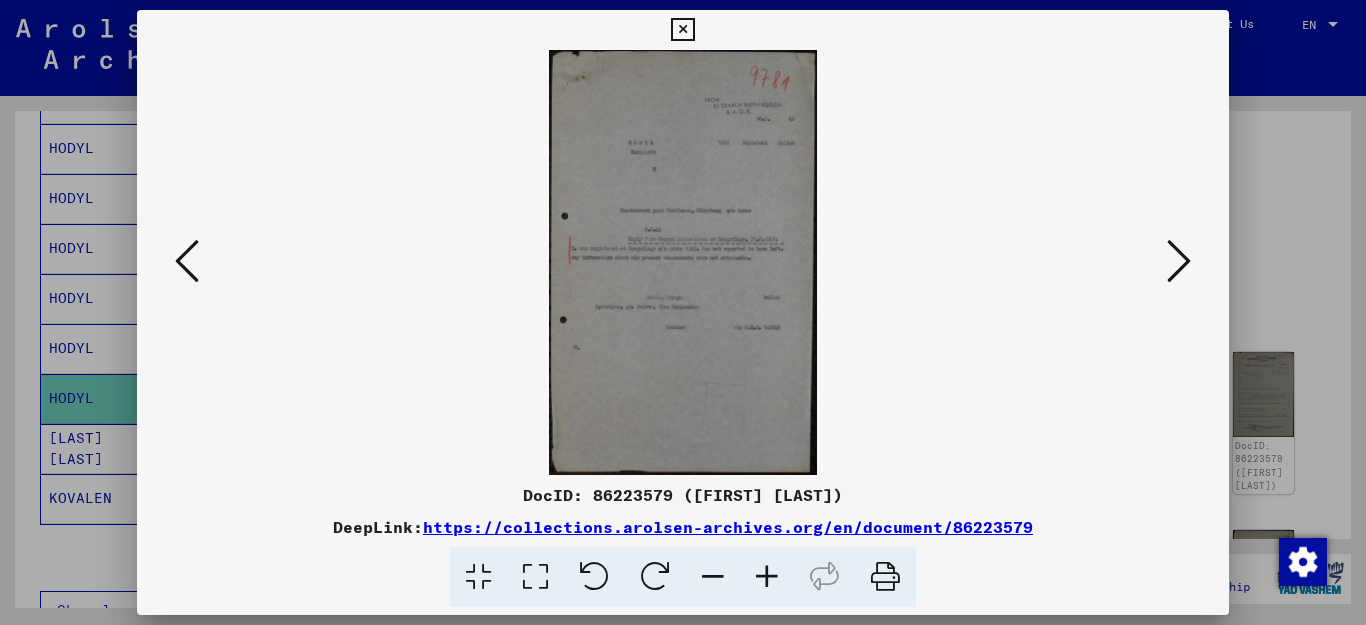 click at bounding box center (1179, 261) 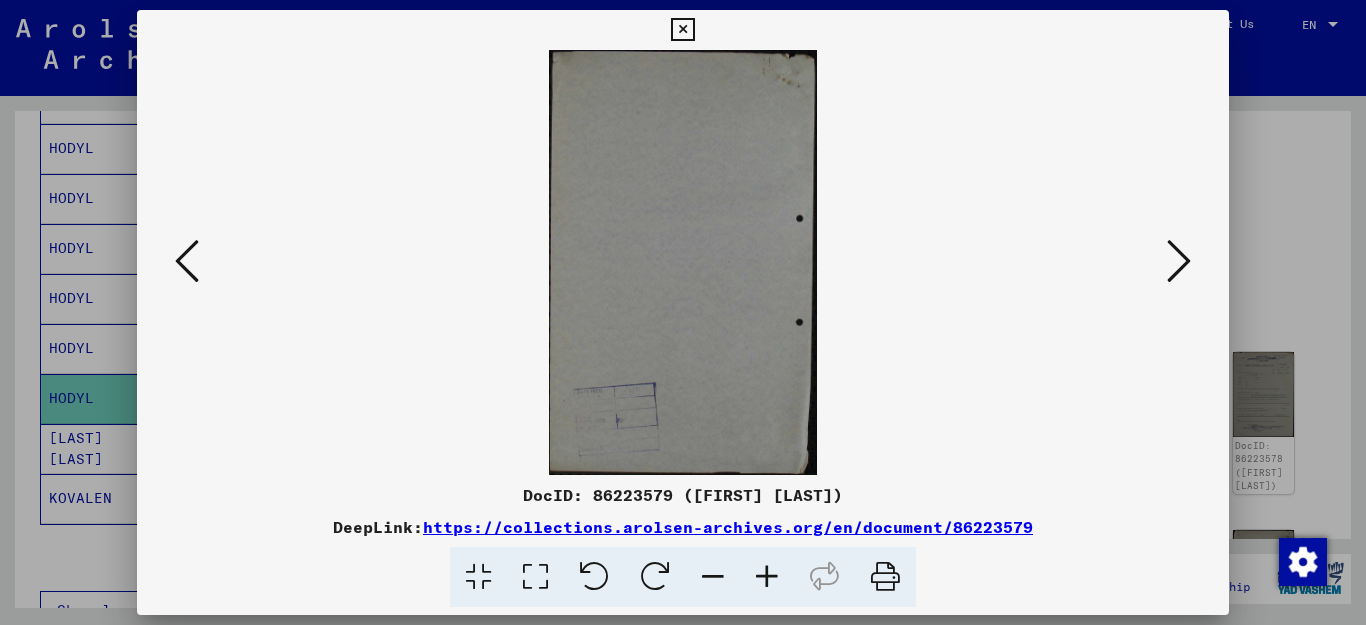 click at bounding box center (1179, 261) 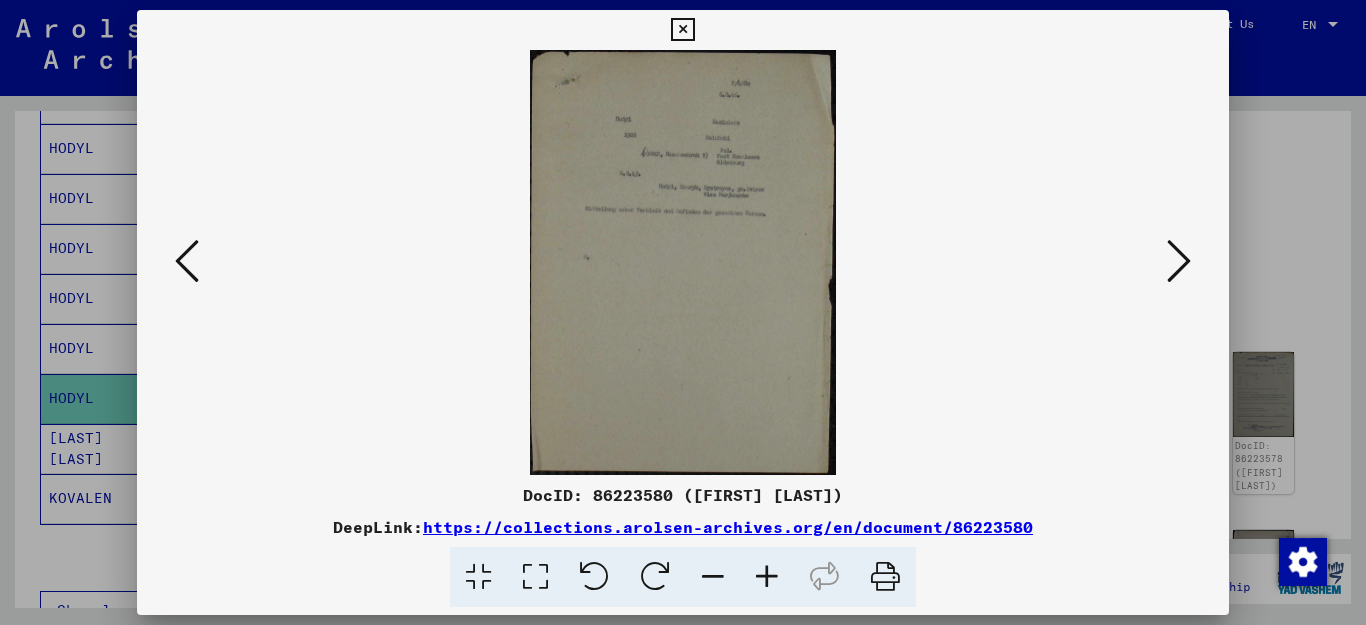 click at bounding box center (1179, 261) 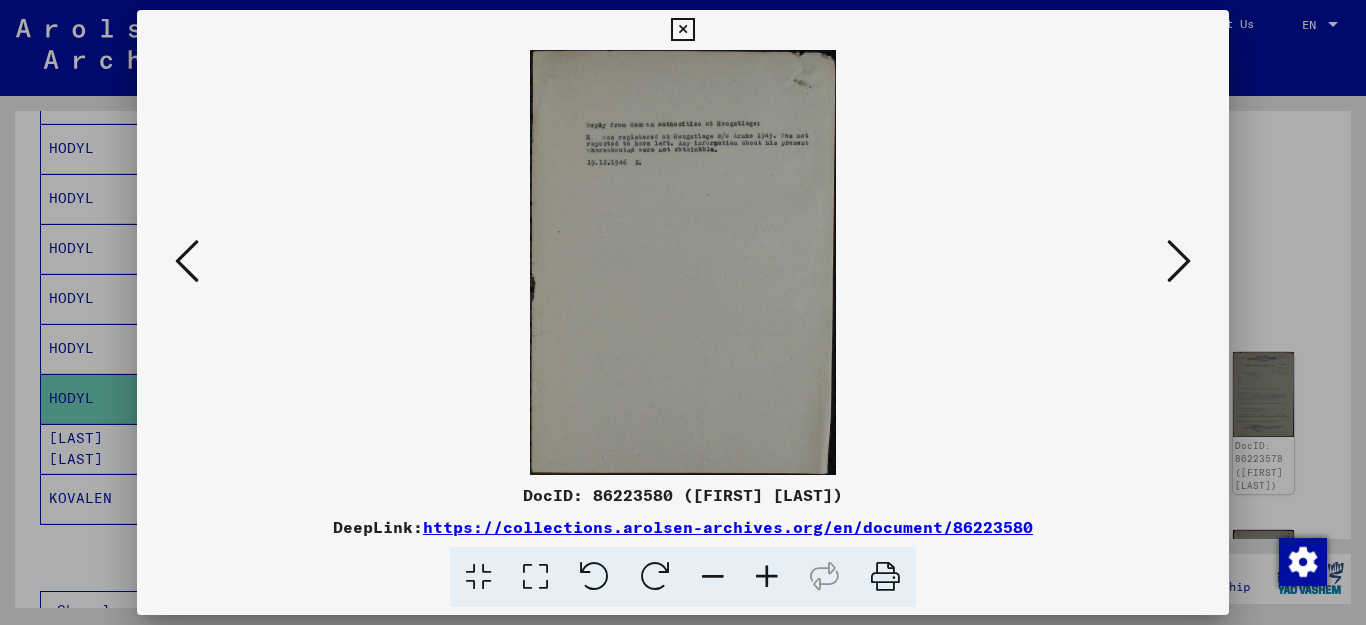 click at bounding box center (1179, 261) 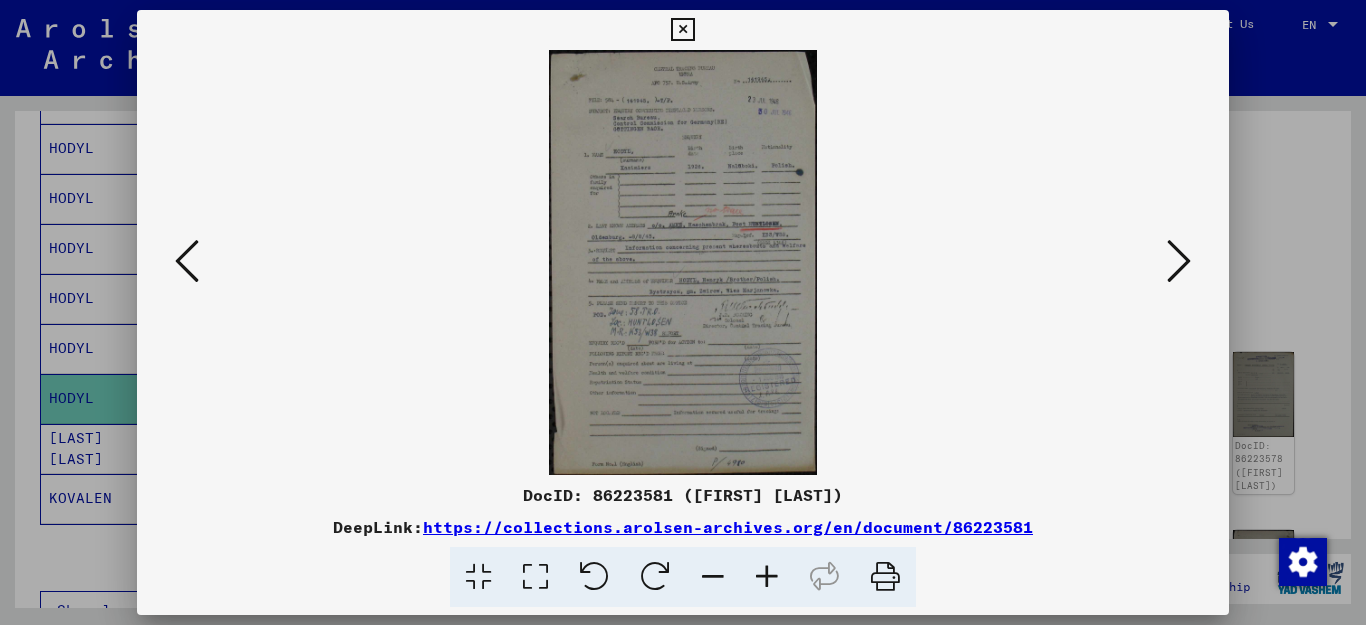 click at bounding box center [767, 577] 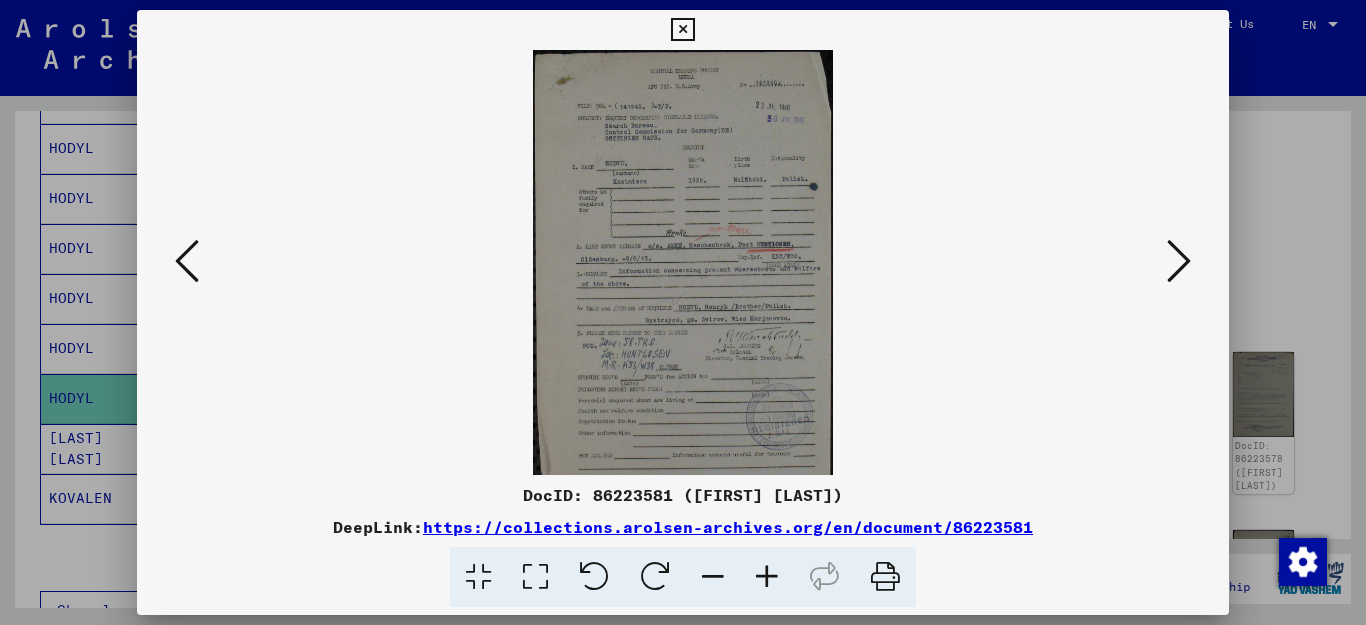 click at bounding box center (767, 577) 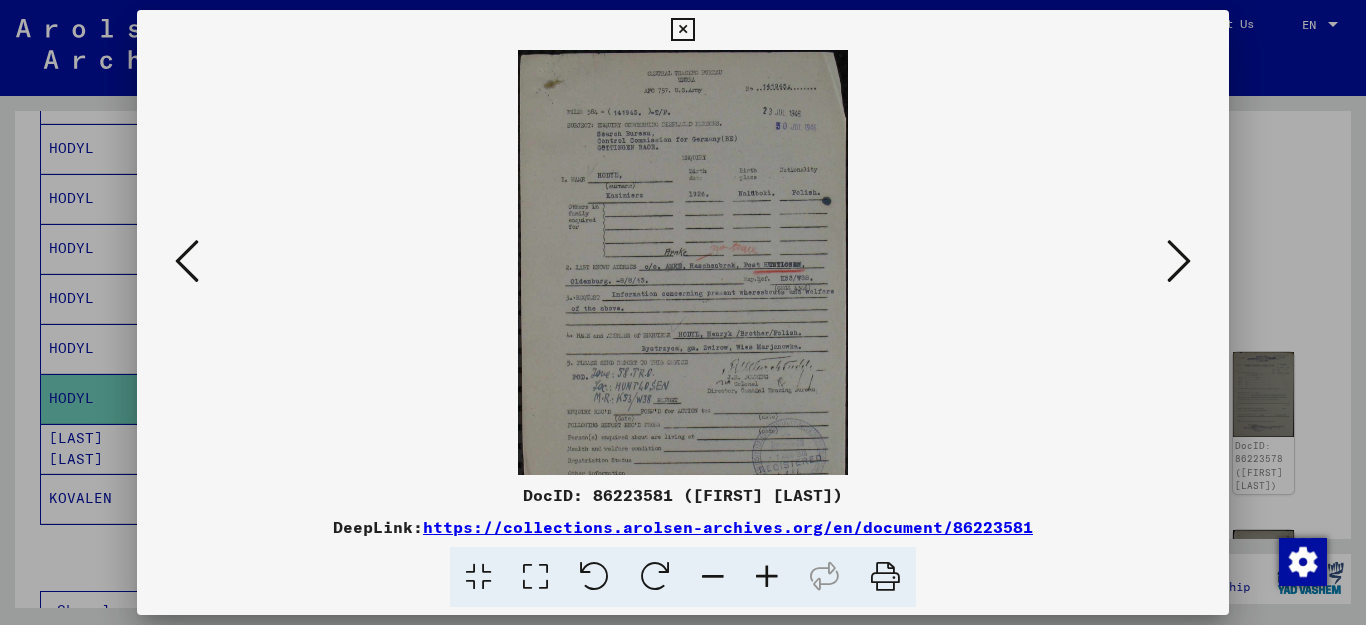 click at bounding box center (767, 577) 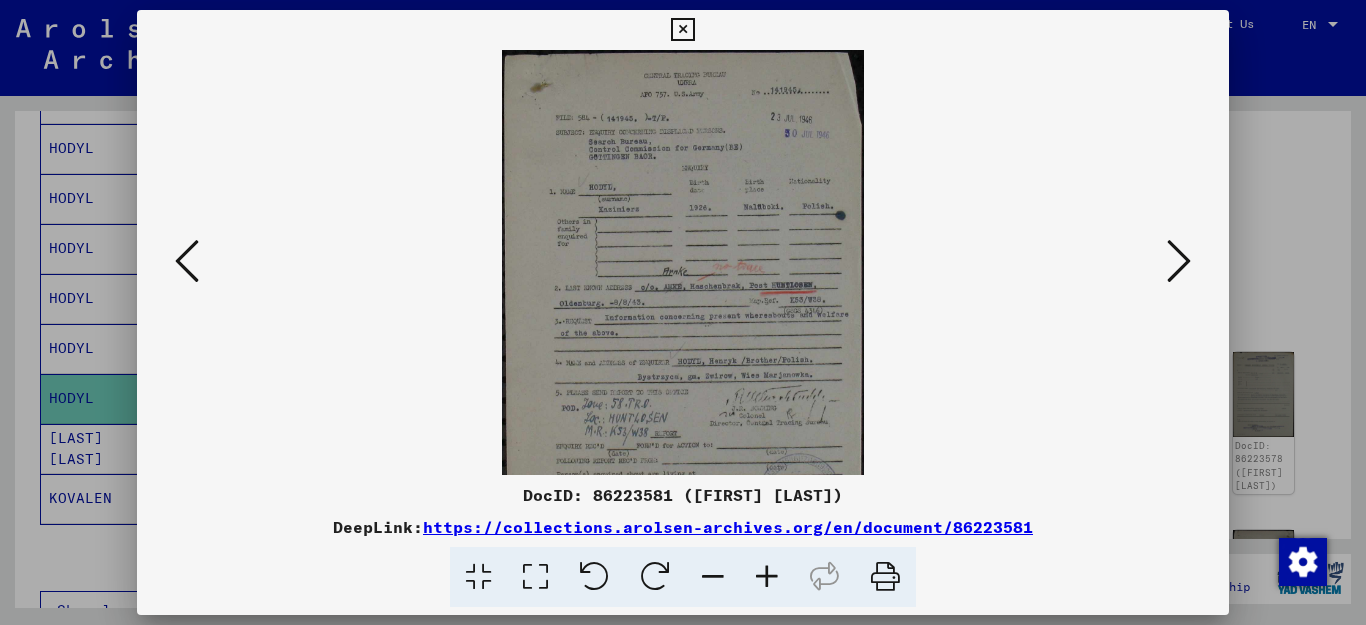click at bounding box center (767, 577) 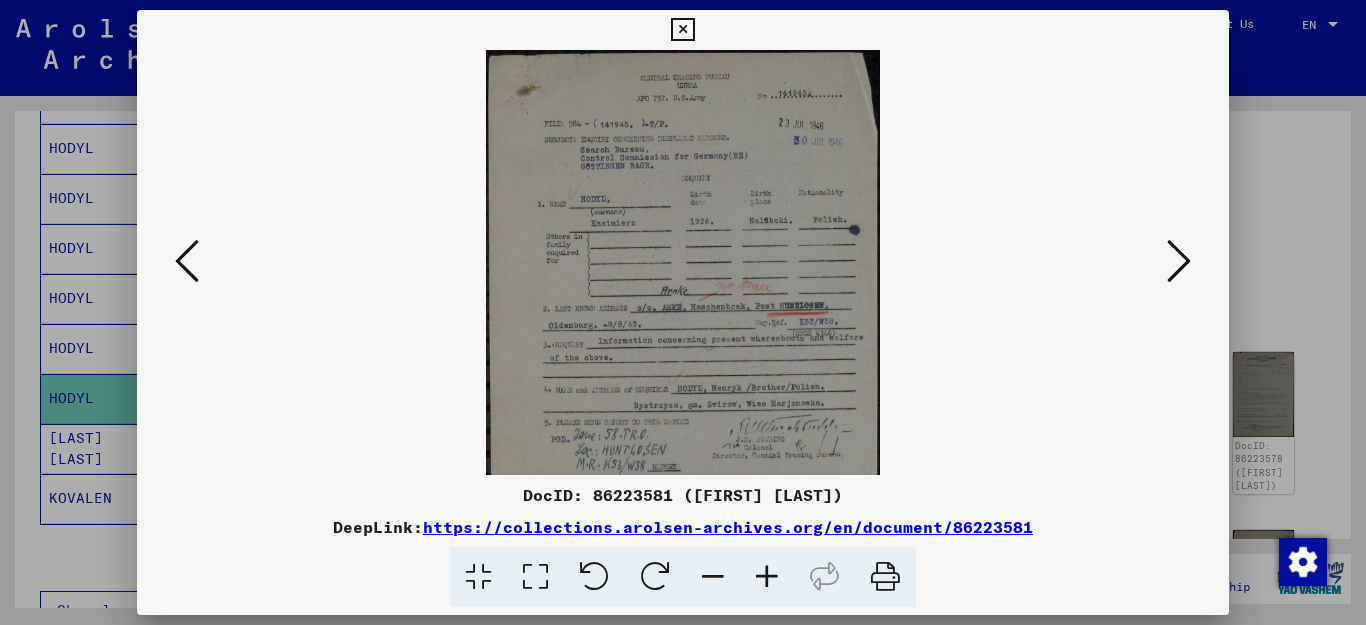 click at bounding box center [767, 577] 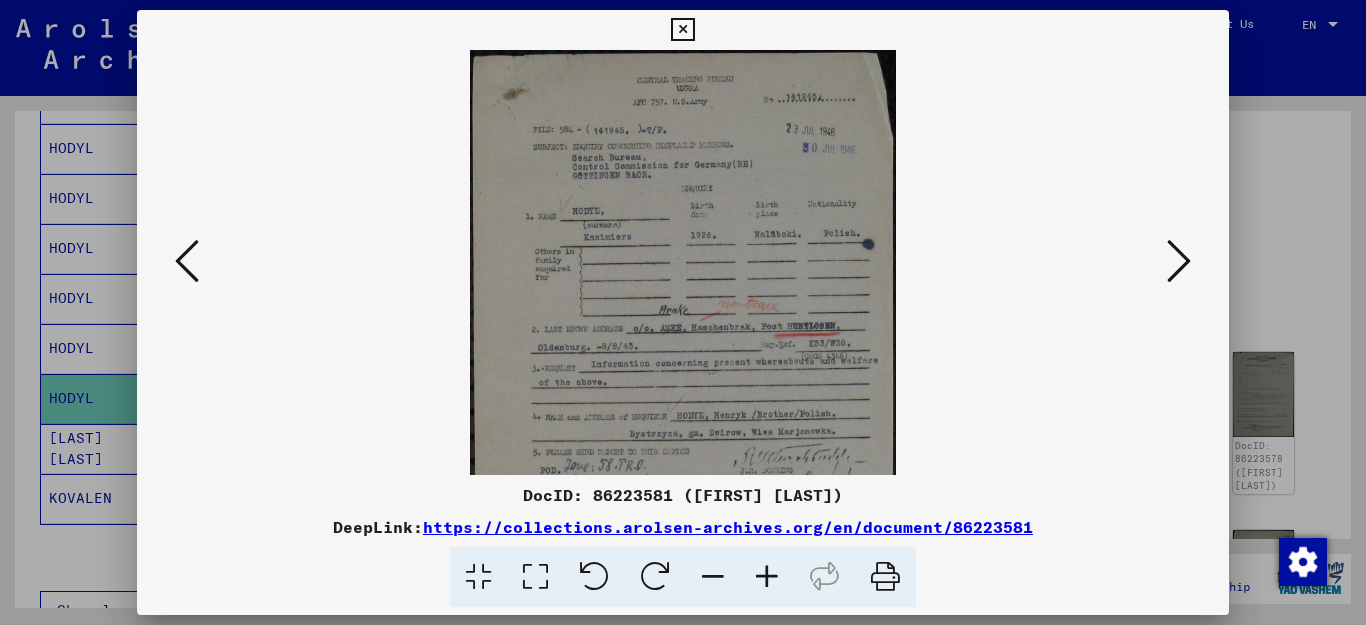 click at bounding box center [767, 577] 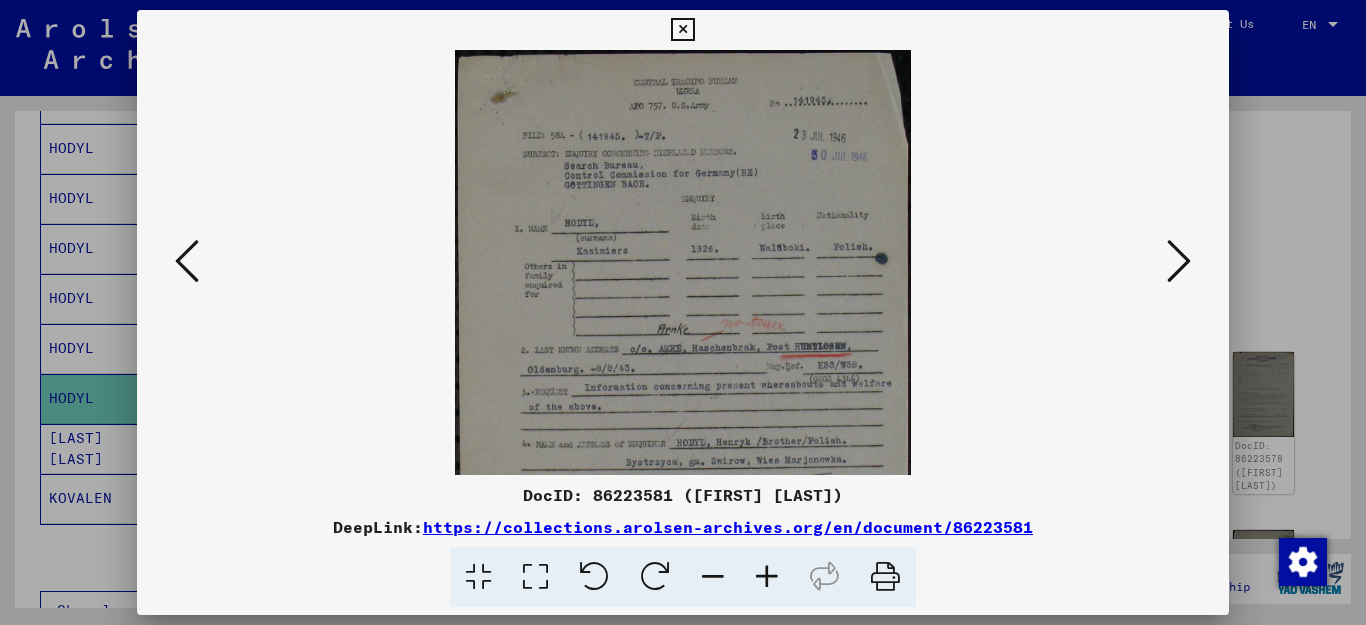 click at bounding box center [767, 577] 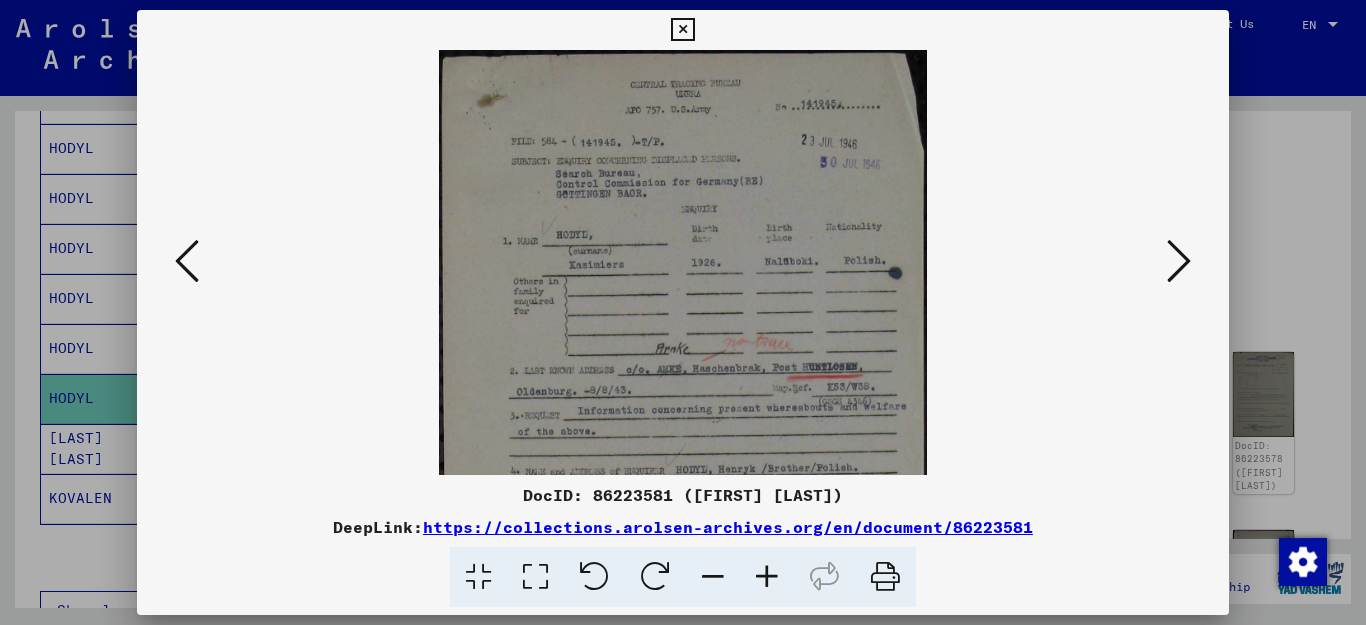 click at bounding box center [767, 577] 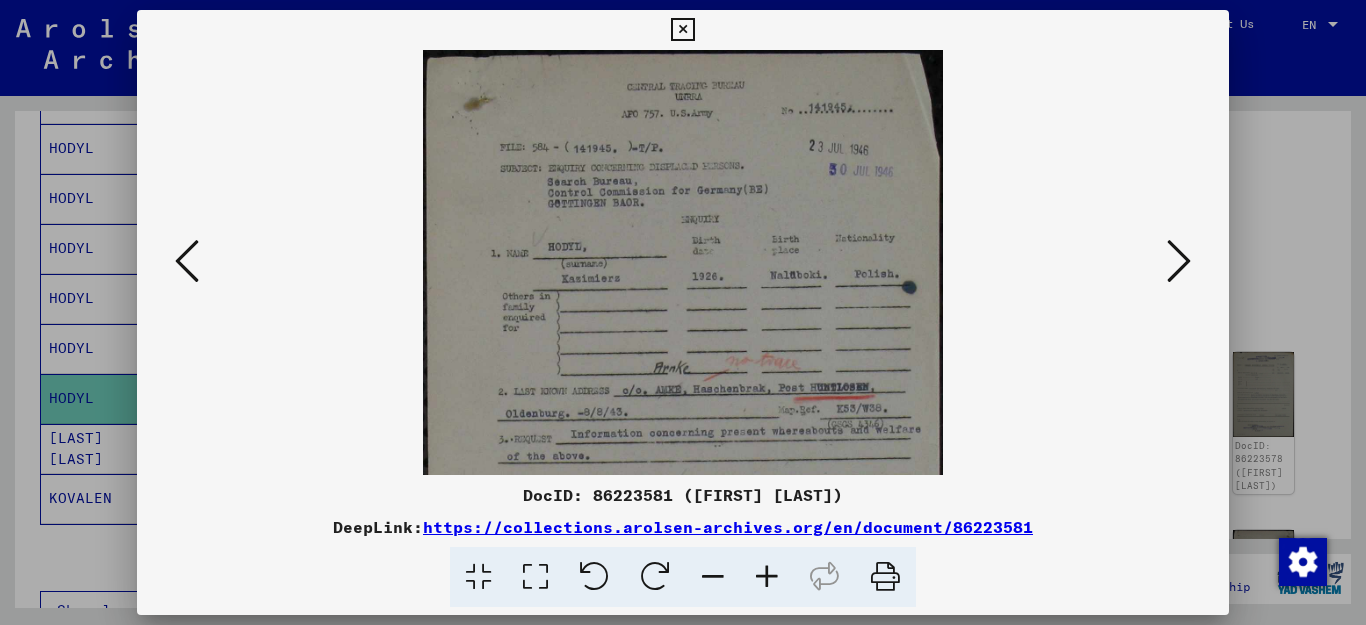 click at bounding box center [767, 577] 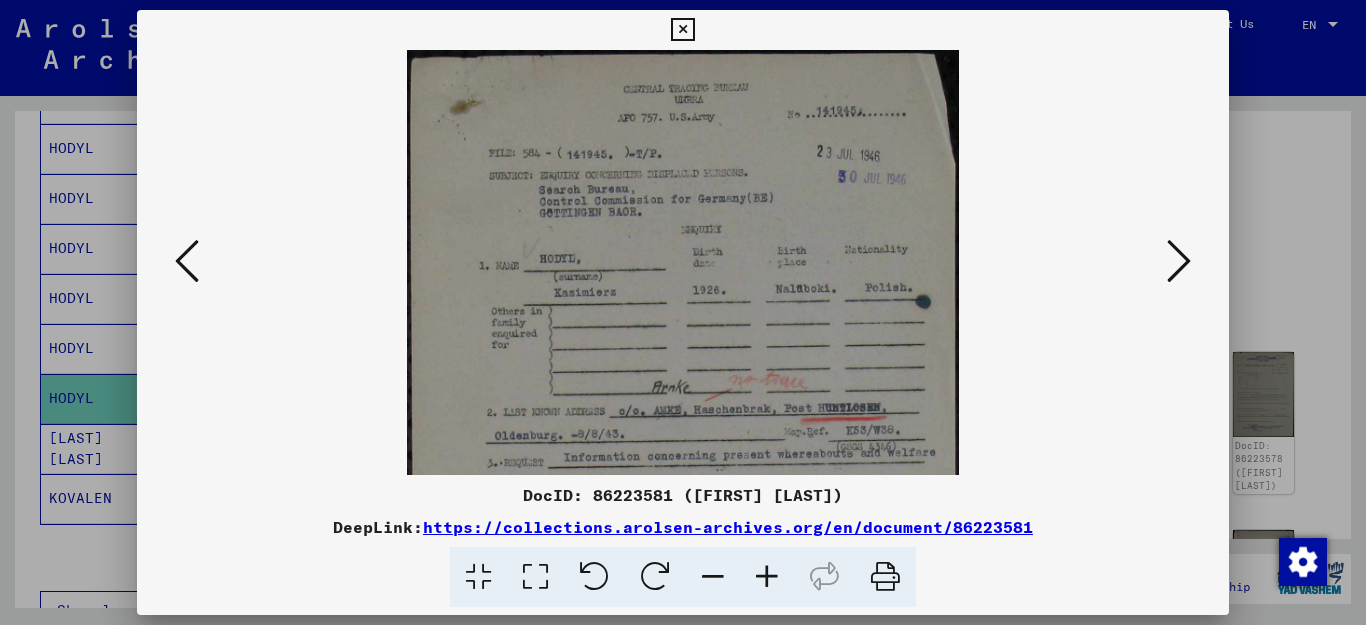 click at bounding box center [767, 577] 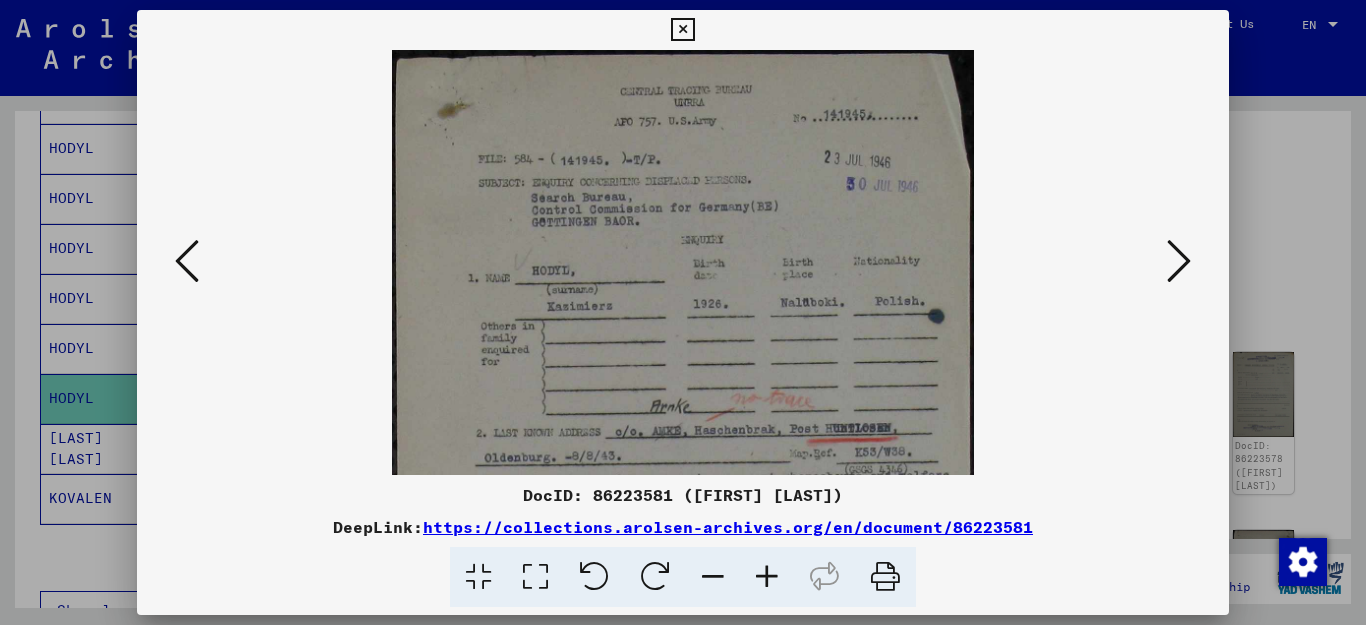click at bounding box center [767, 577] 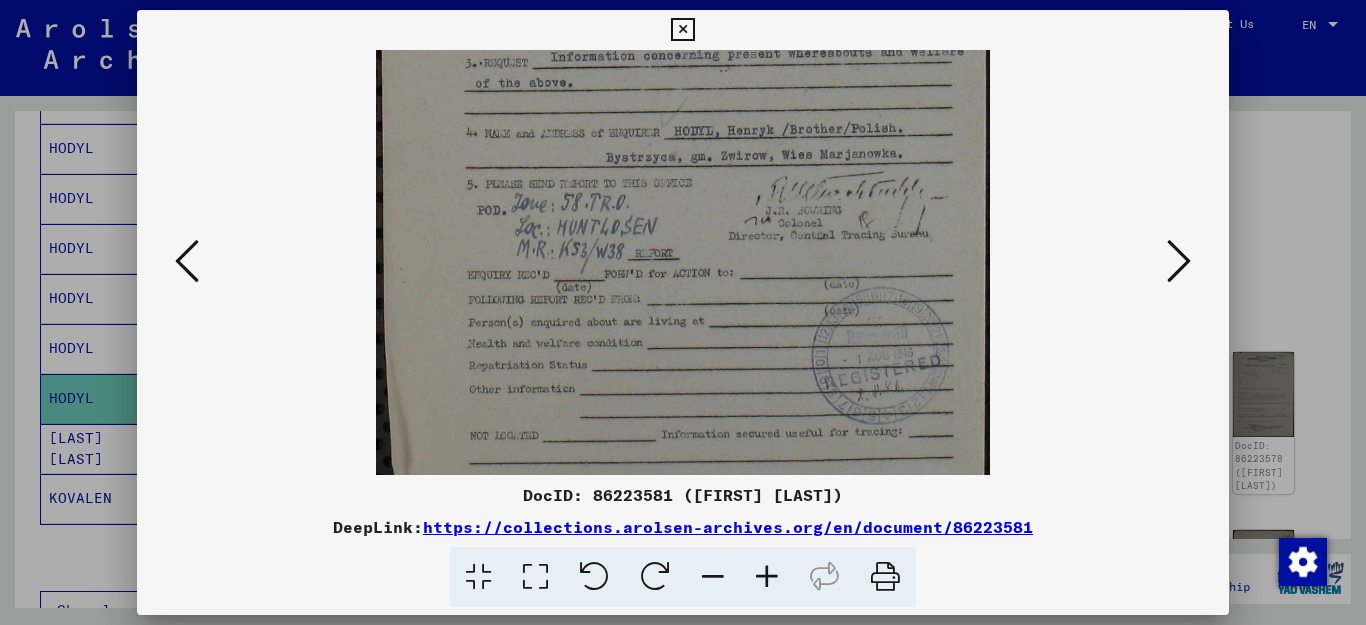 scroll, scrollTop: 450, scrollLeft: 0, axis: vertical 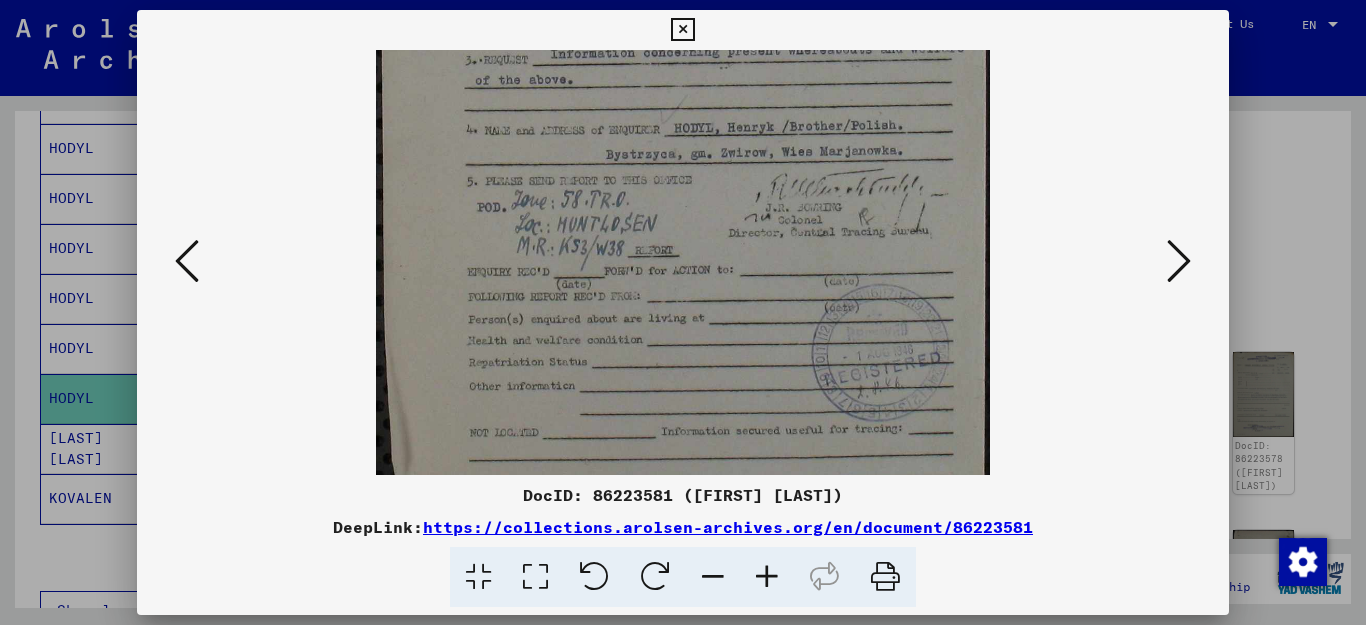 drag, startPoint x: 876, startPoint y: -39, endPoint x: 424, endPoint y: 253, distance: 538.11523 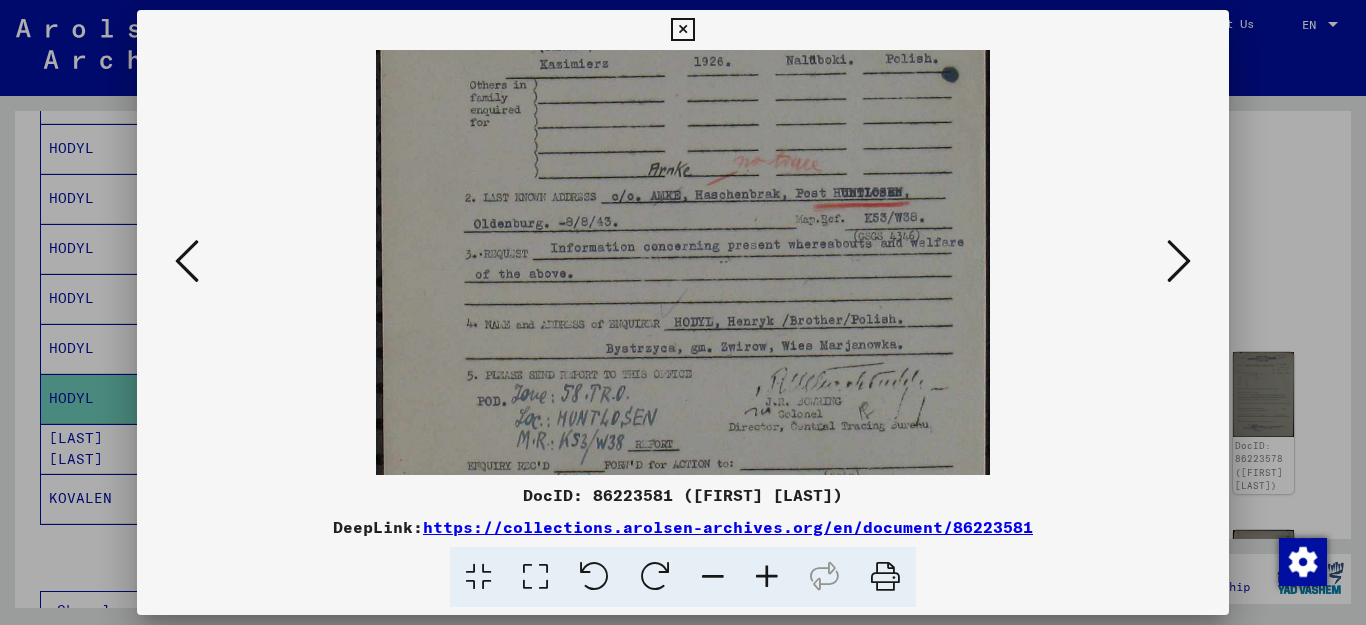 scroll, scrollTop: 255, scrollLeft: 0, axis: vertical 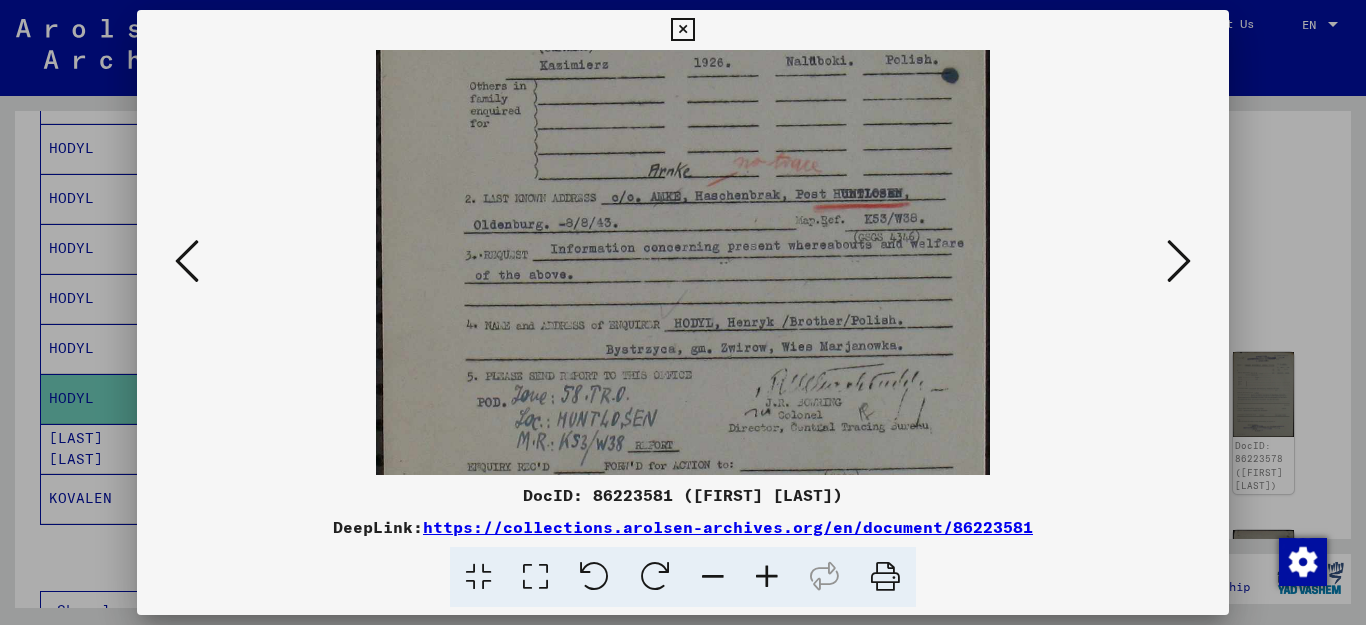 drag, startPoint x: 893, startPoint y: 384, endPoint x: 912, endPoint y: 484, distance: 101.788994 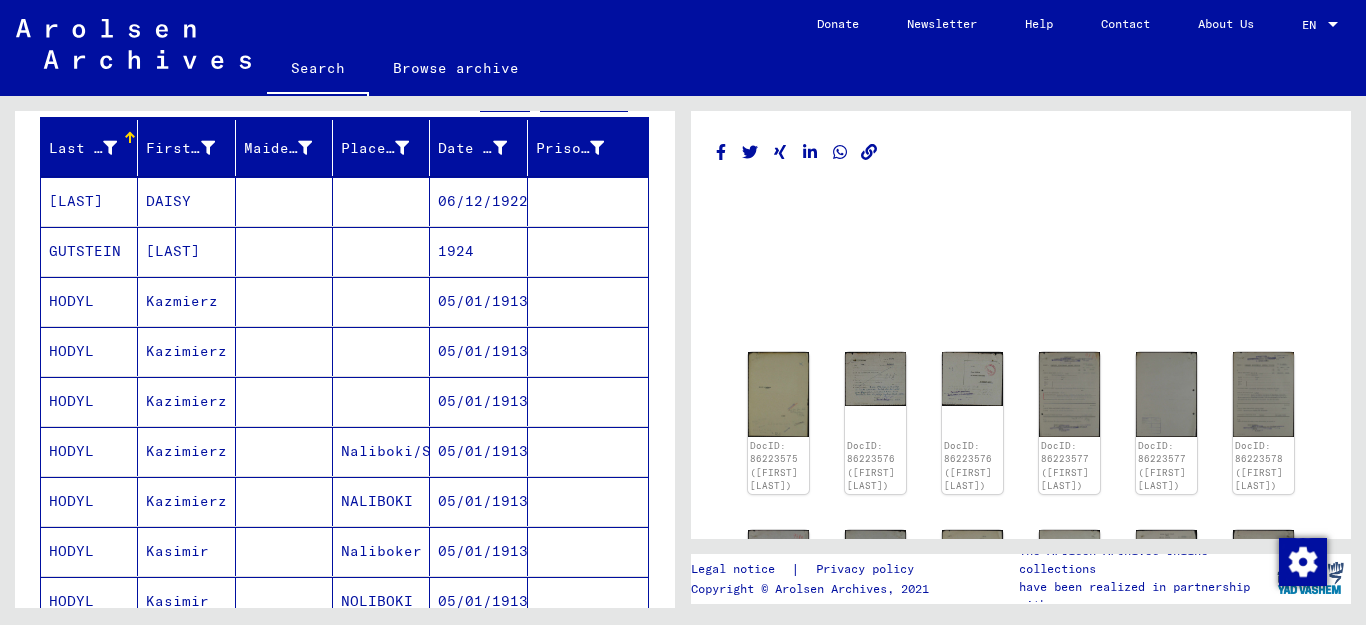 scroll, scrollTop: 0, scrollLeft: 0, axis: both 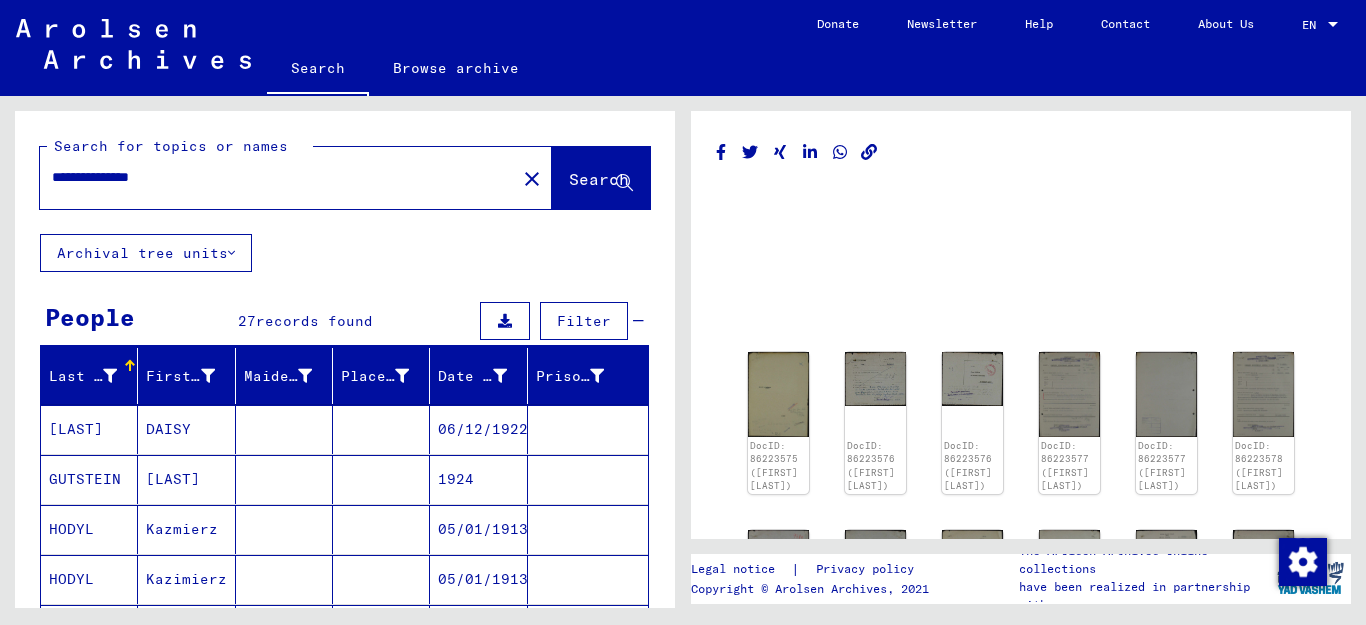 drag, startPoint x: 197, startPoint y: 172, endPoint x: 108, endPoint y: 172, distance: 89 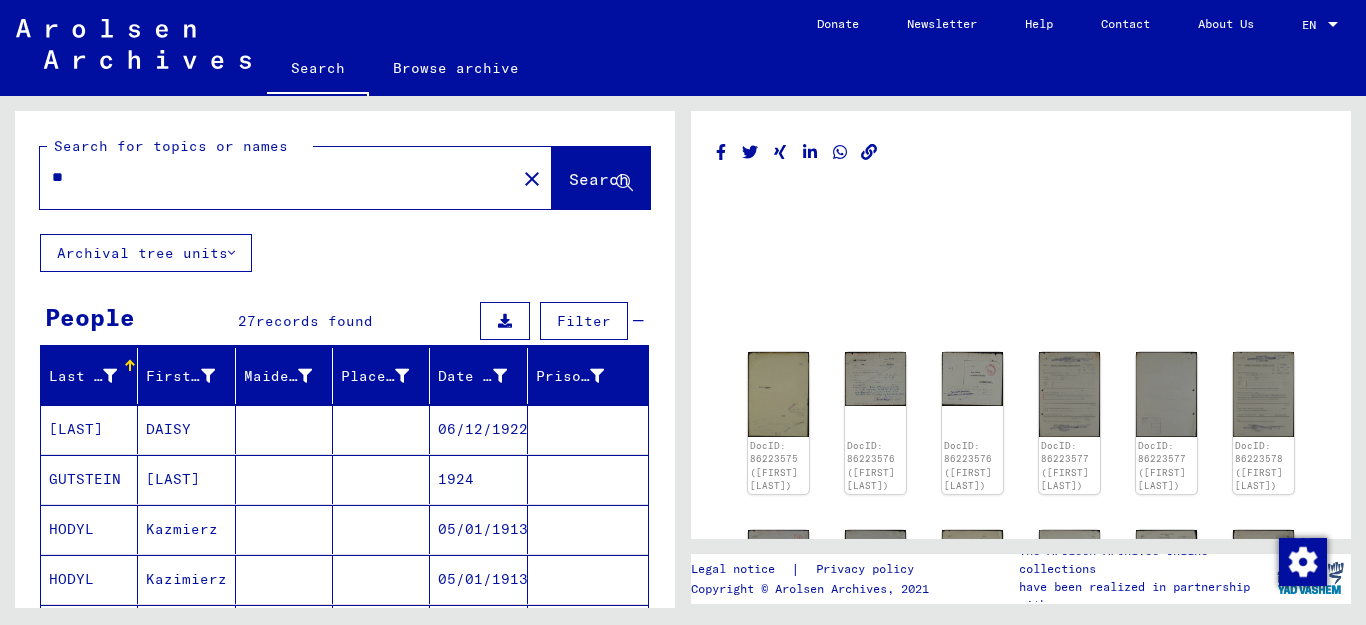type on "*" 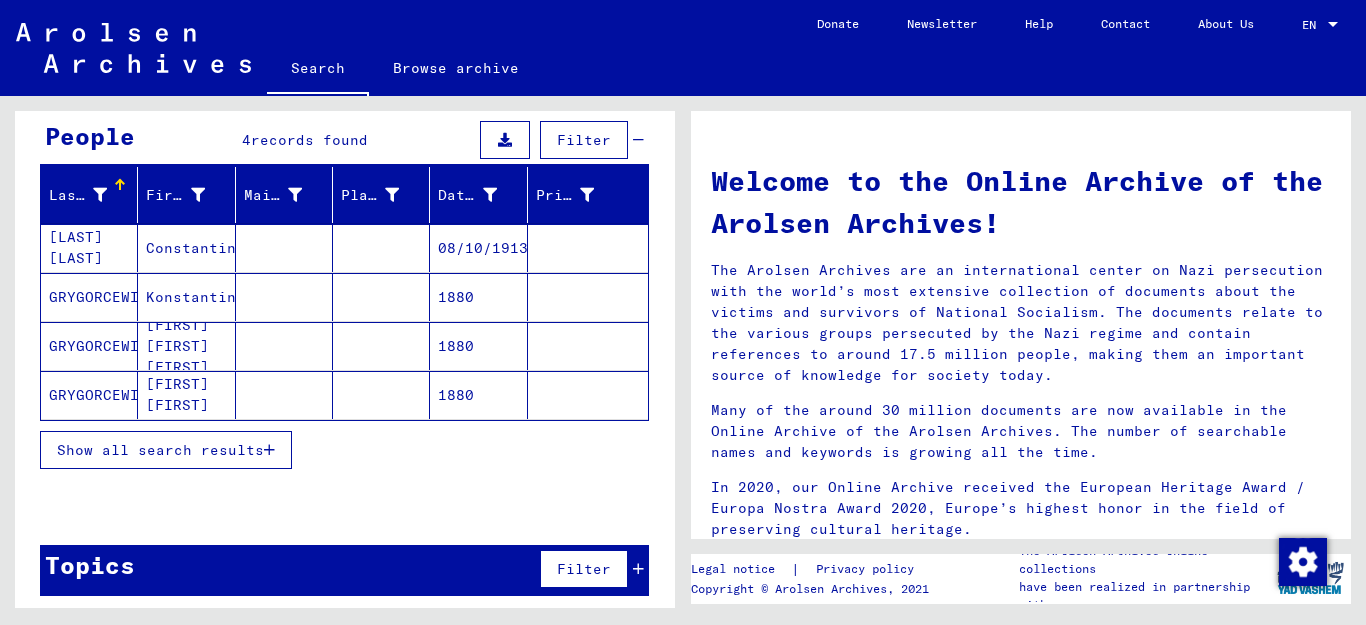 scroll, scrollTop: 191, scrollLeft: 0, axis: vertical 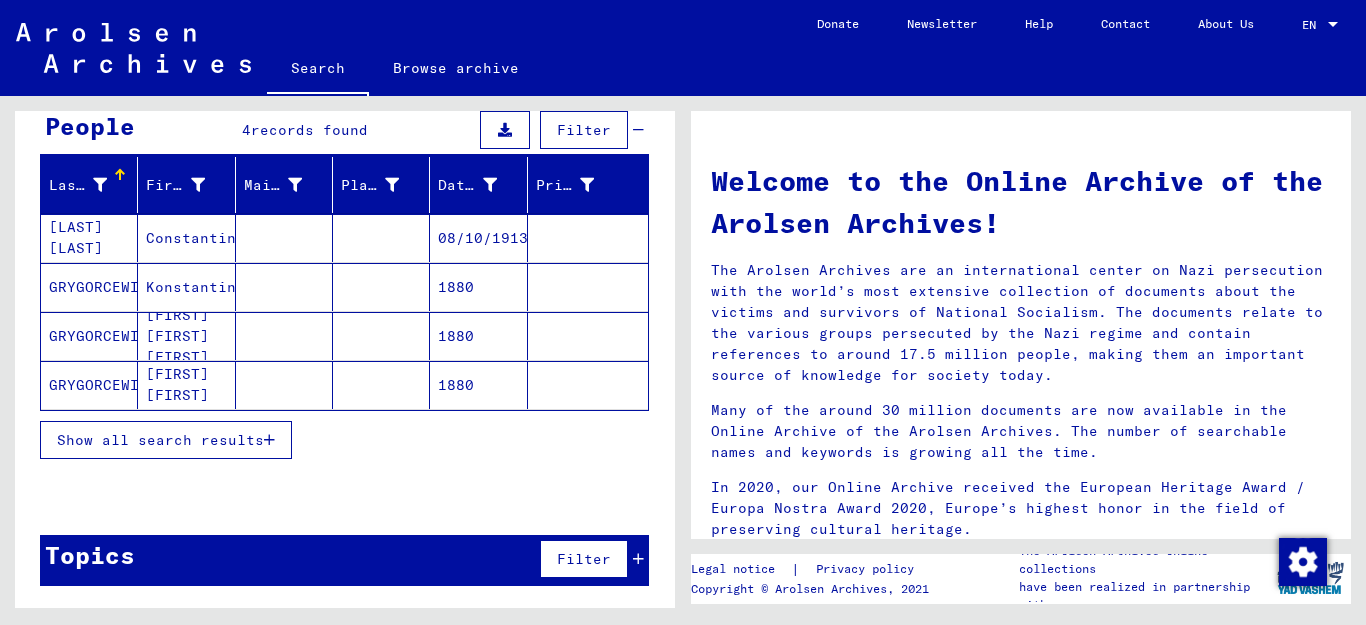 click at bounding box center [269, 440] 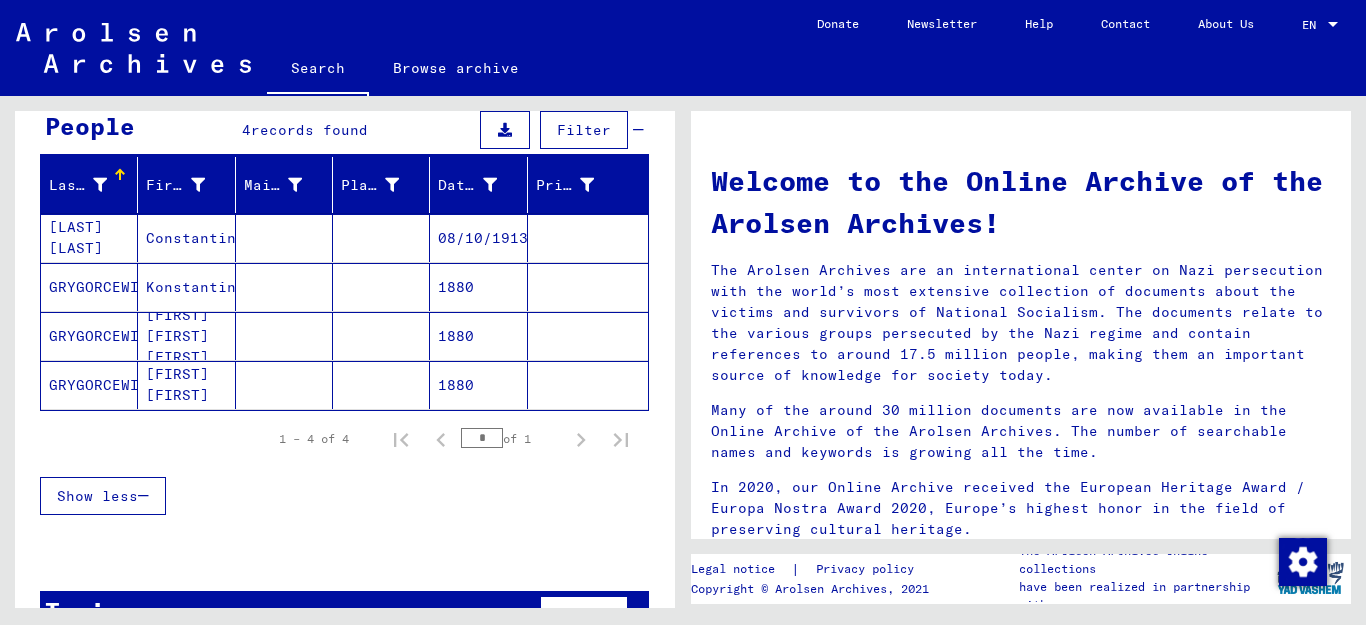 click on "GRYGORCEWICZ" at bounding box center [89, 336] 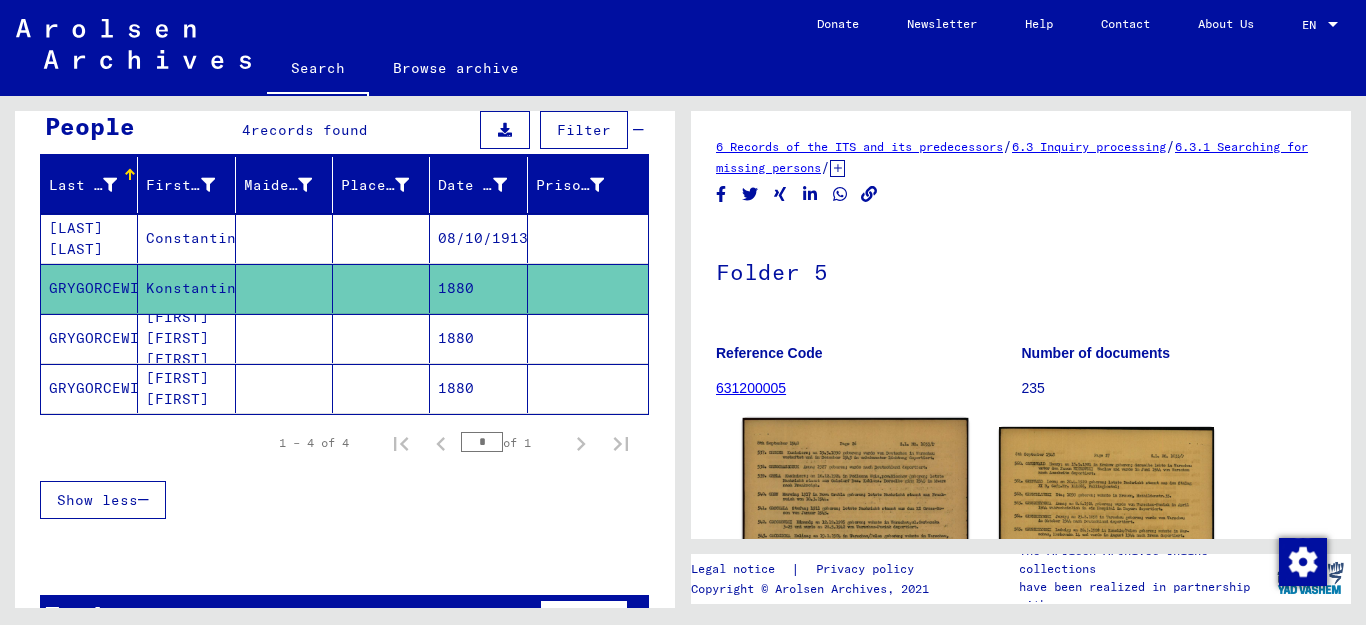 scroll, scrollTop: 0, scrollLeft: 0, axis: both 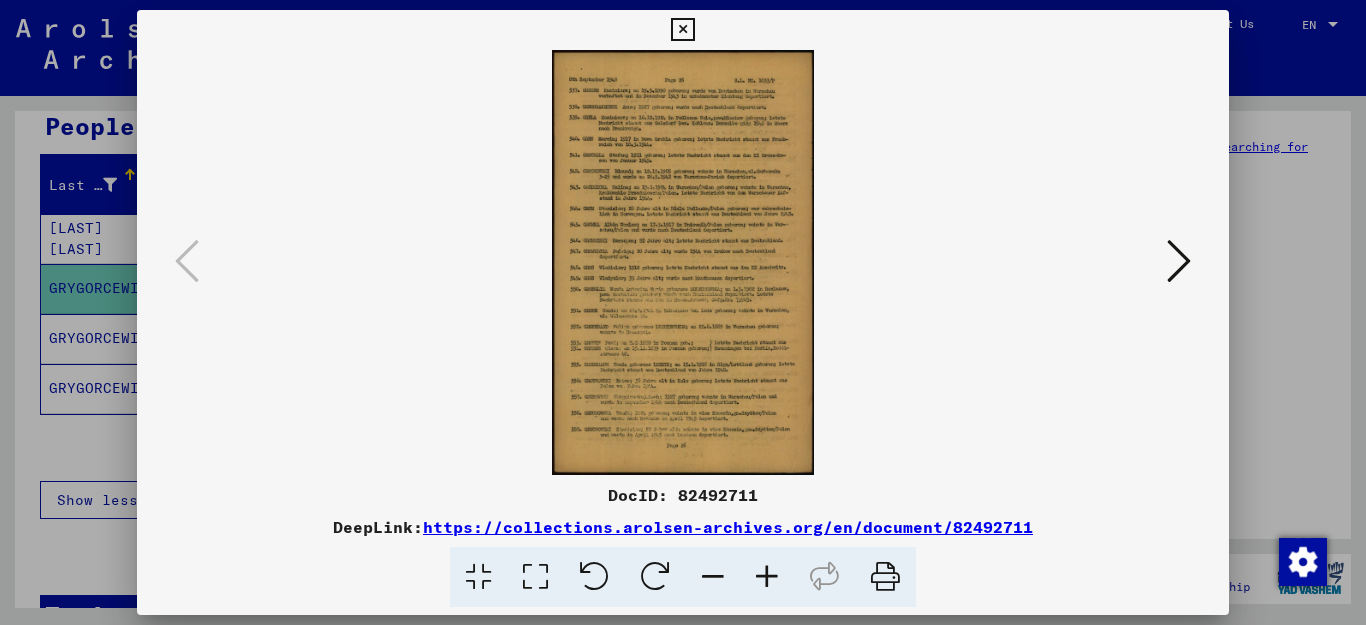 click at bounding box center (767, 577) 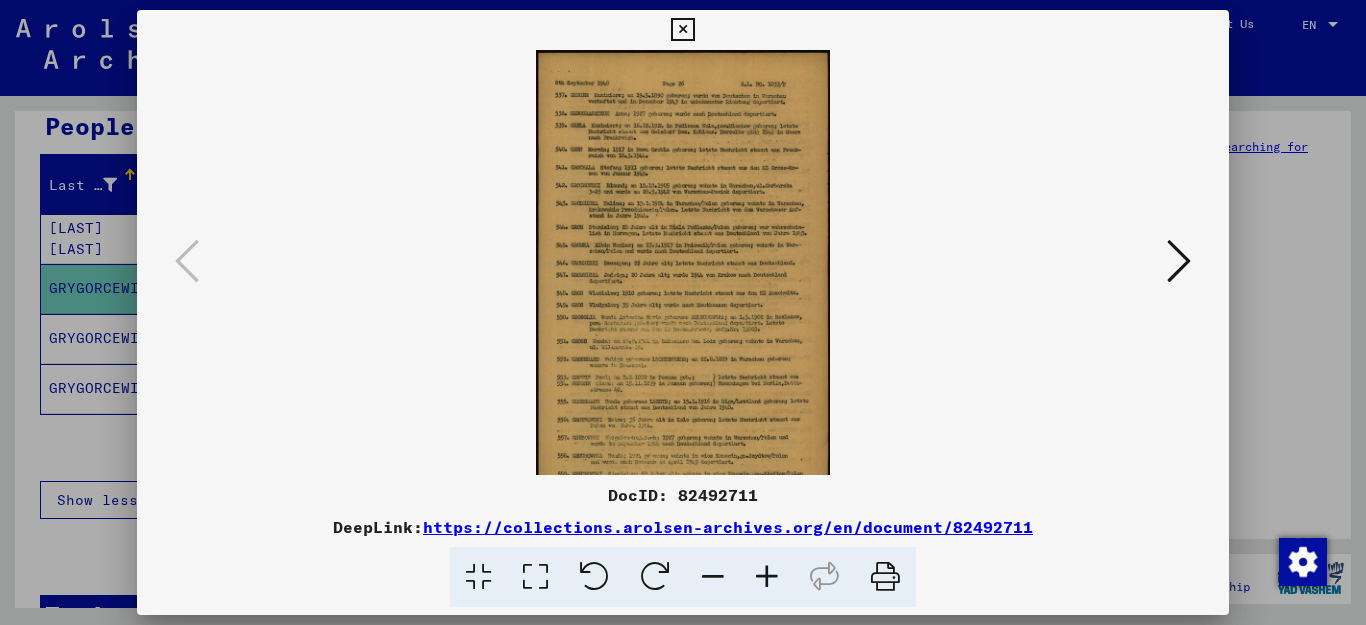 click at bounding box center (767, 577) 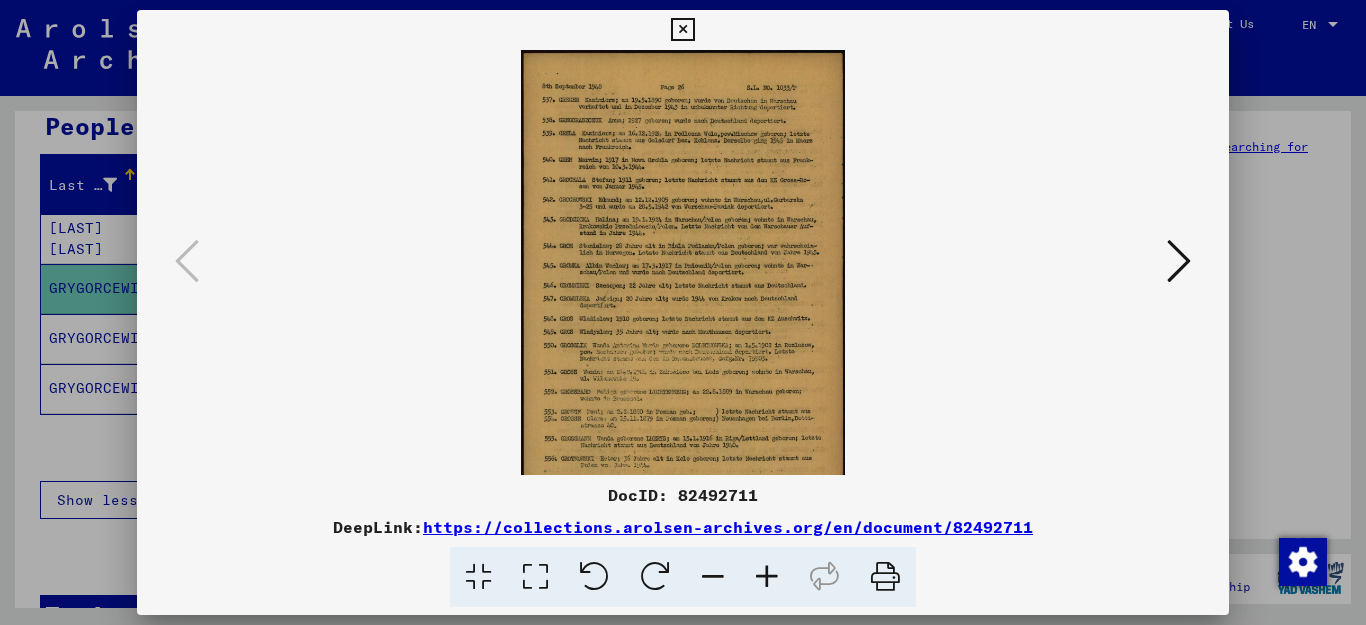 click at bounding box center (767, 577) 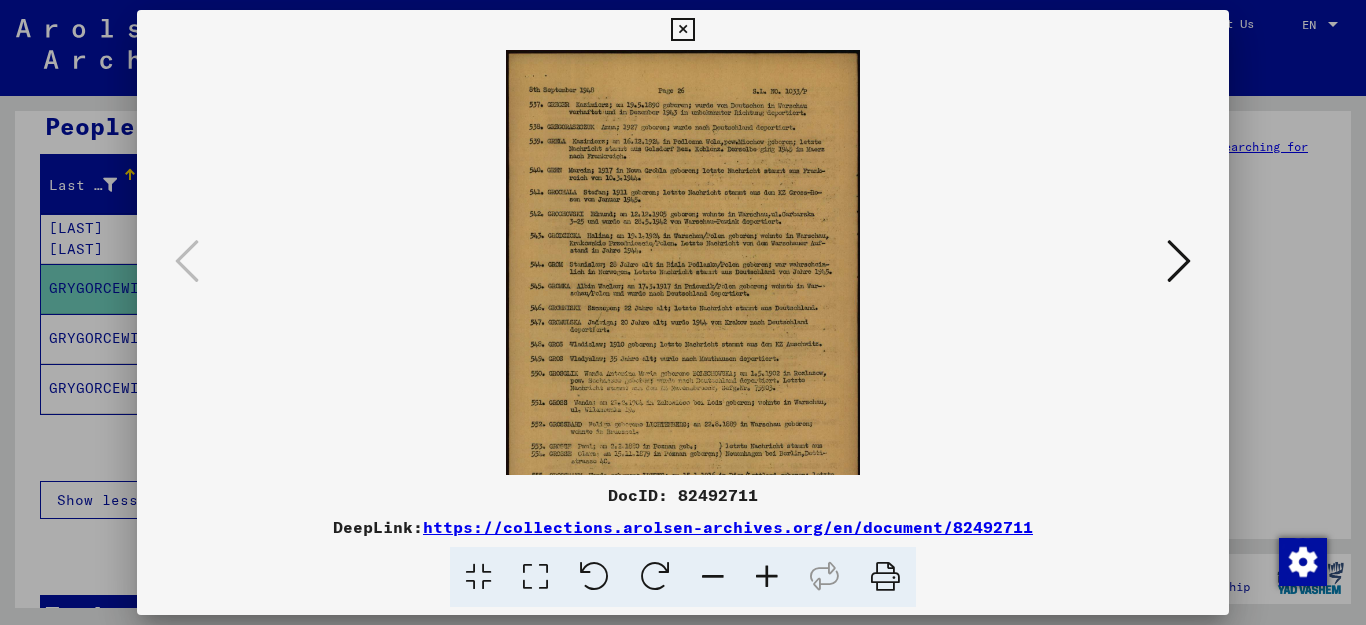 click at bounding box center (767, 577) 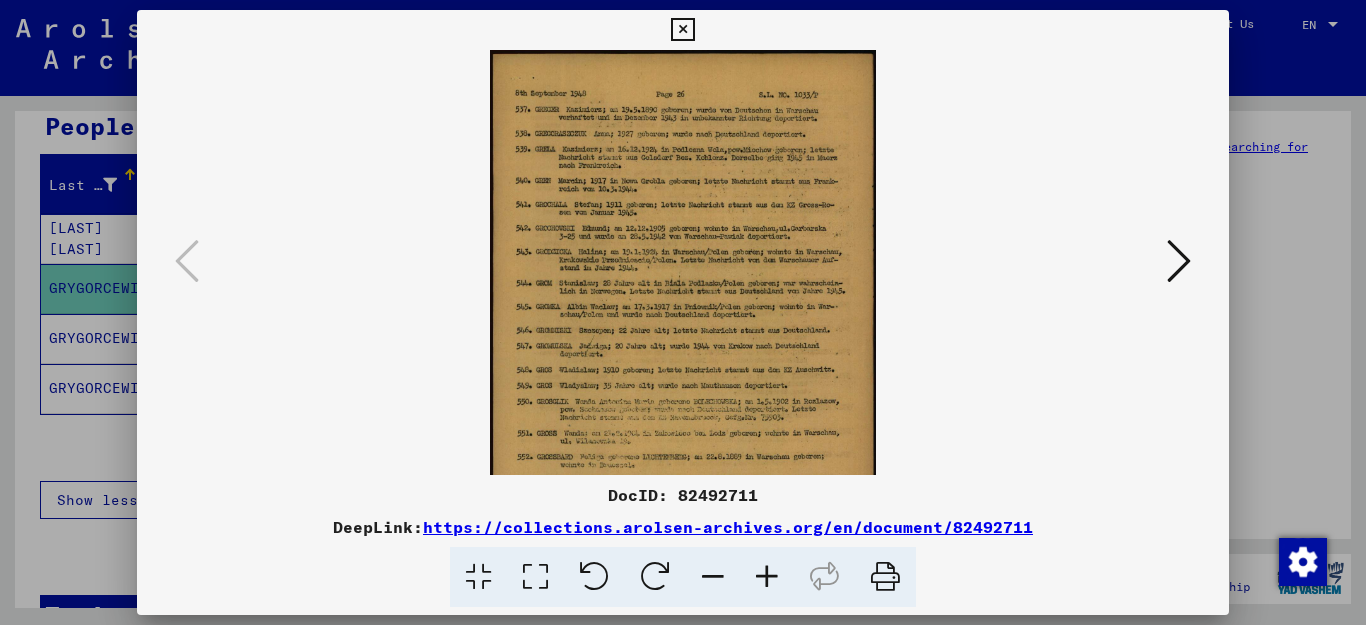 click at bounding box center (767, 577) 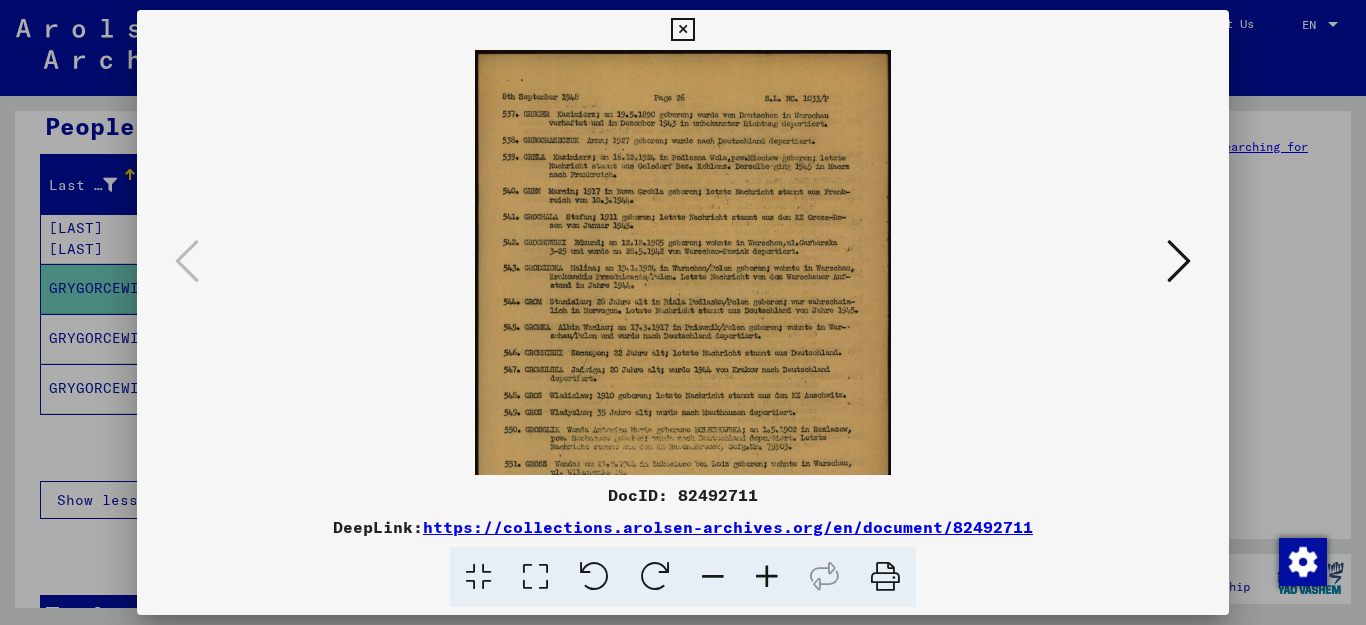 click at bounding box center [767, 577] 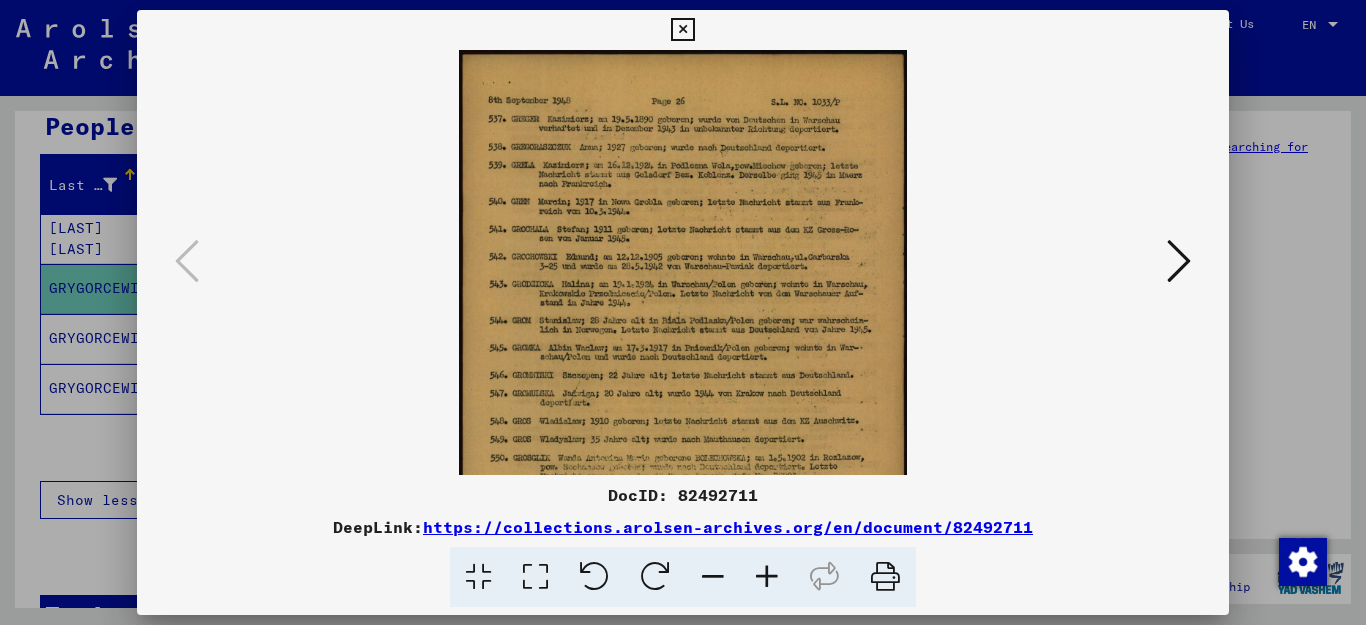 click at bounding box center (767, 577) 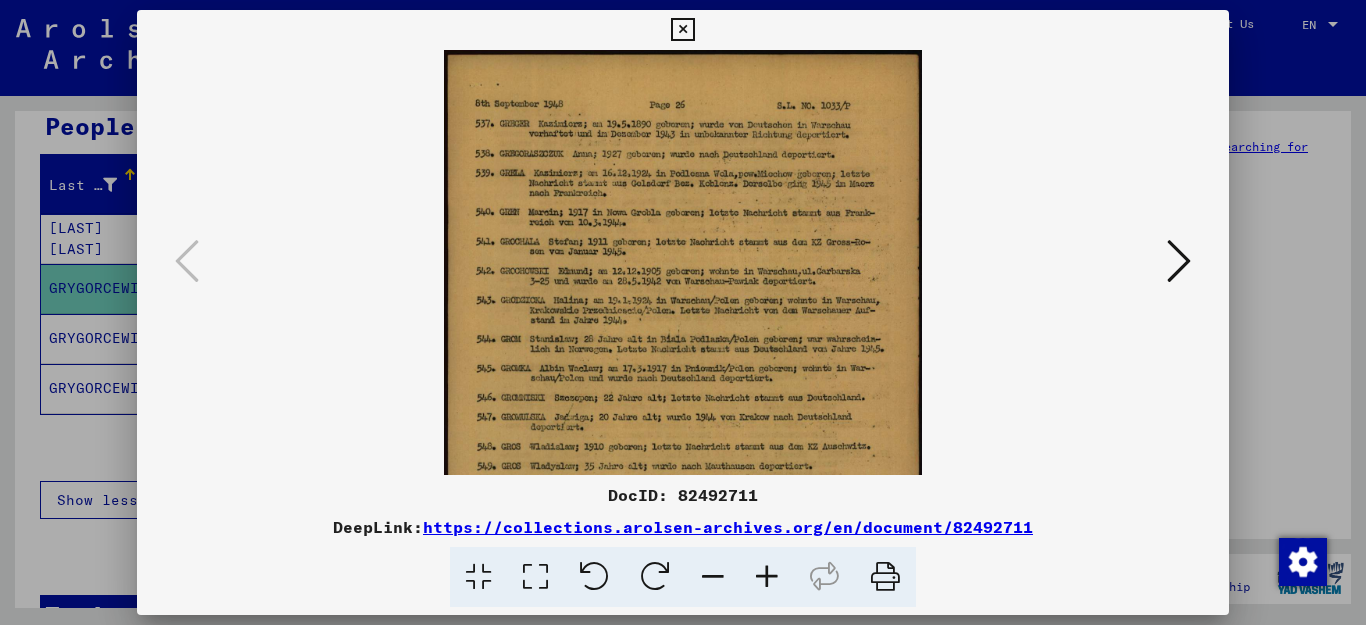 click at bounding box center [767, 577] 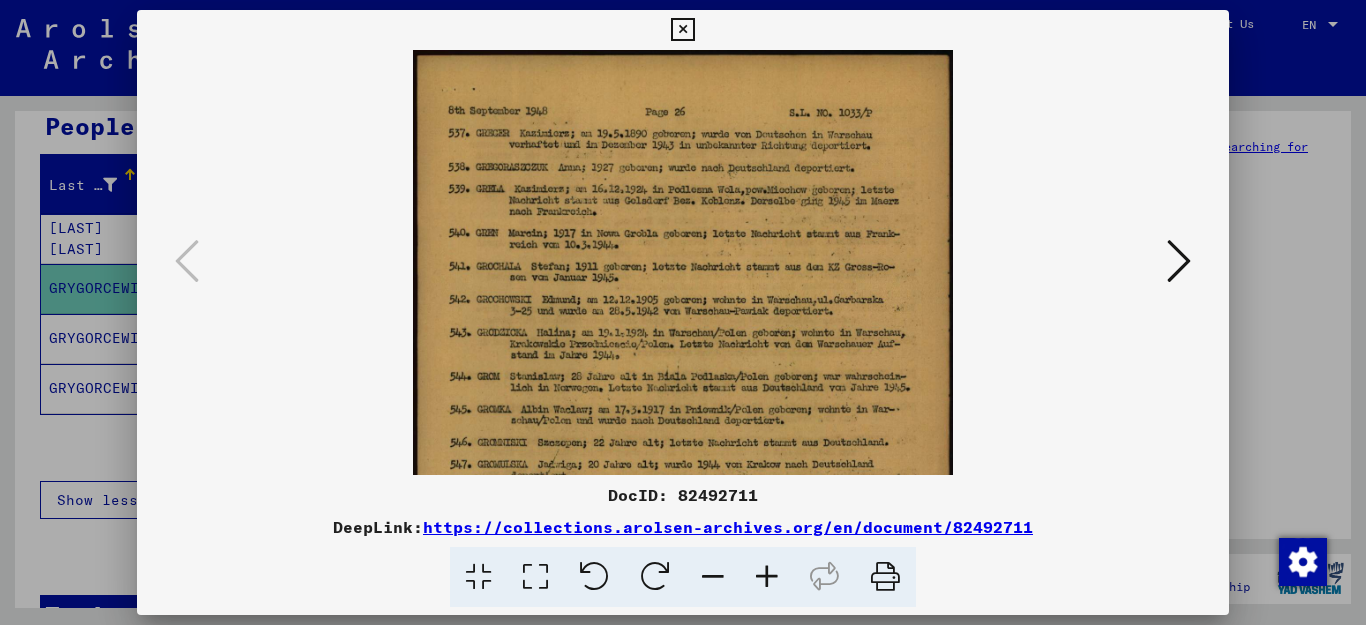 click at bounding box center [767, 577] 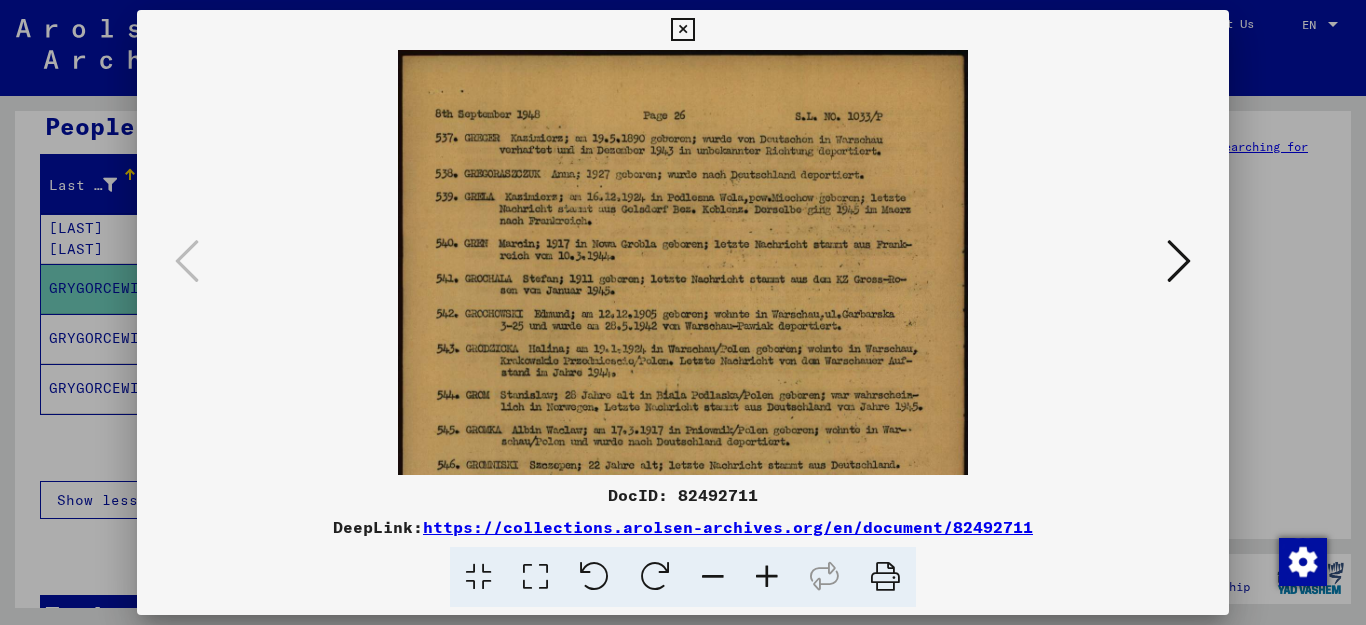 click at bounding box center [767, 577] 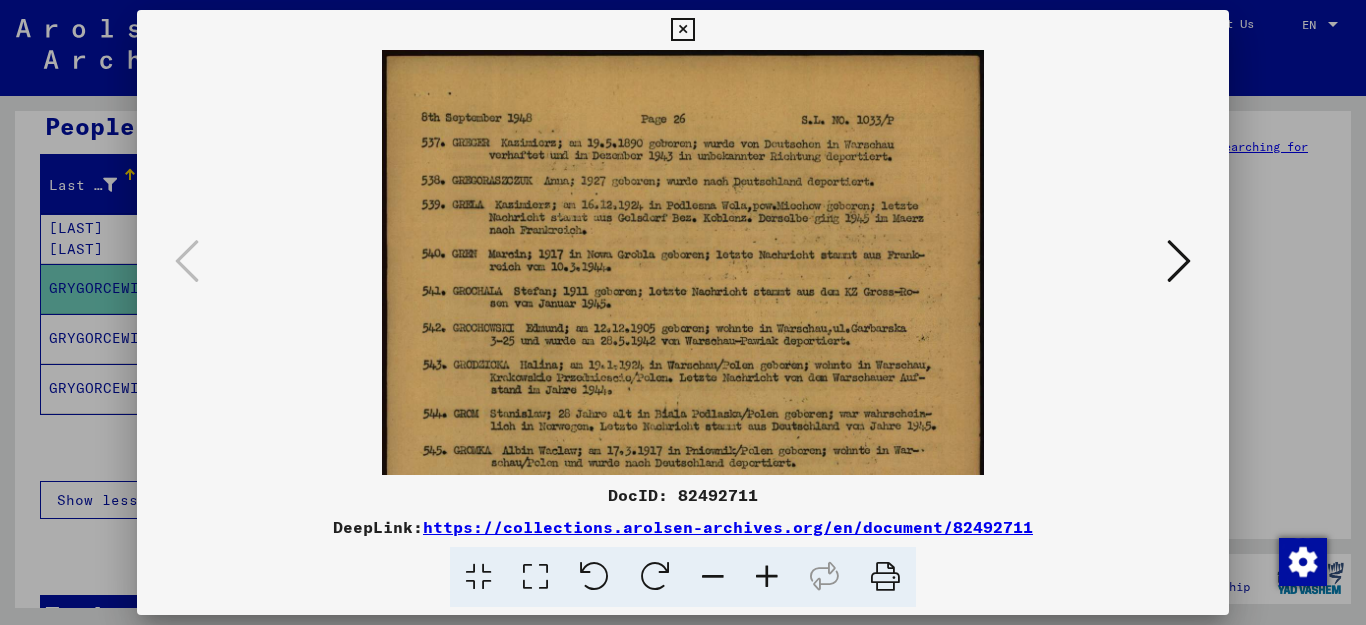 click at bounding box center (767, 577) 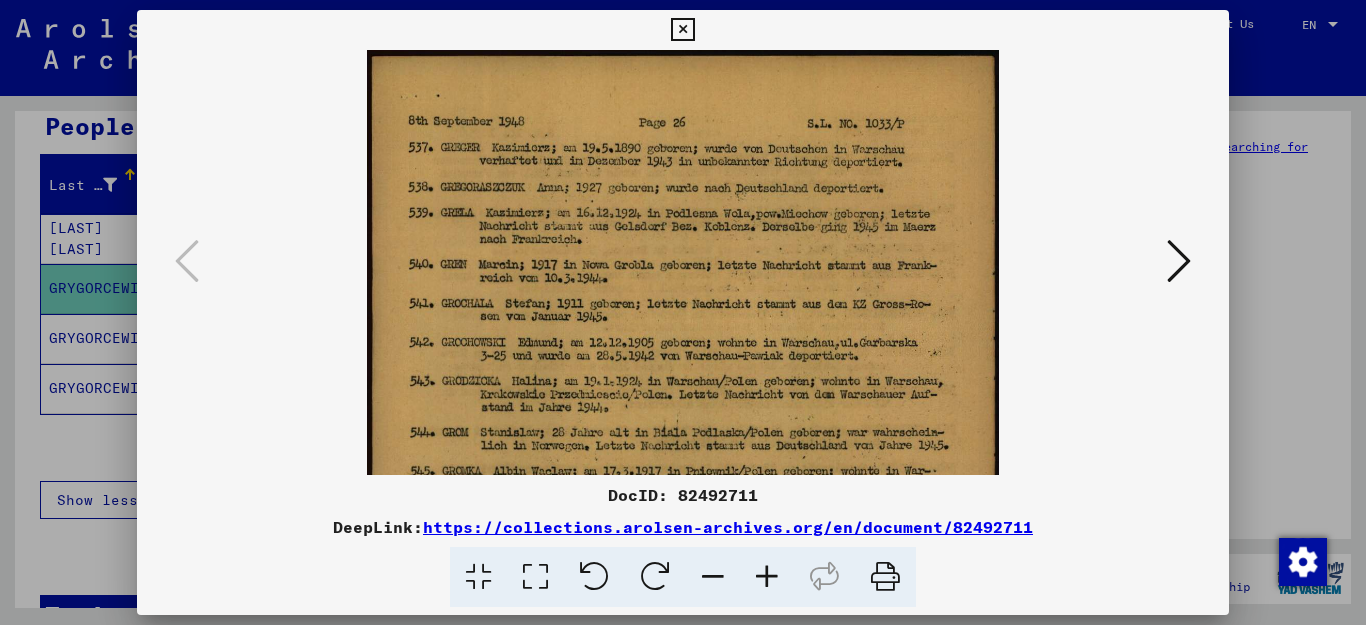 click at bounding box center (767, 577) 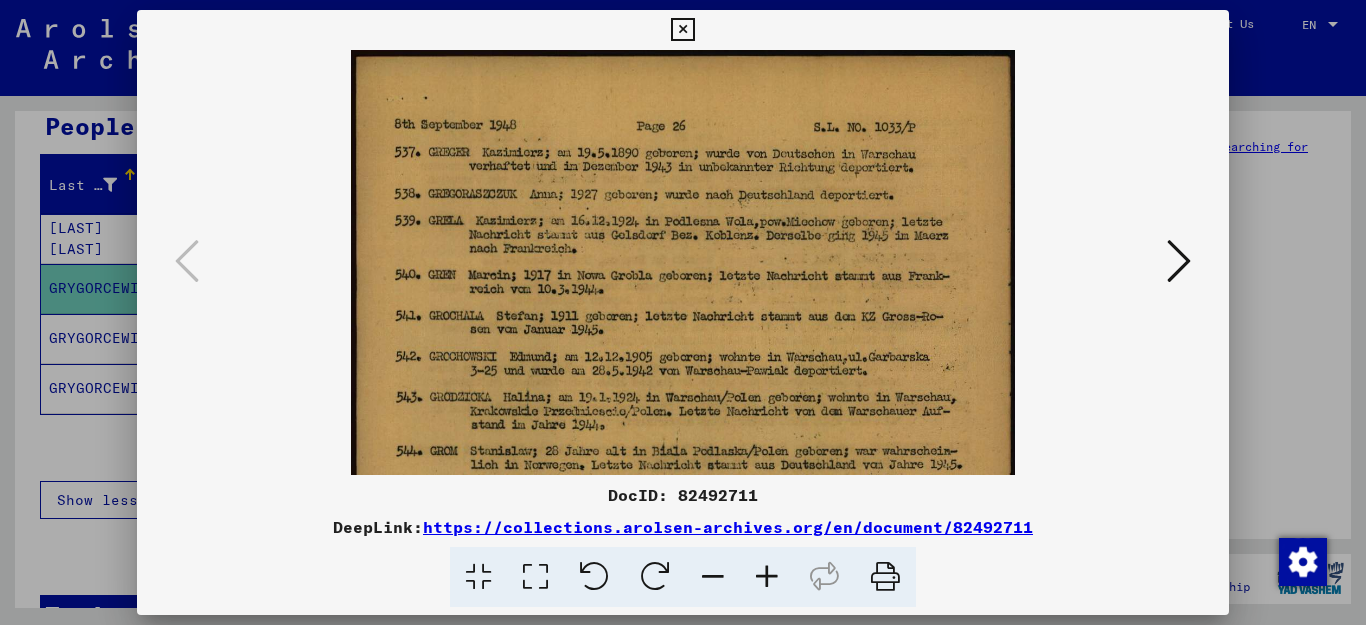 click at bounding box center (767, 577) 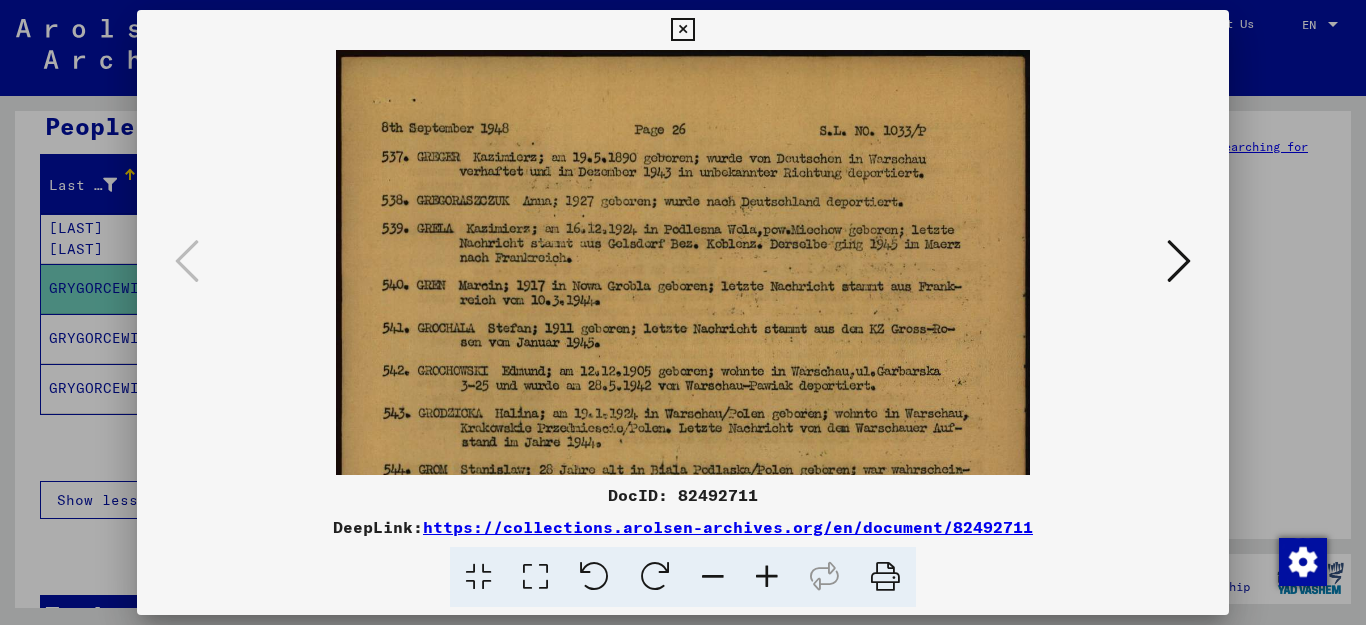 click at bounding box center (767, 577) 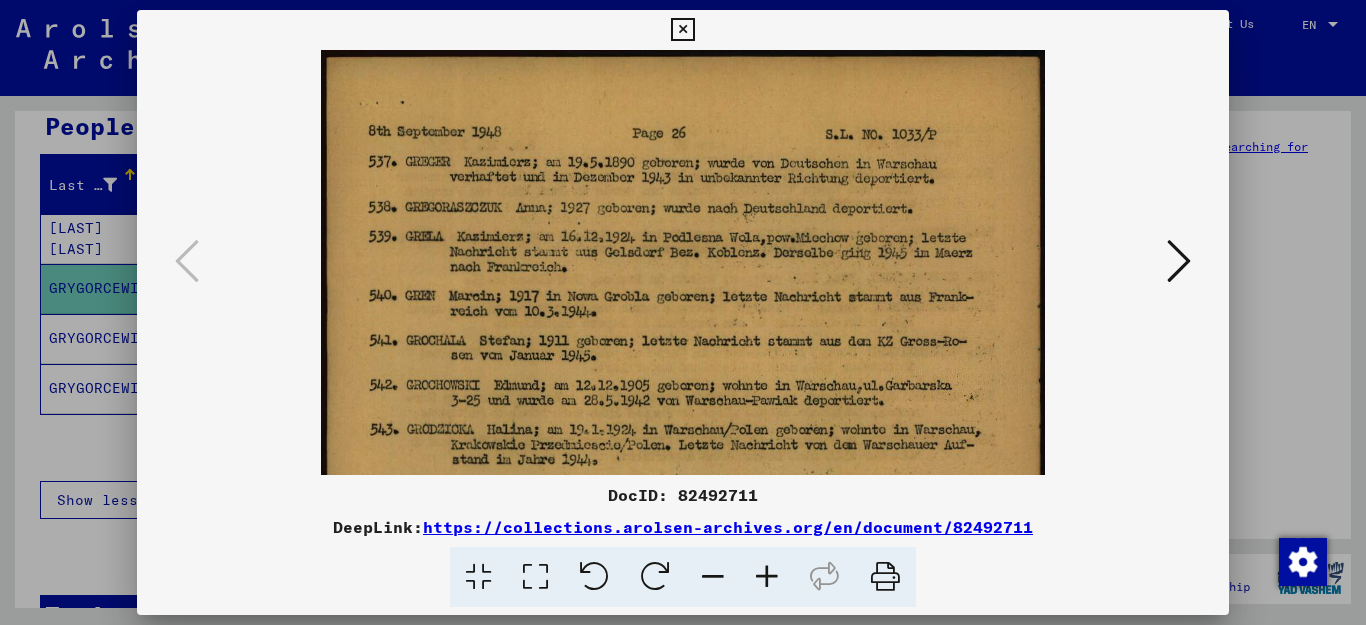 click at bounding box center [767, 577] 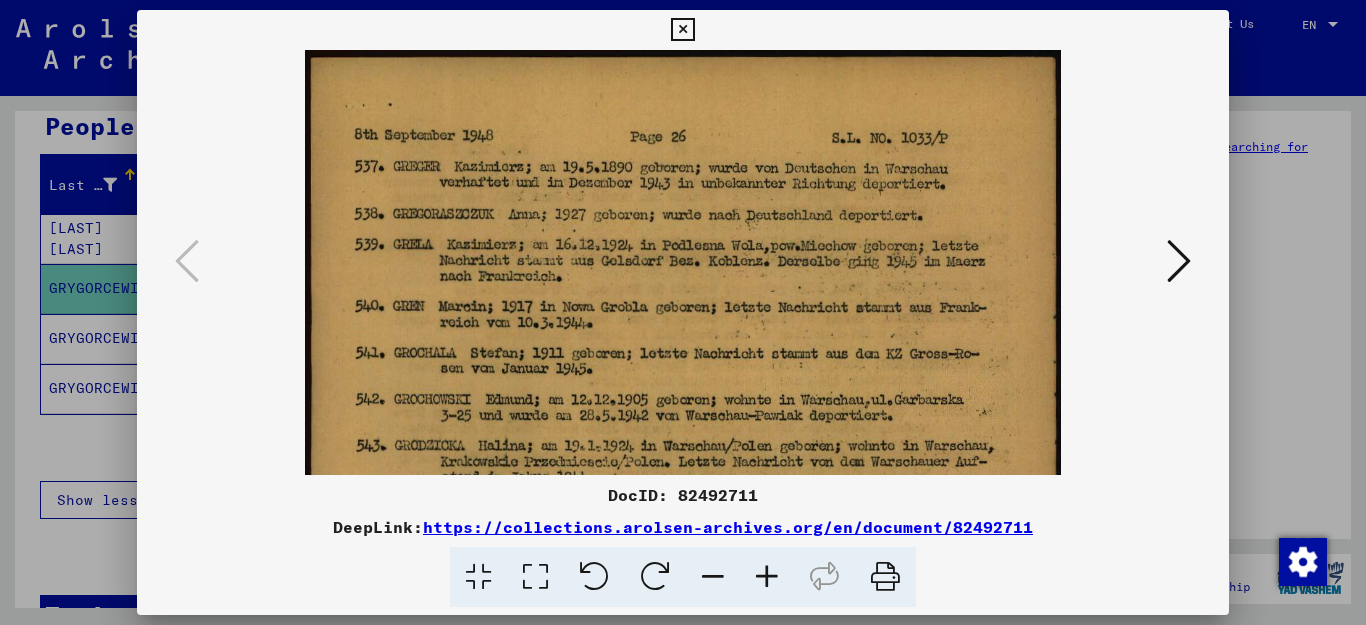 click at bounding box center [767, 577] 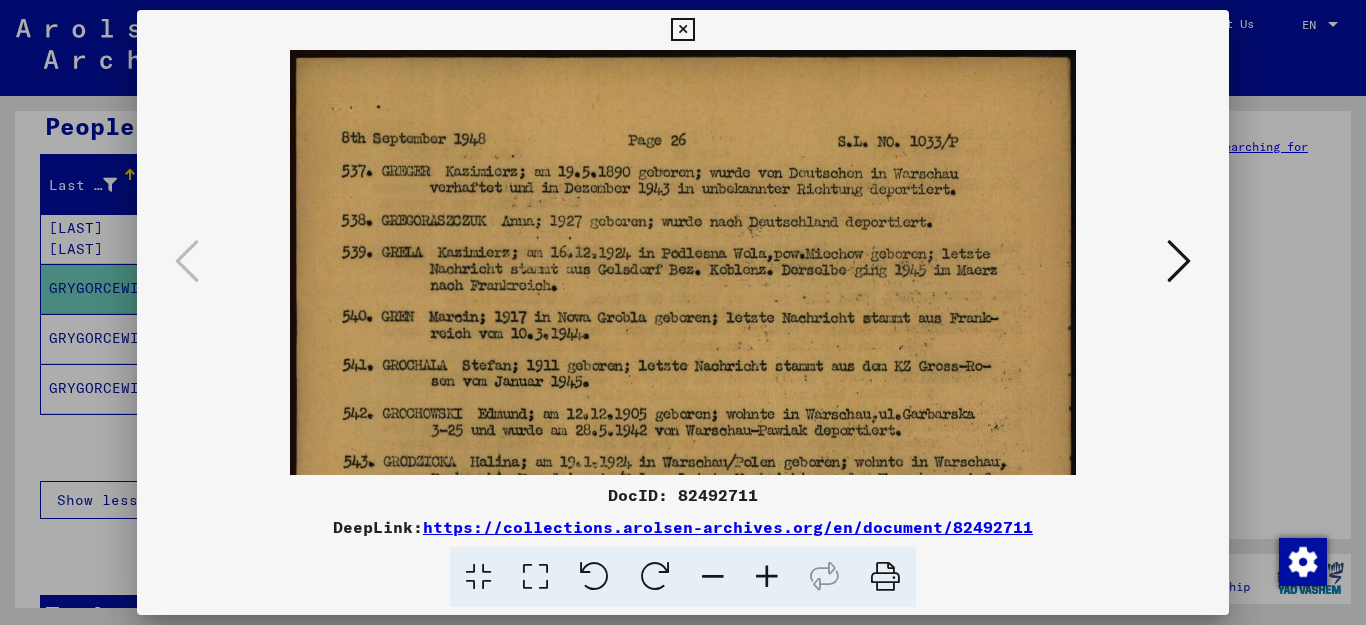 click at bounding box center (767, 577) 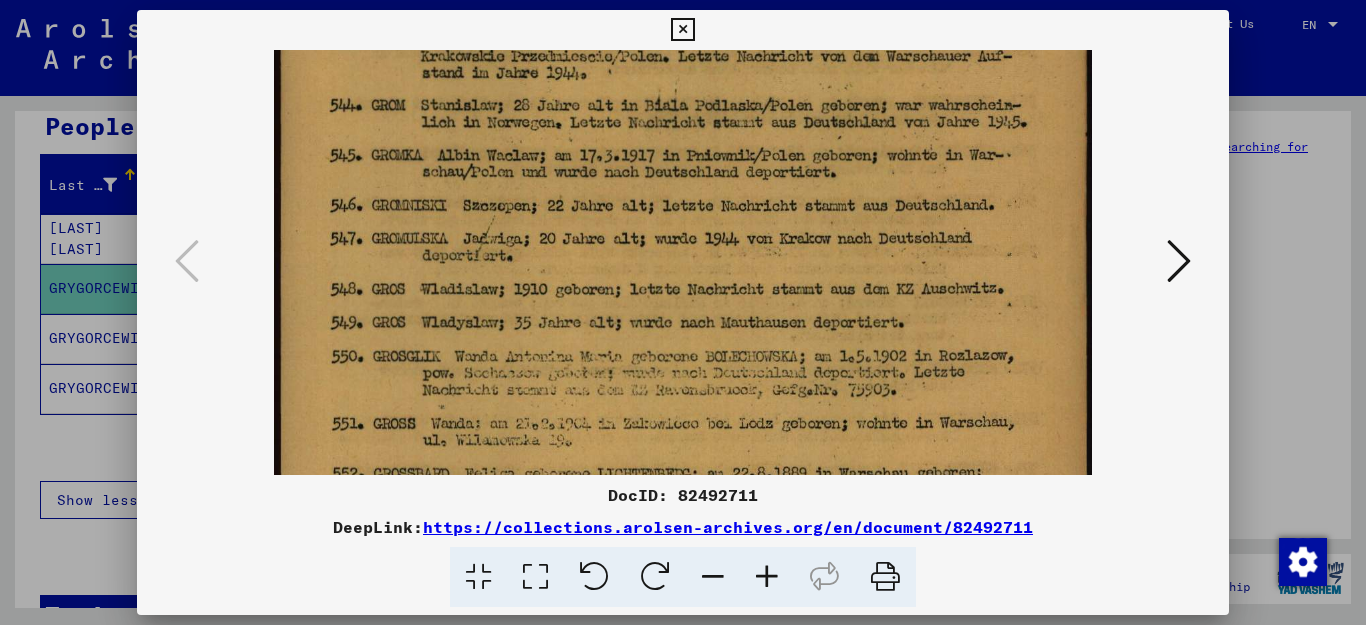 drag, startPoint x: 806, startPoint y: 444, endPoint x: 916, endPoint y: 6, distance: 451.6016 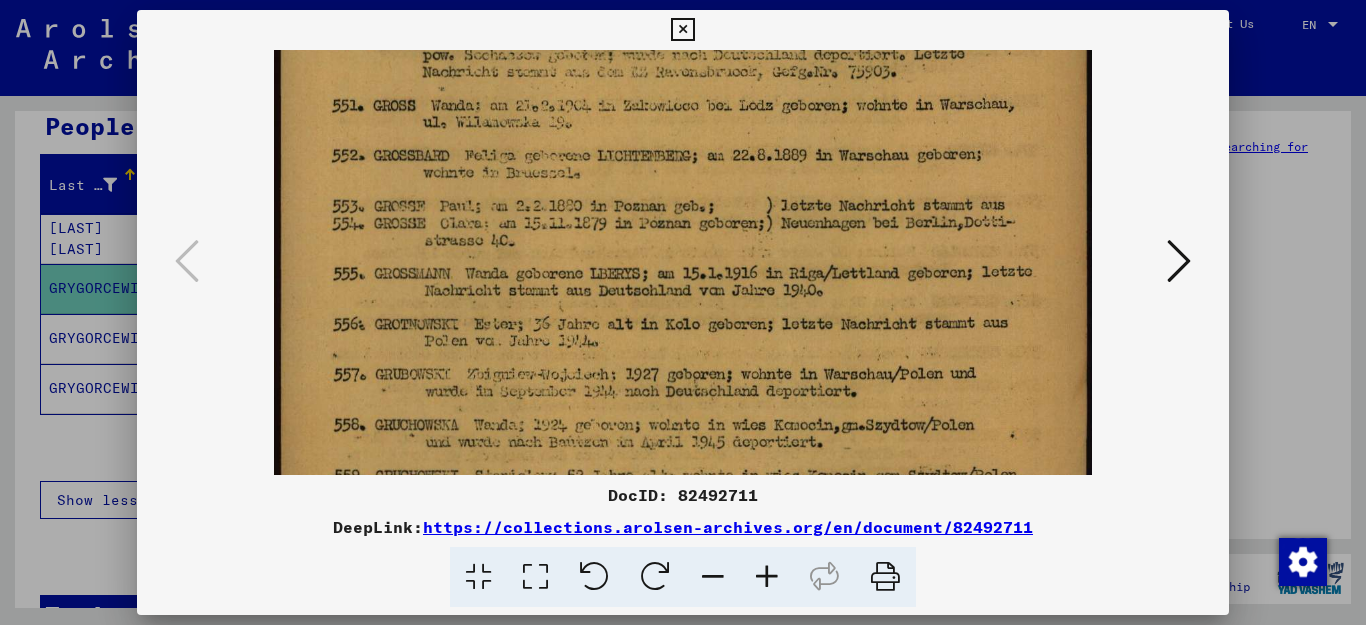 scroll, scrollTop: 759, scrollLeft: 0, axis: vertical 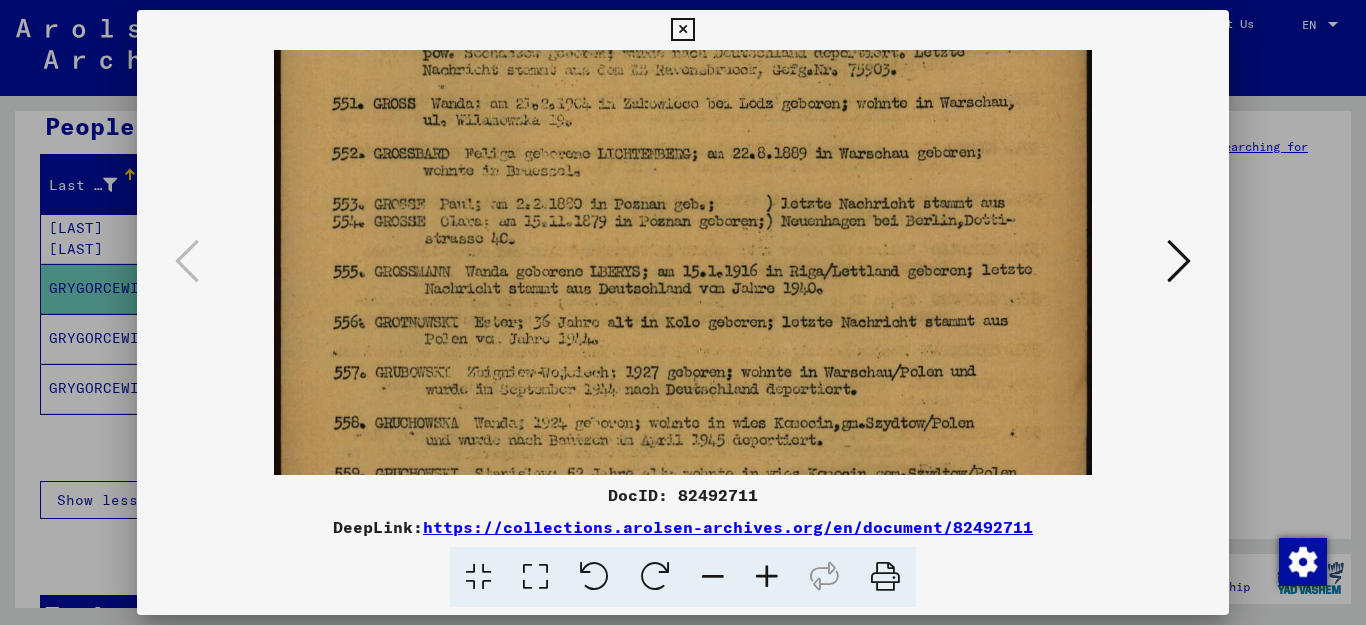 drag, startPoint x: 877, startPoint y: 378, endPoint x: 922, endPoint y: 58, distance: 323.14856 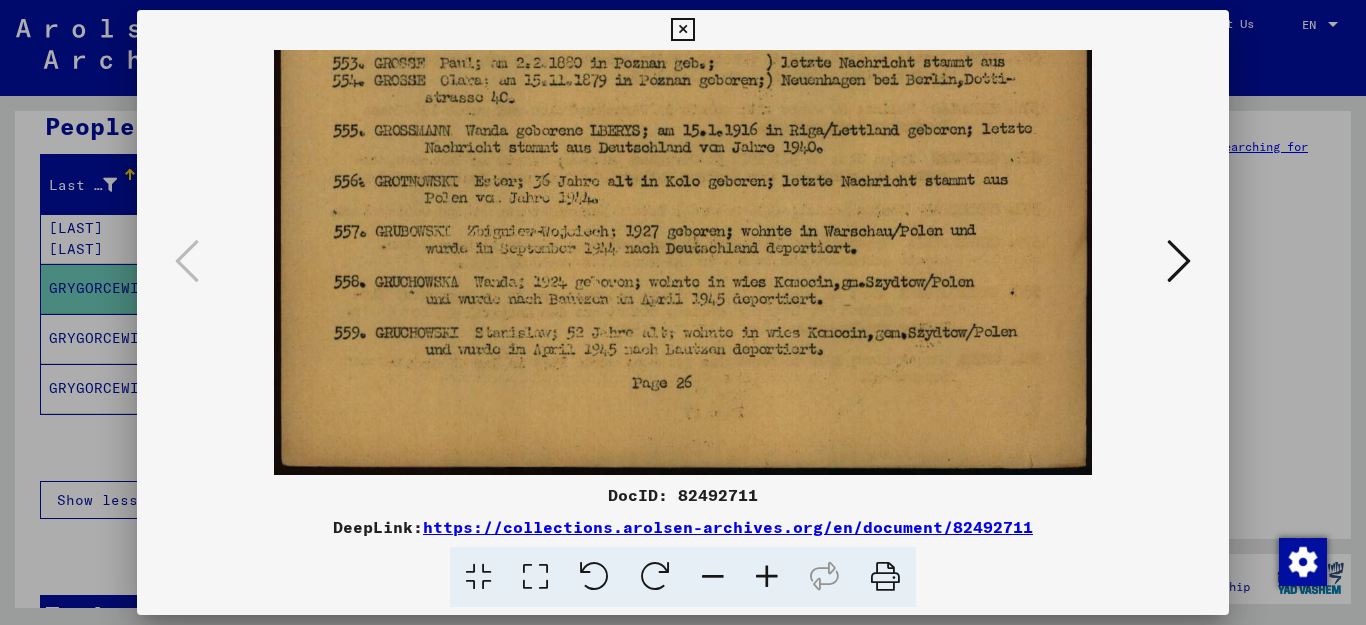 drag, startPoint x: 878, startPoint y: 399, endPoint x: 741, endPoint y: 350, distance: 145.49915 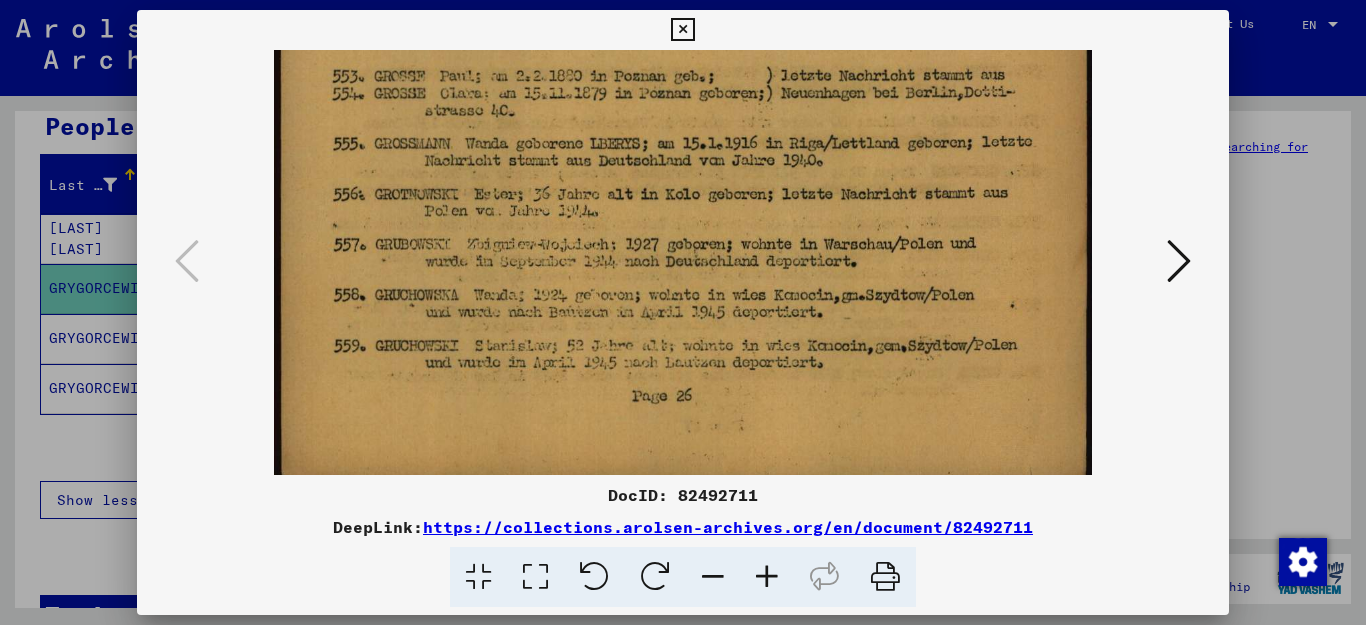 click at bounding box center (1179, 261) 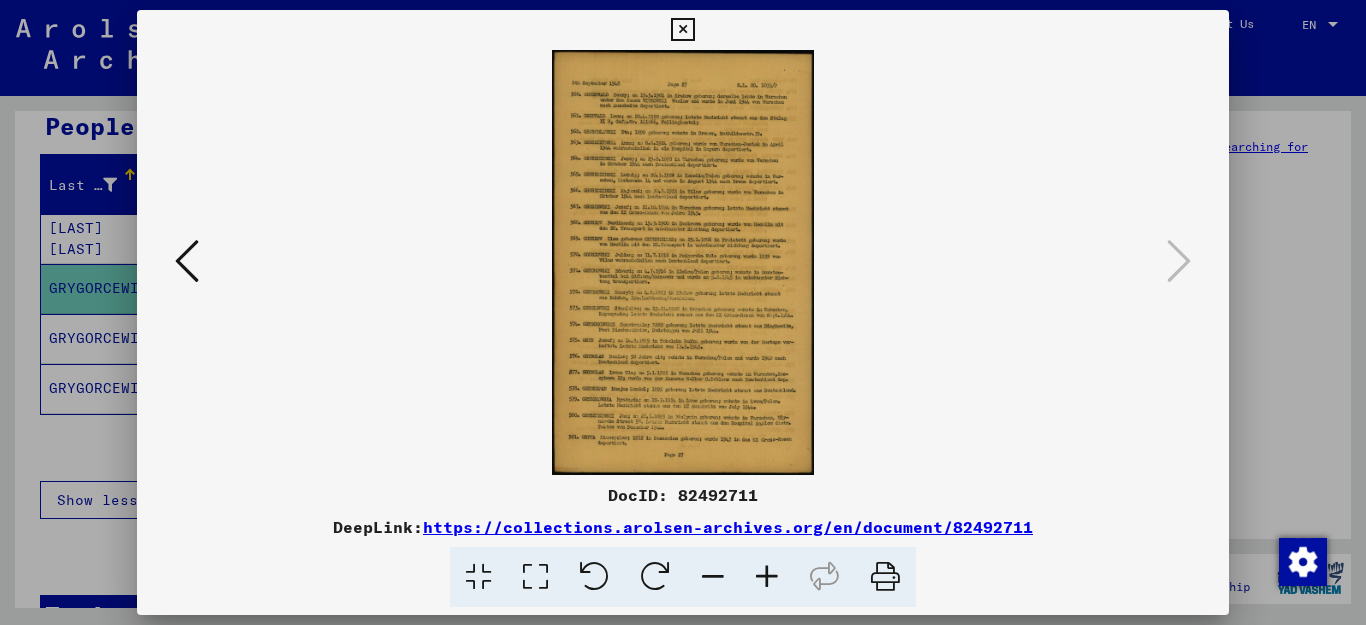 click at bounding box center (767, 577) 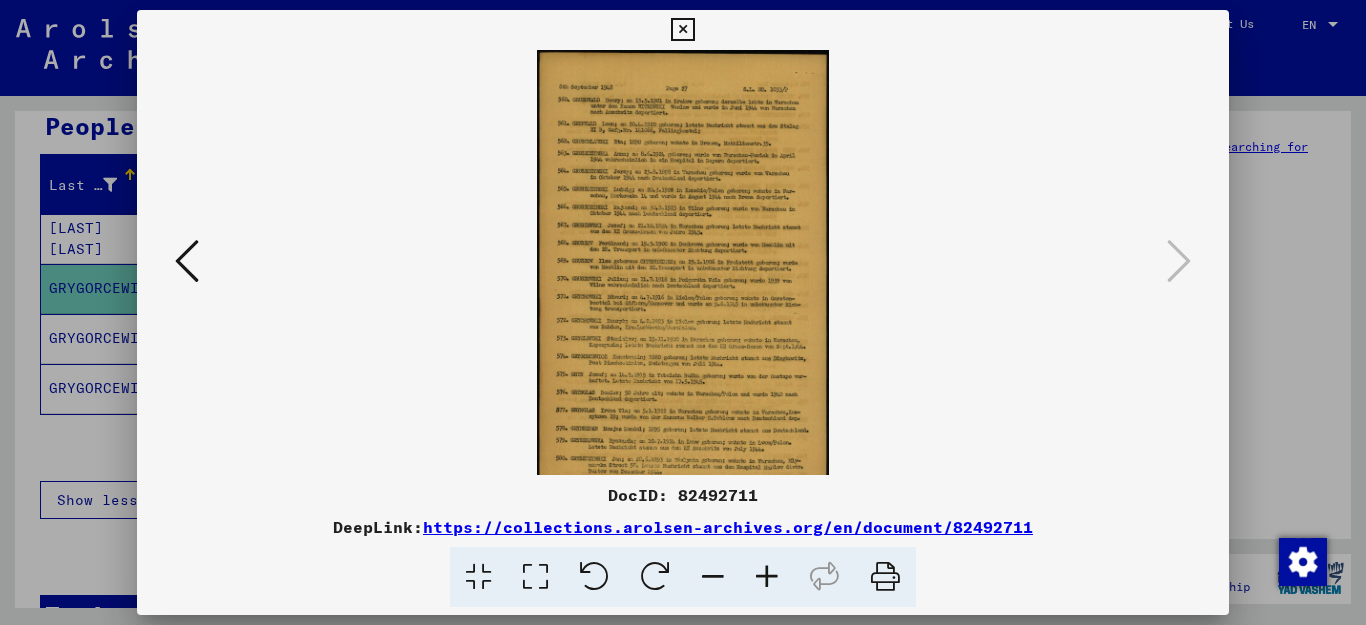 click at bounding box center (767, 577) 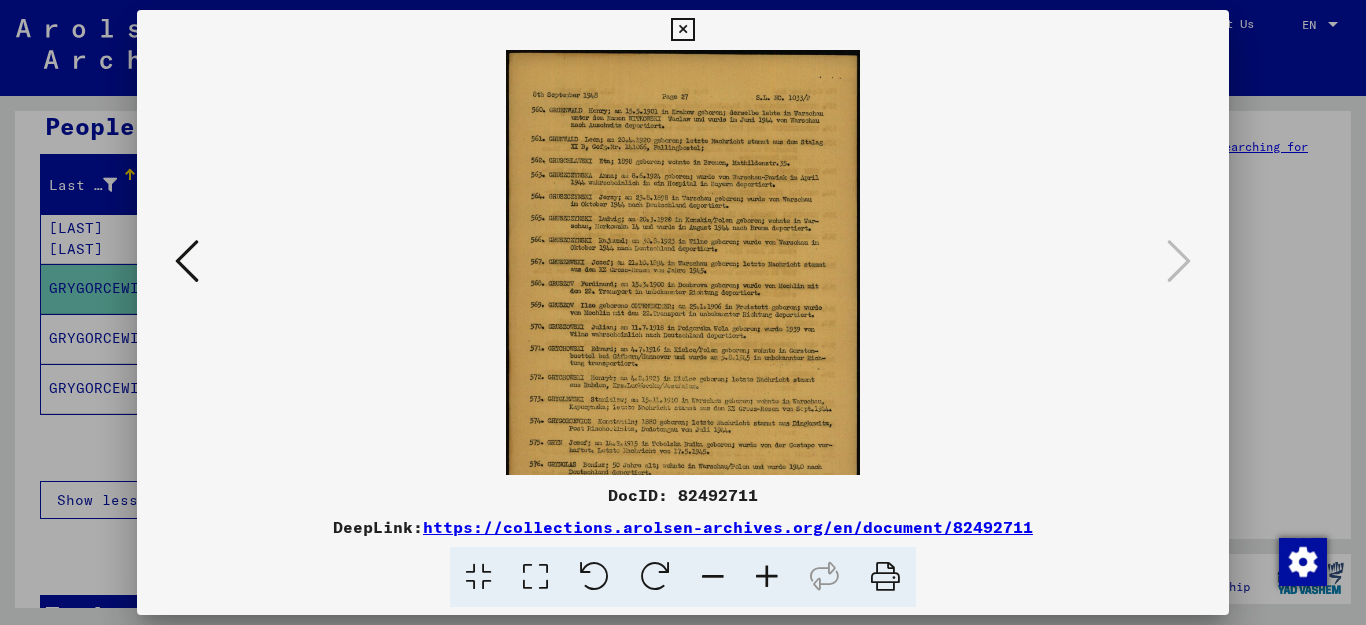 click at bounding box center [767, 577] 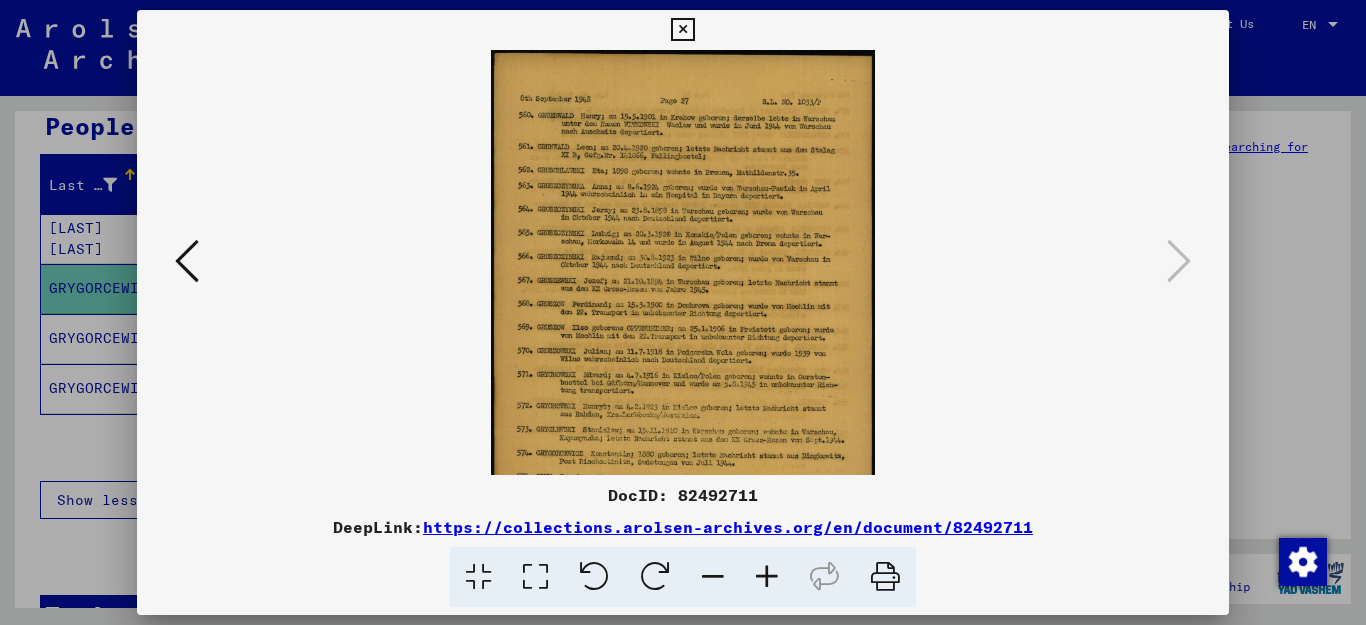 click at bounding box center (767, 577) 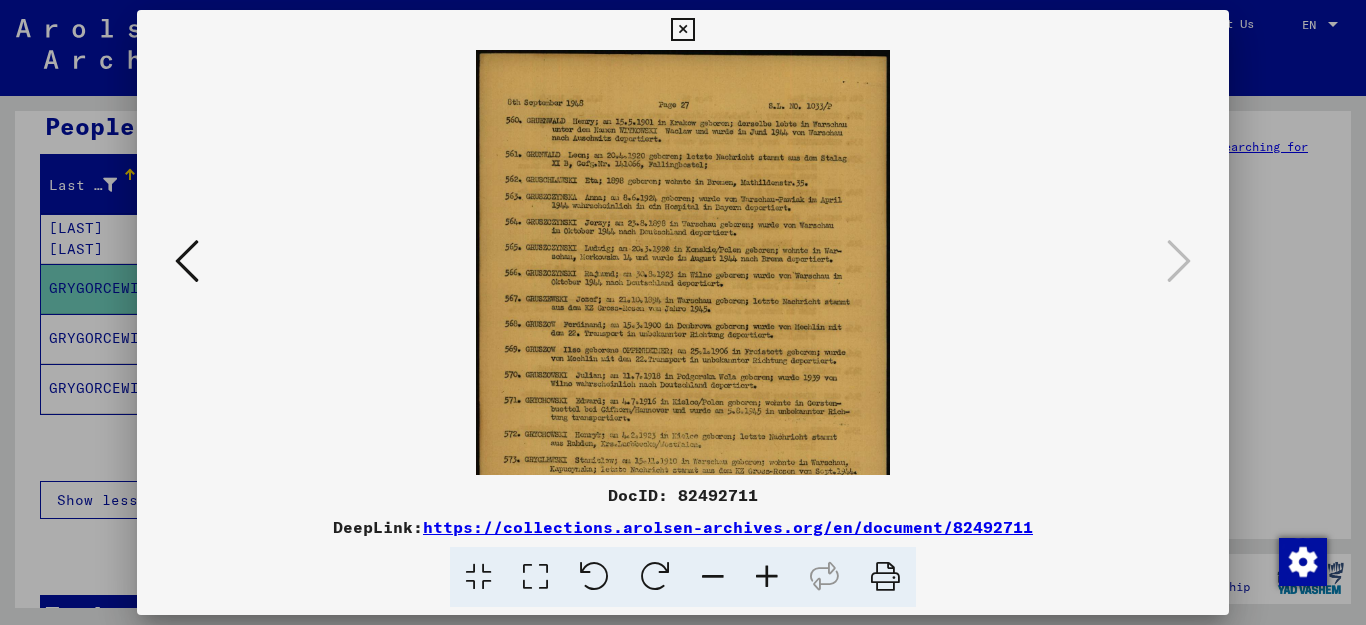 click at bounding box center (767, 577) 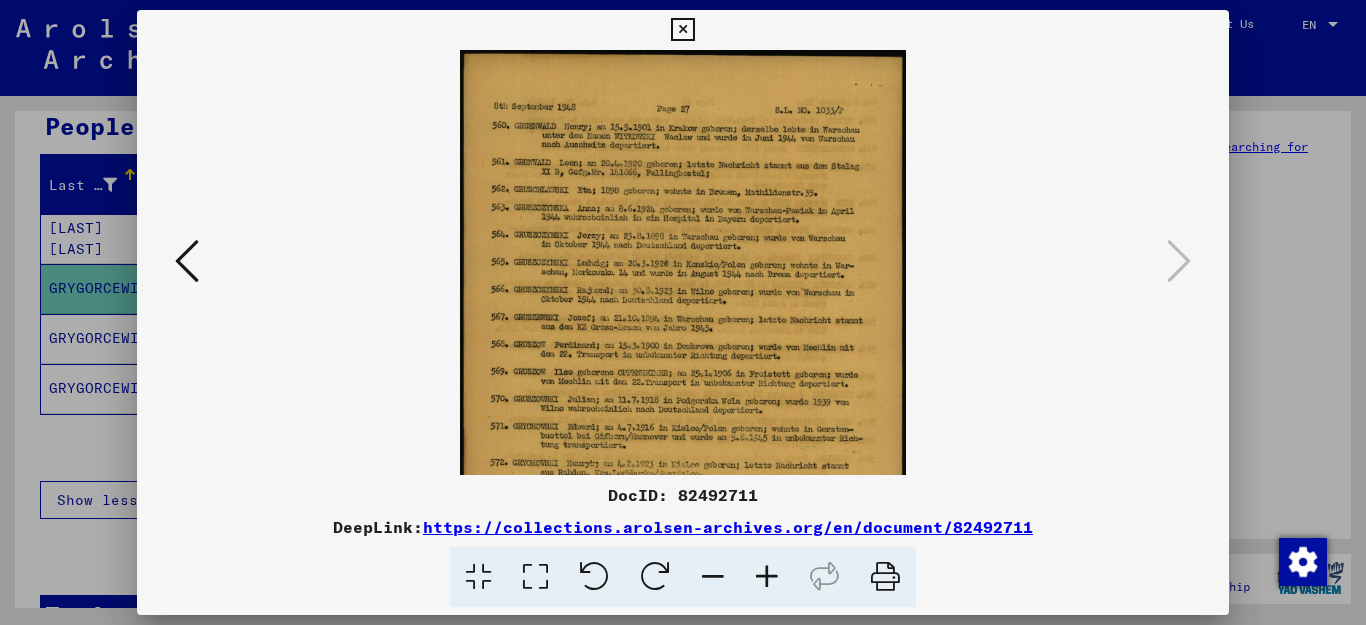 click at bounding box center (767, 577) 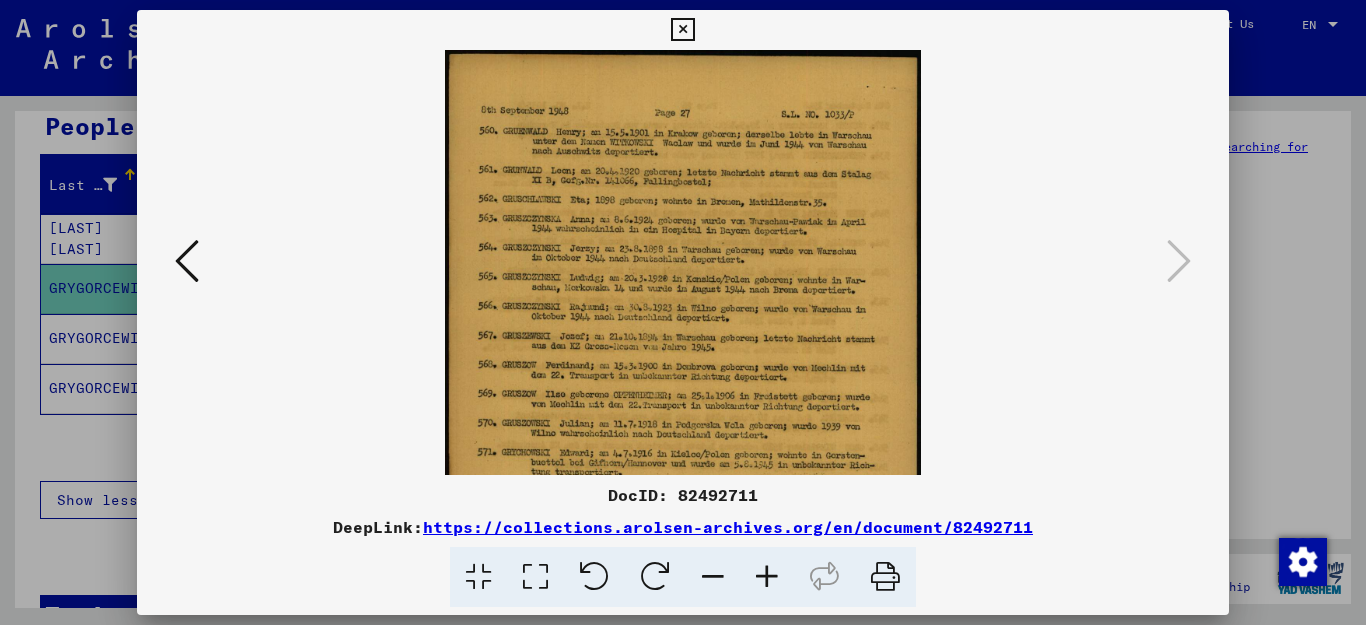 click at bounding box center [767, 577] 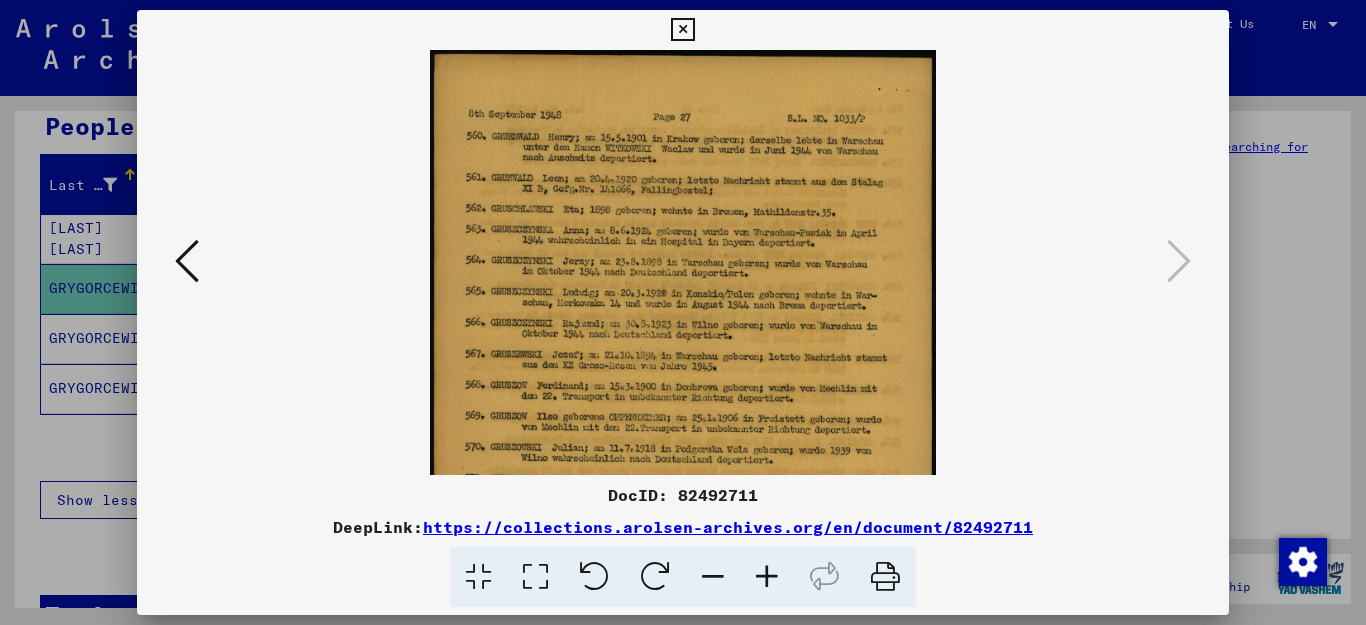 click at bounding box center (767, 577) 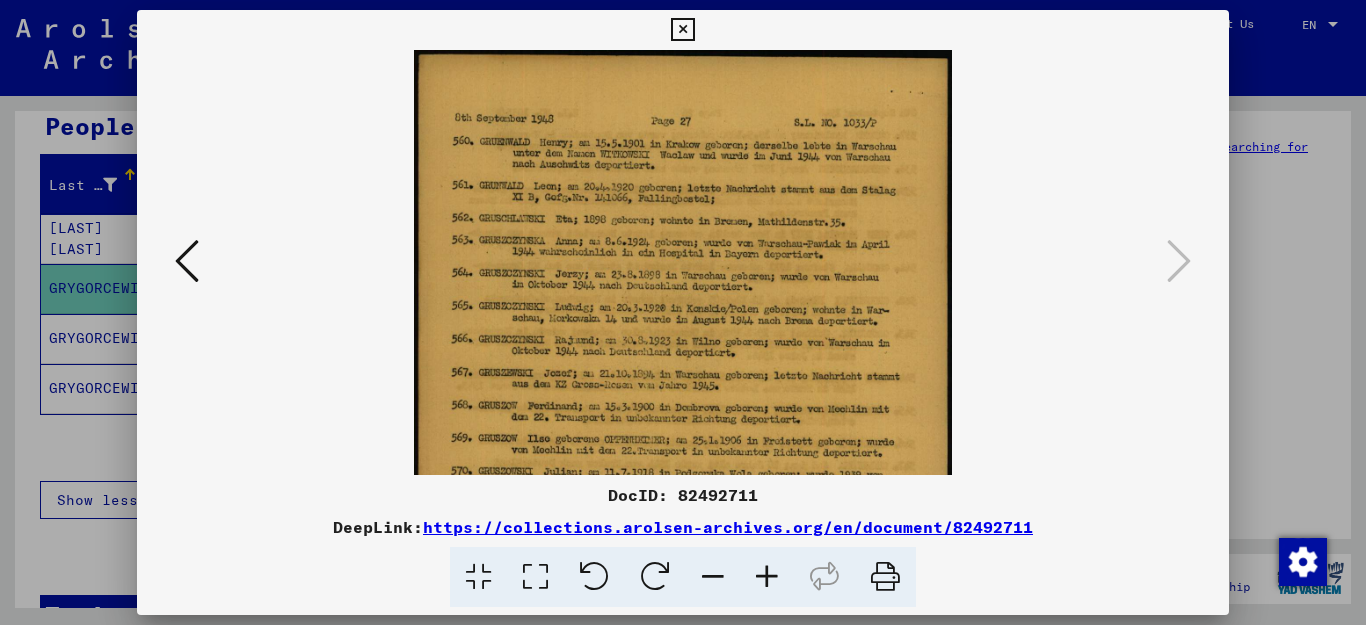 click at bounding box center (767, 577) 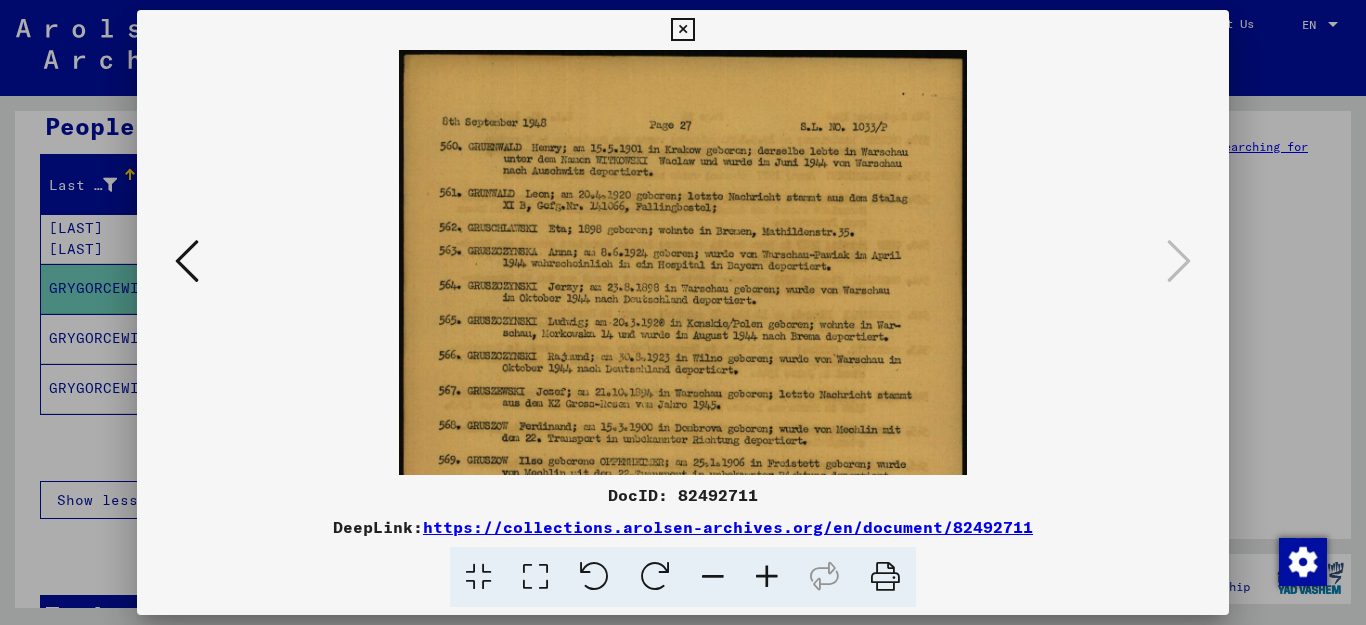 click at bounding box center [767, 577] 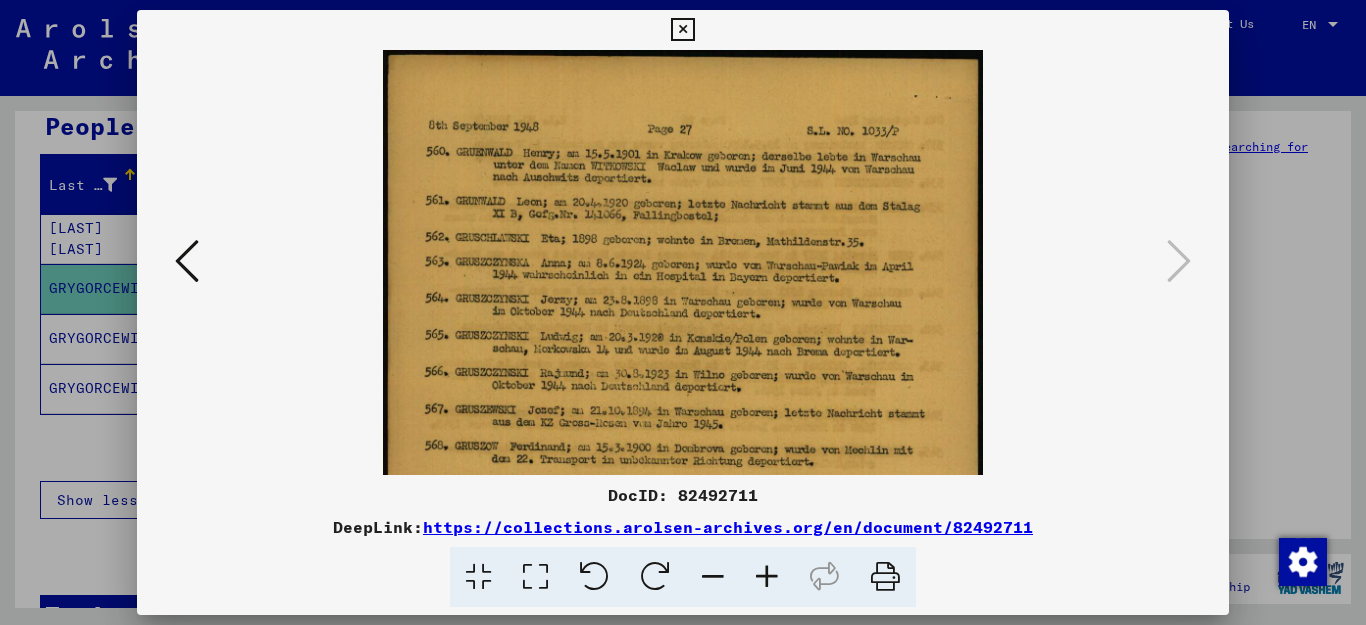 click at bounding box center (767, 577) 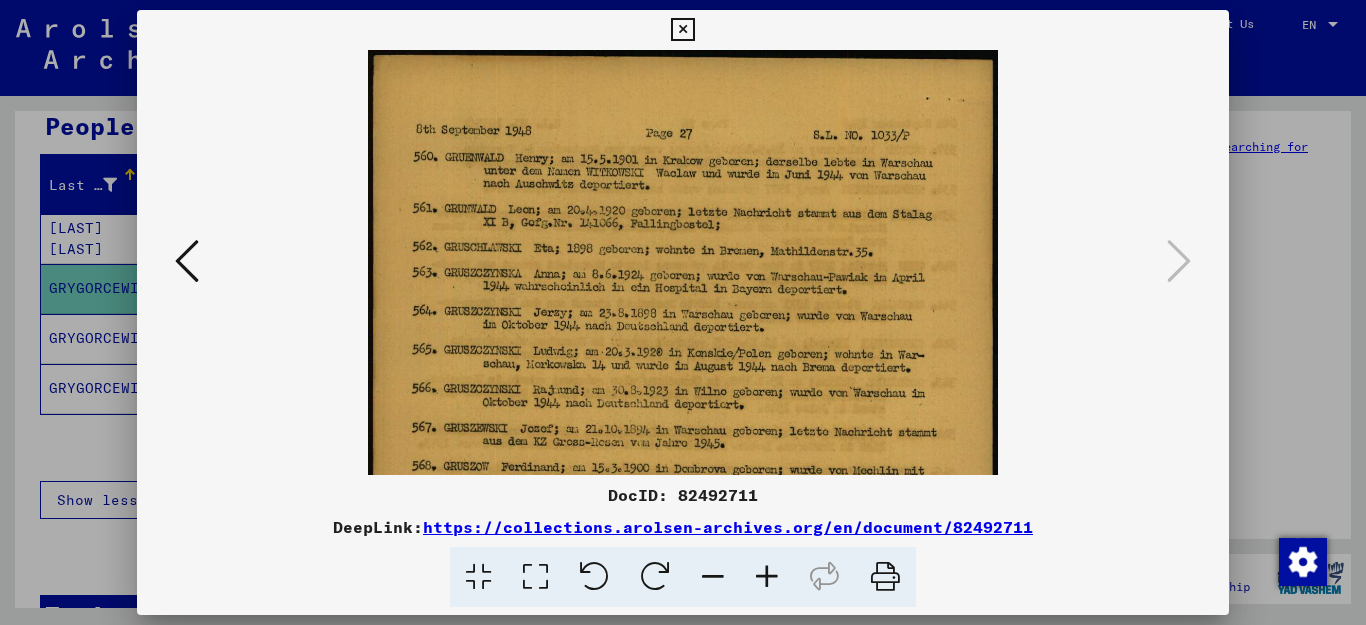 click at bounding box center [767, 577] 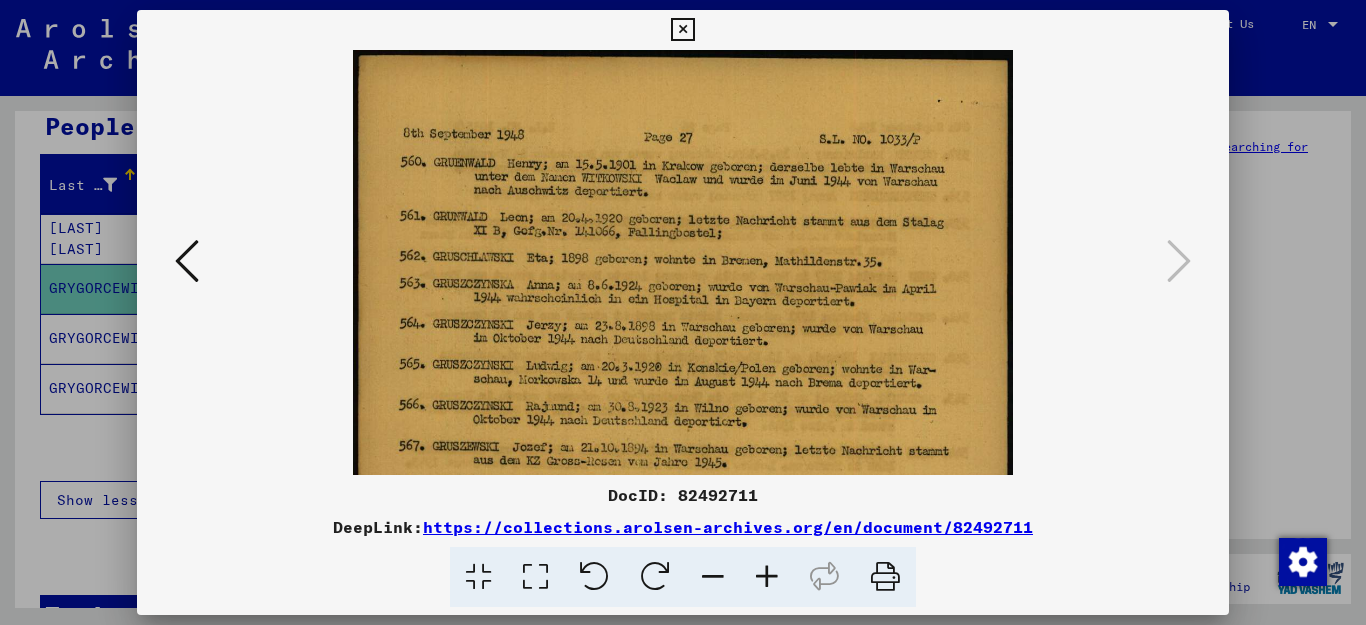 click at bounding box center [767, 577] 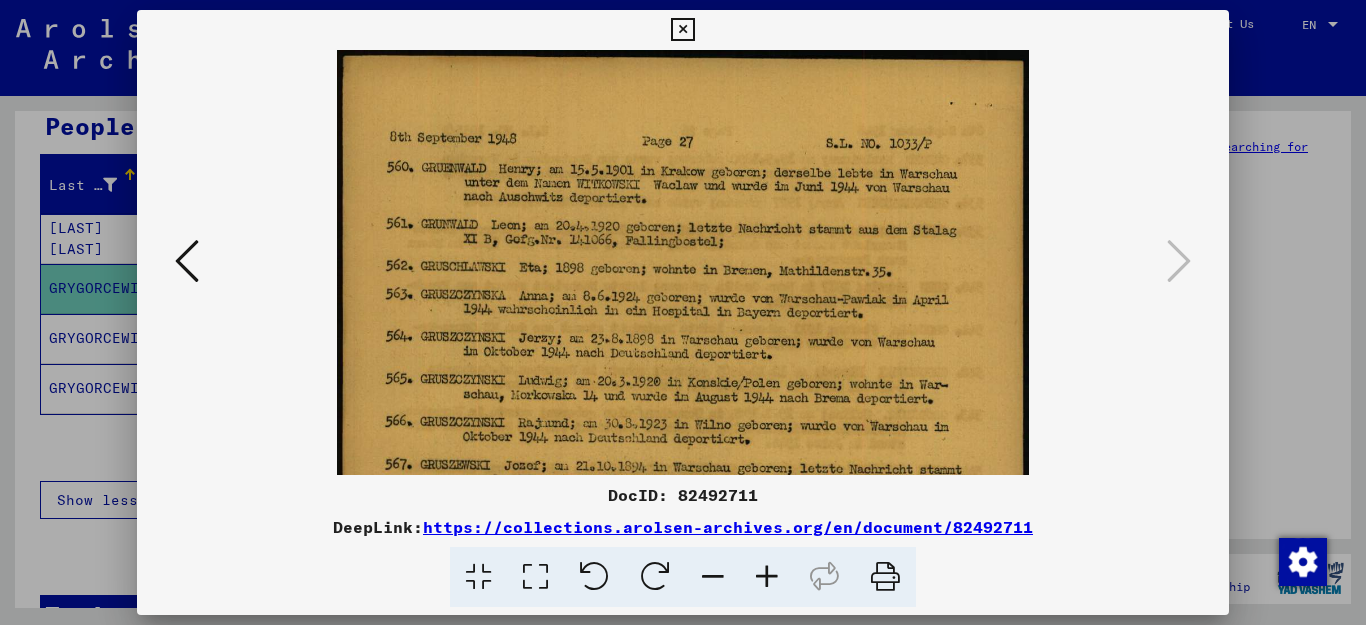 click at bounding box center (767, 577) 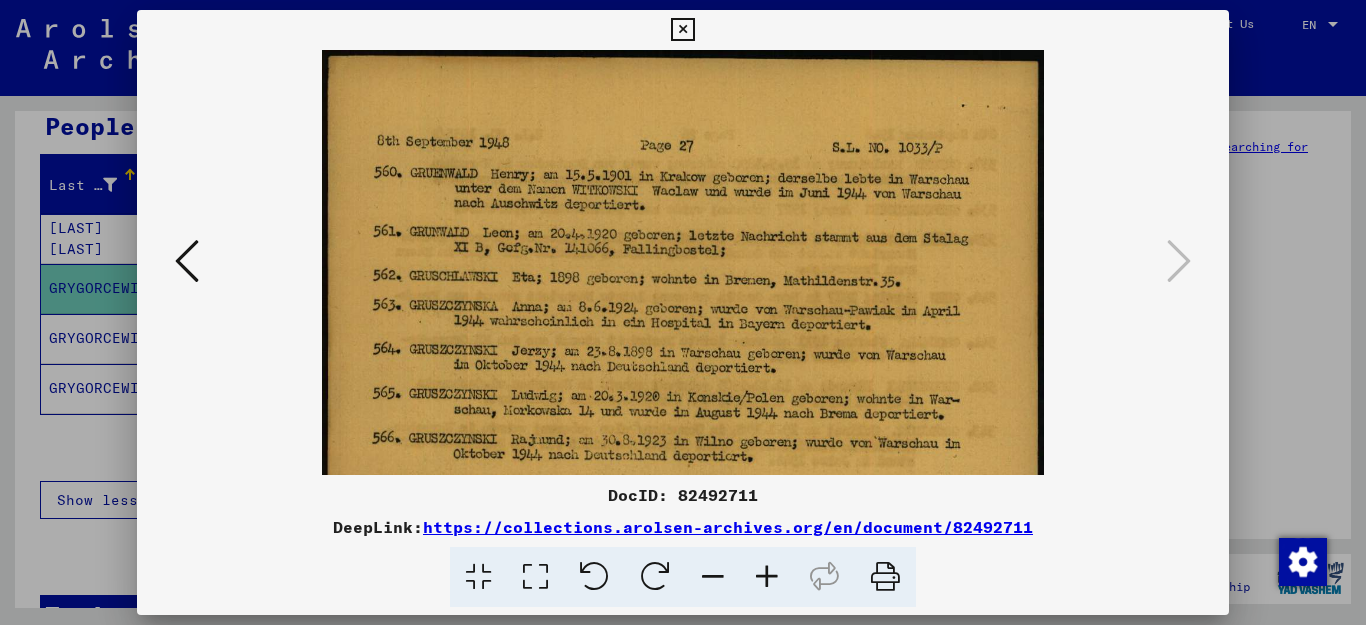 click at bounding box center (767, 577) 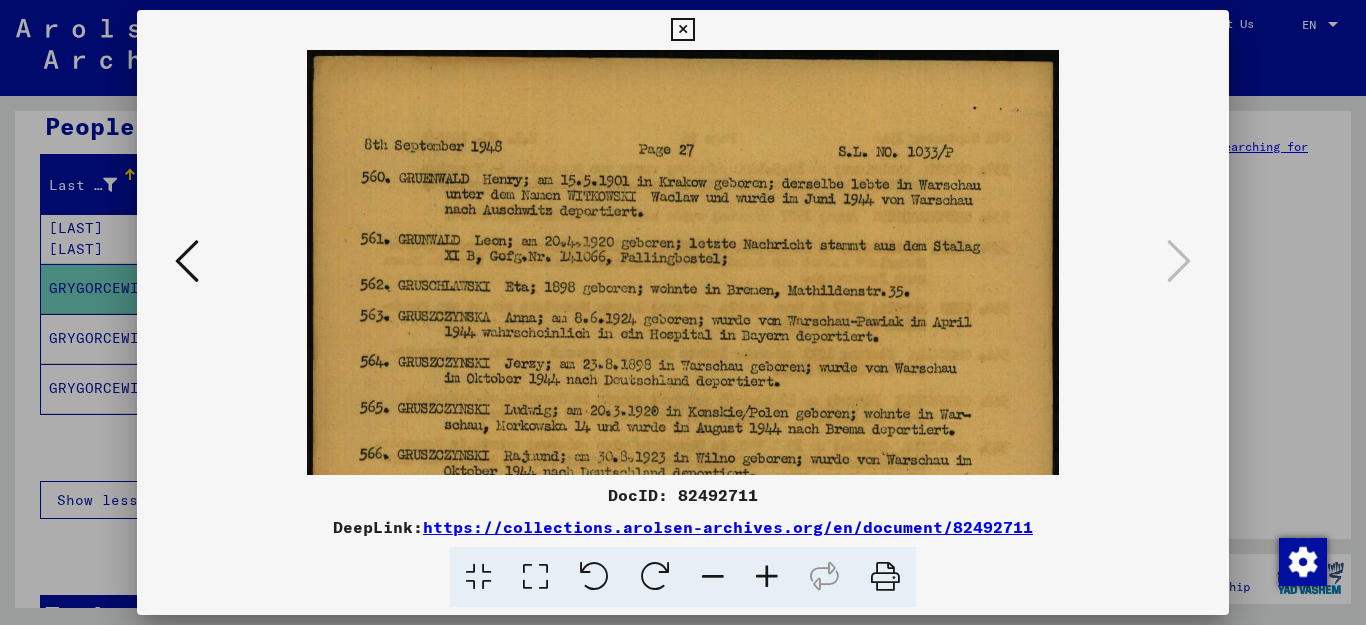 click at bounding box center (767, 577) 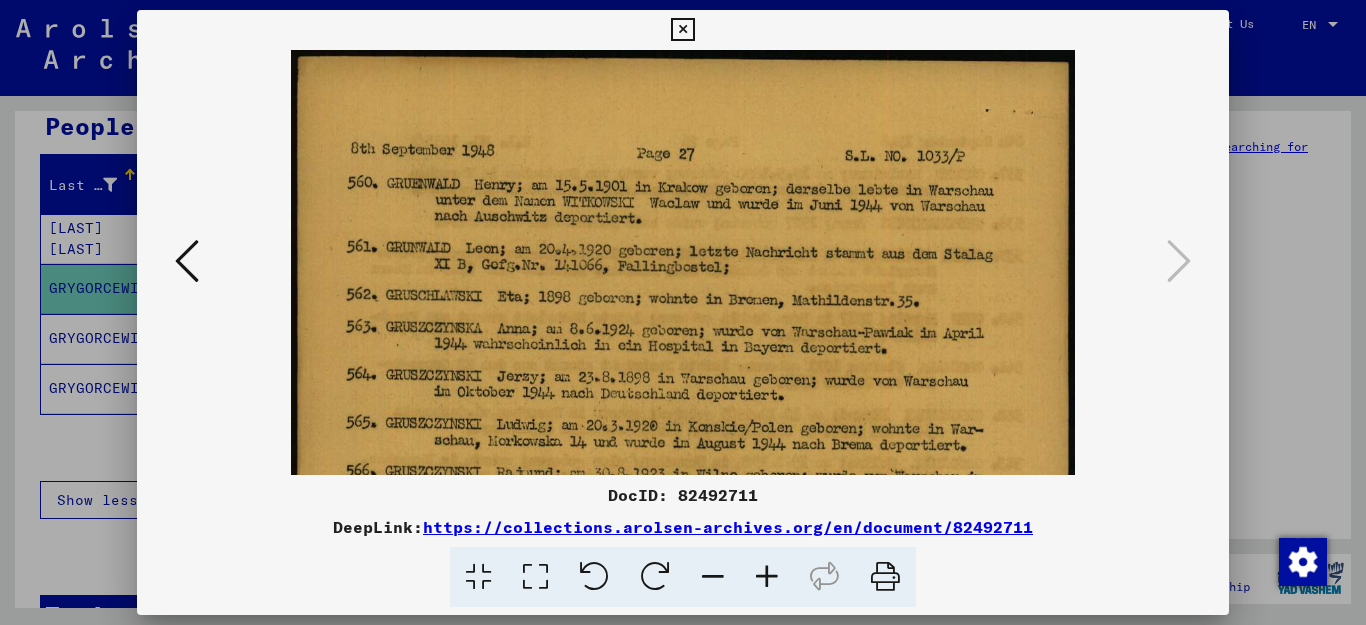 click at bounding box center (767, 577) 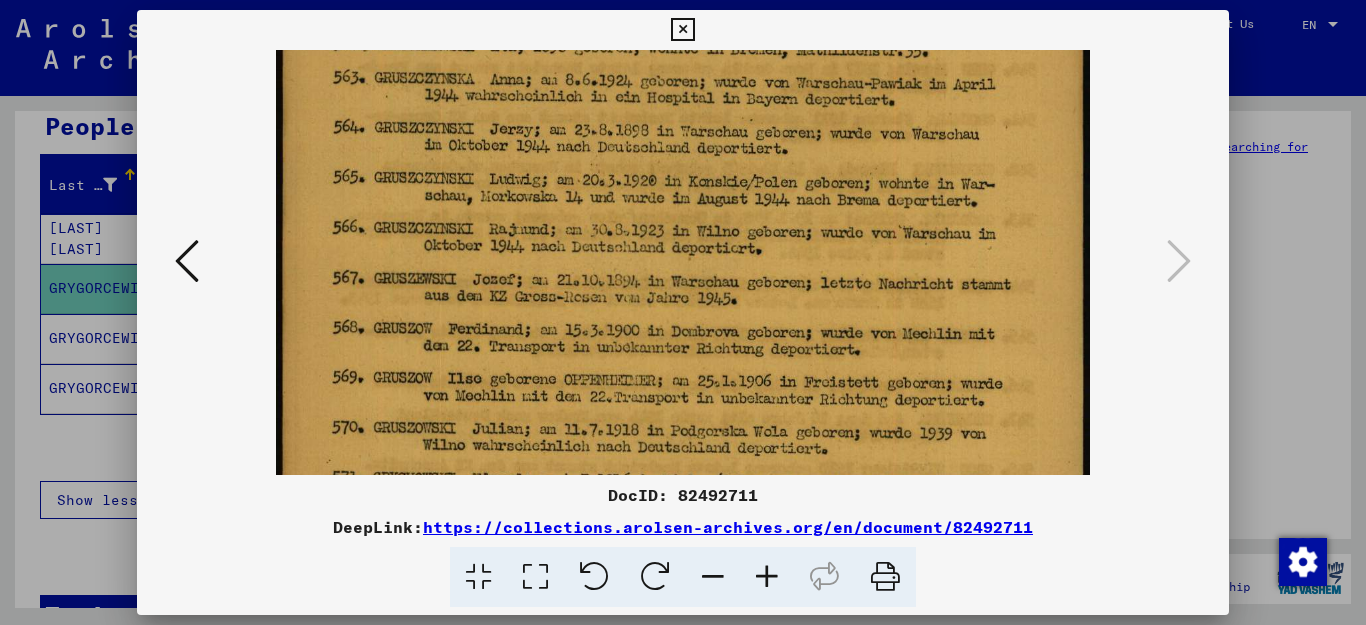 drag, startPoint x: 878, startPoint y: 444, endPoint x: 932, endPoint y: 184, distance: 265.5485 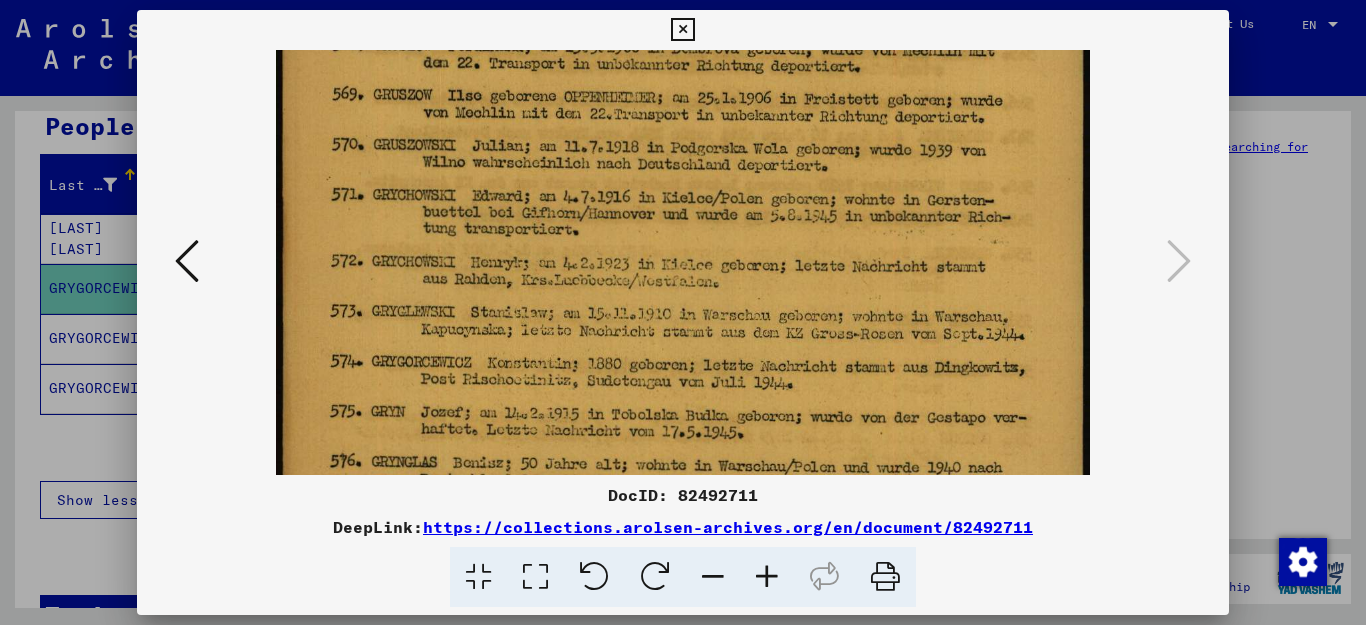 scroll, scrollTop: 557, scrollLeft: 0, axis: vertical 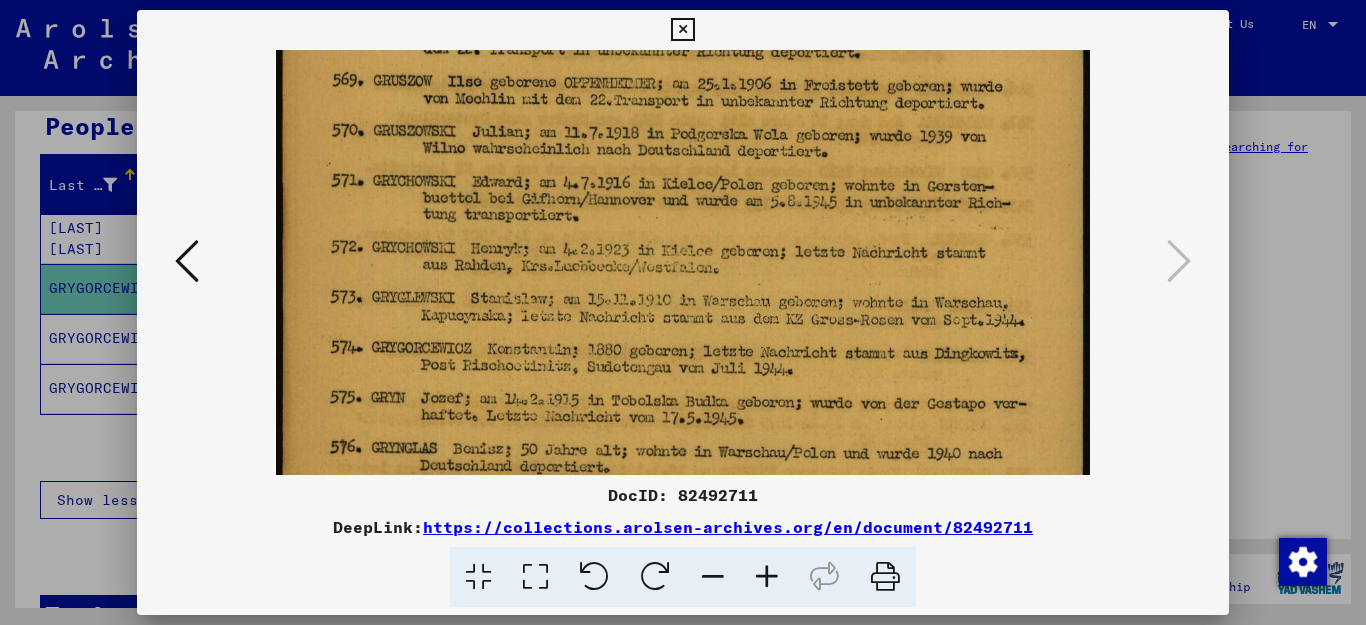 drag, startPoint x: 947, startPoint y: 429, endPoint x: 986, endPoint y: 132, distance: 299.54965 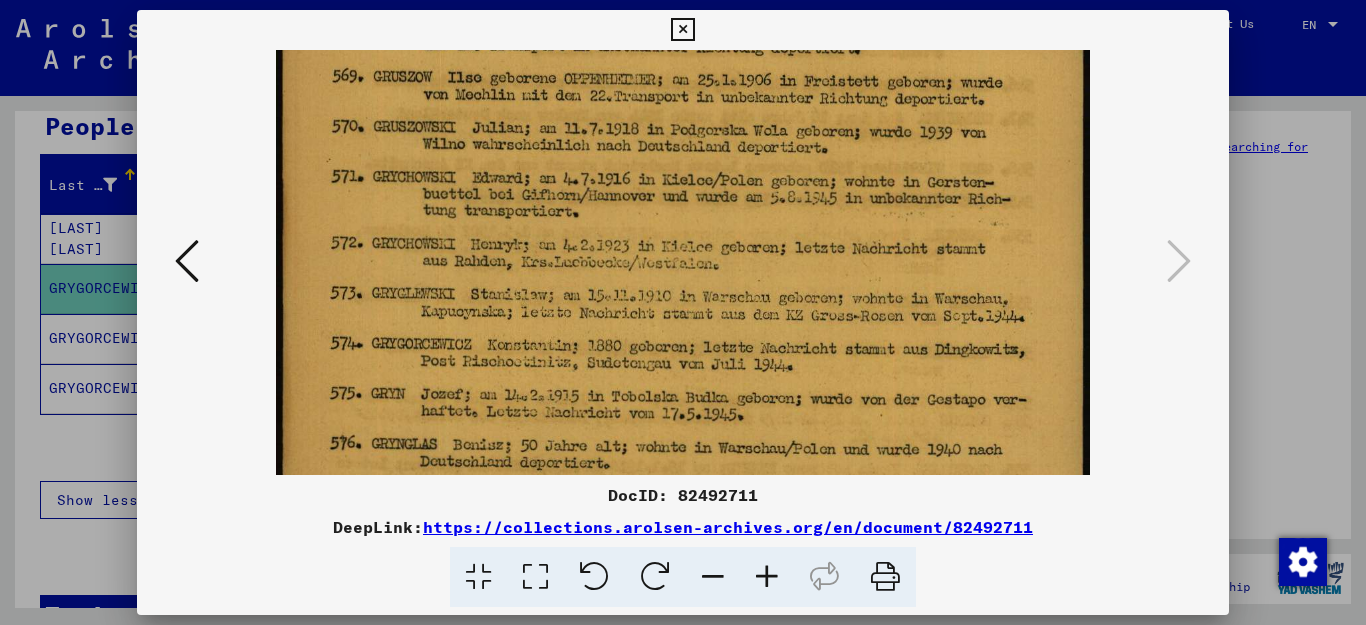 scroll, scrollTop: 564, scrollLeft: 0, axis: vertical 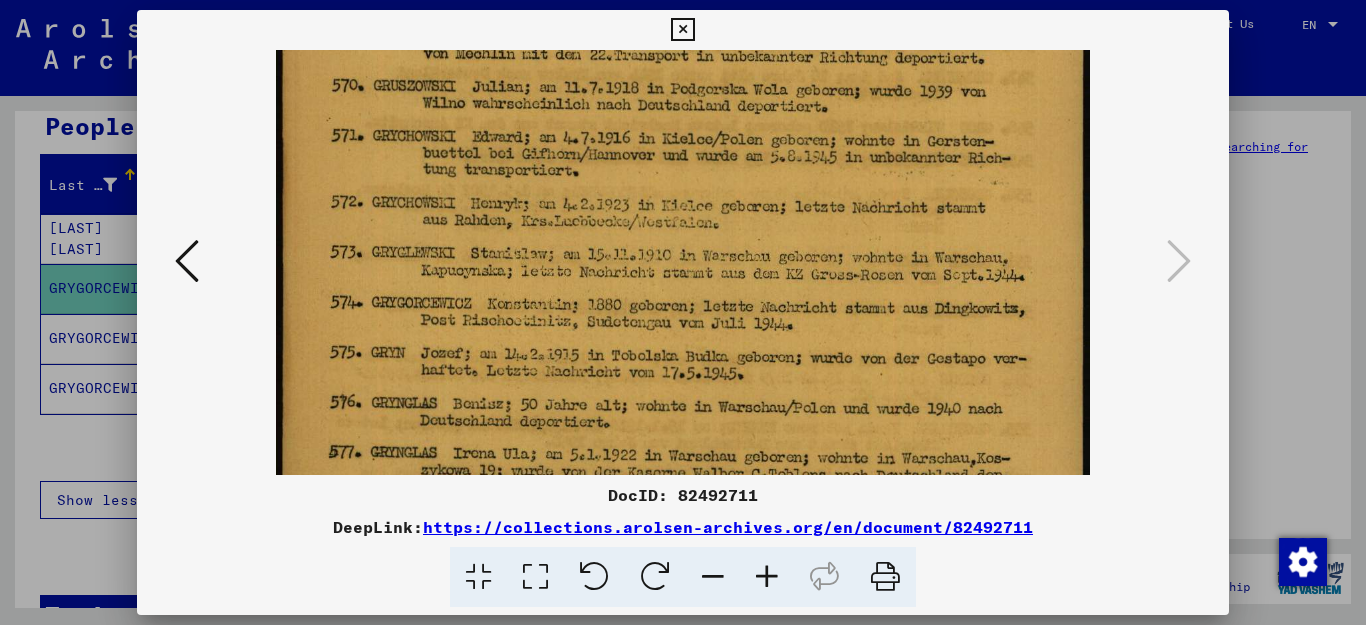 drag, startPoint x: 970, startPoint y: 416, endPoint x: 1012, endPoint y: 364, distance: 66.8431 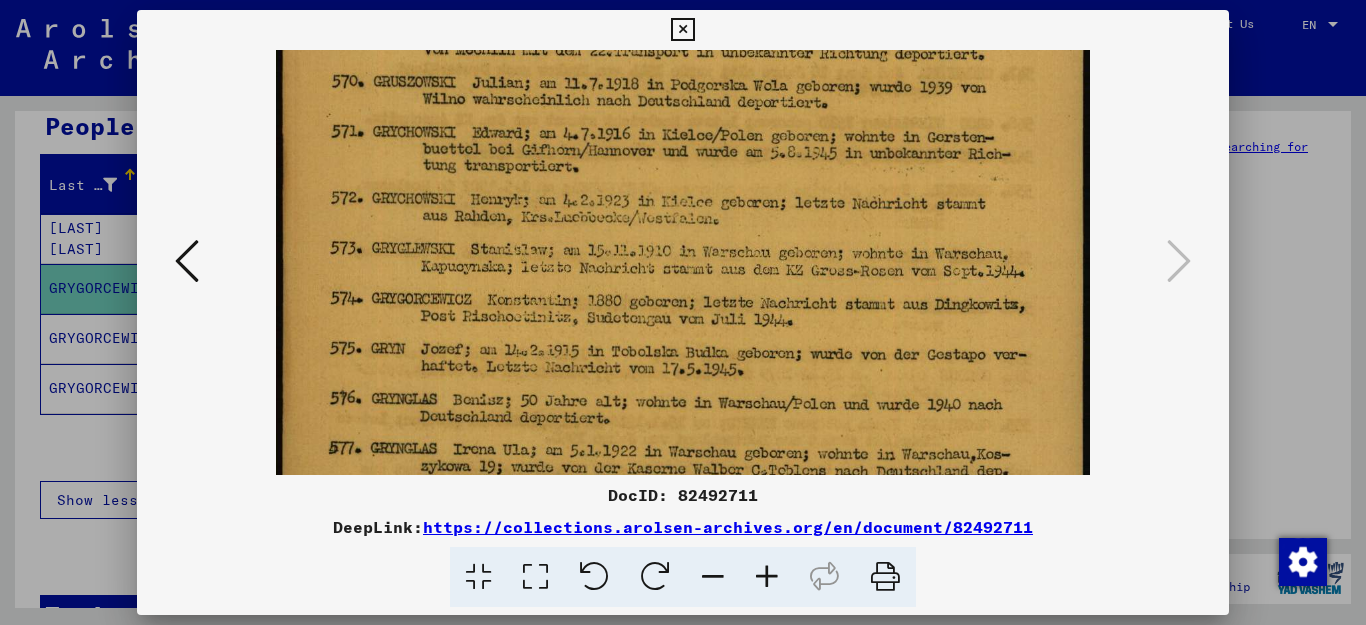 click at bounding box center [682, 30] 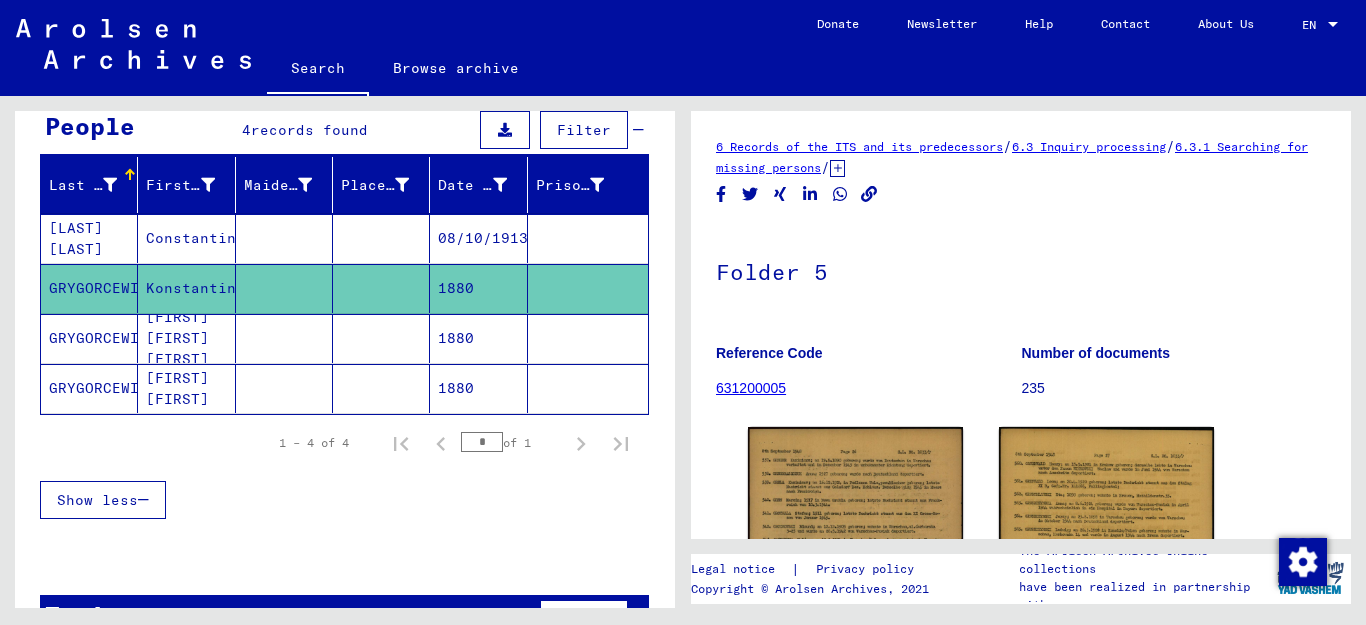 click on "GRYGORCEWICZ" at bounding box center [89, 388] 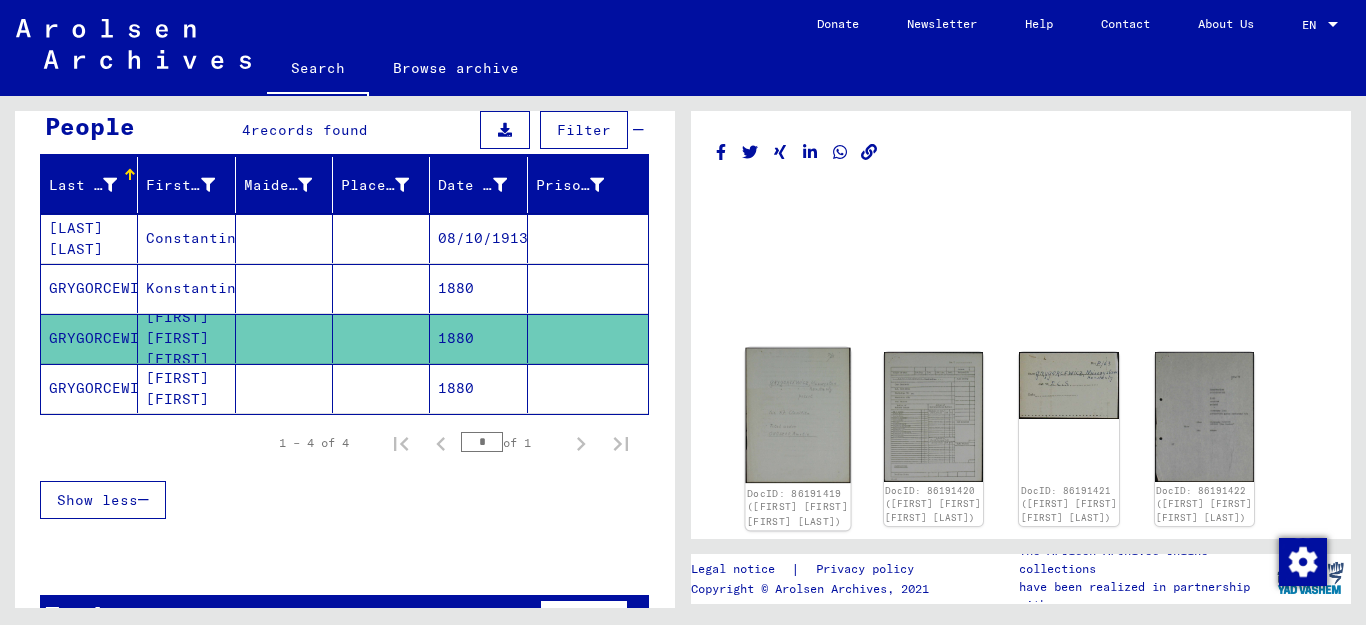 click 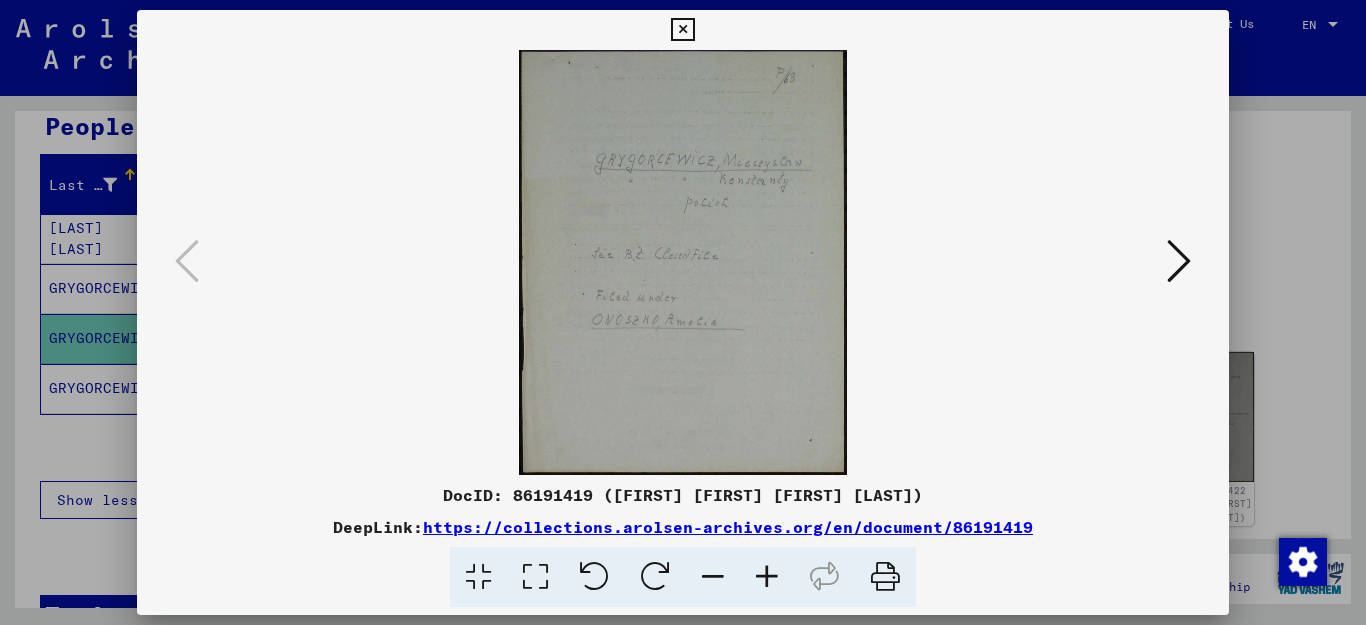 click at bounding box center (767, 577) 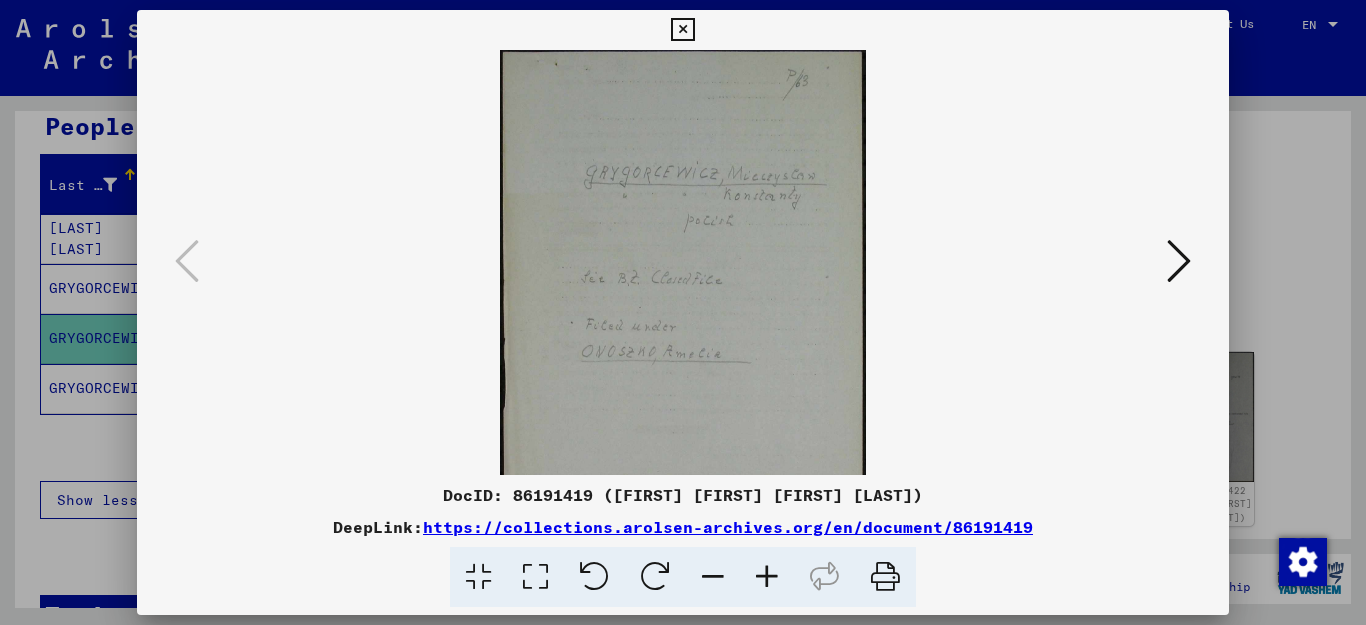 click at bounding box center (767, 577) 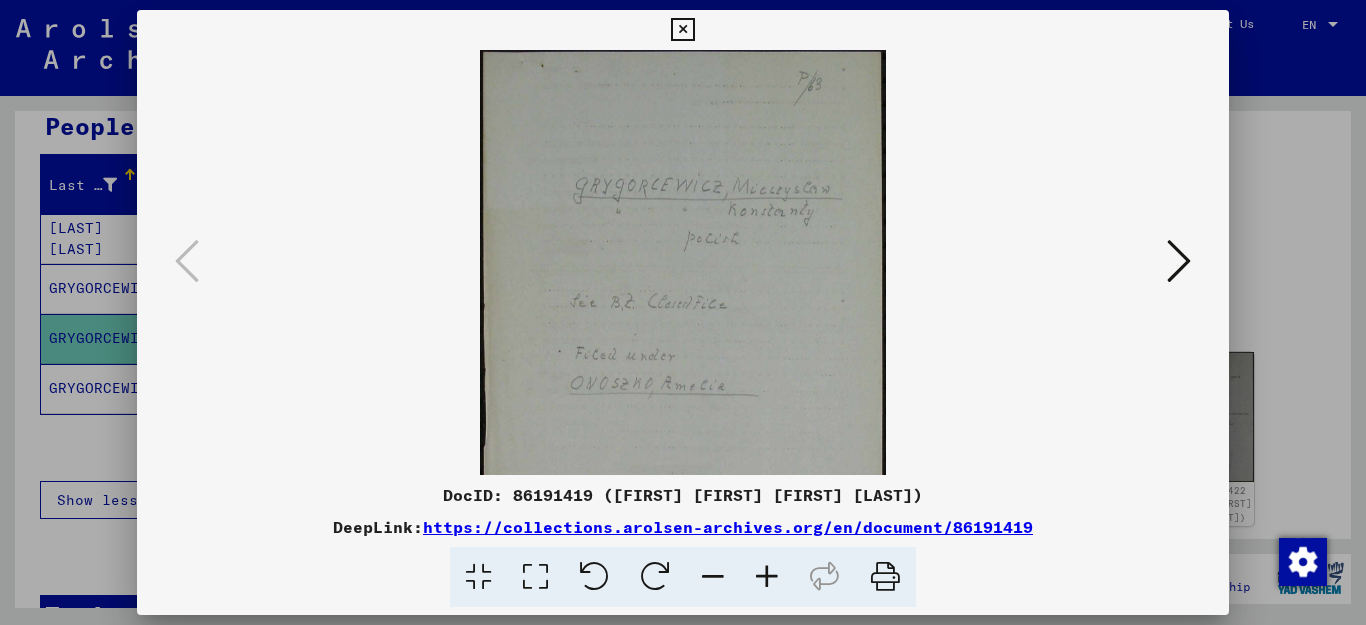 click at bounding box center (767, 577) 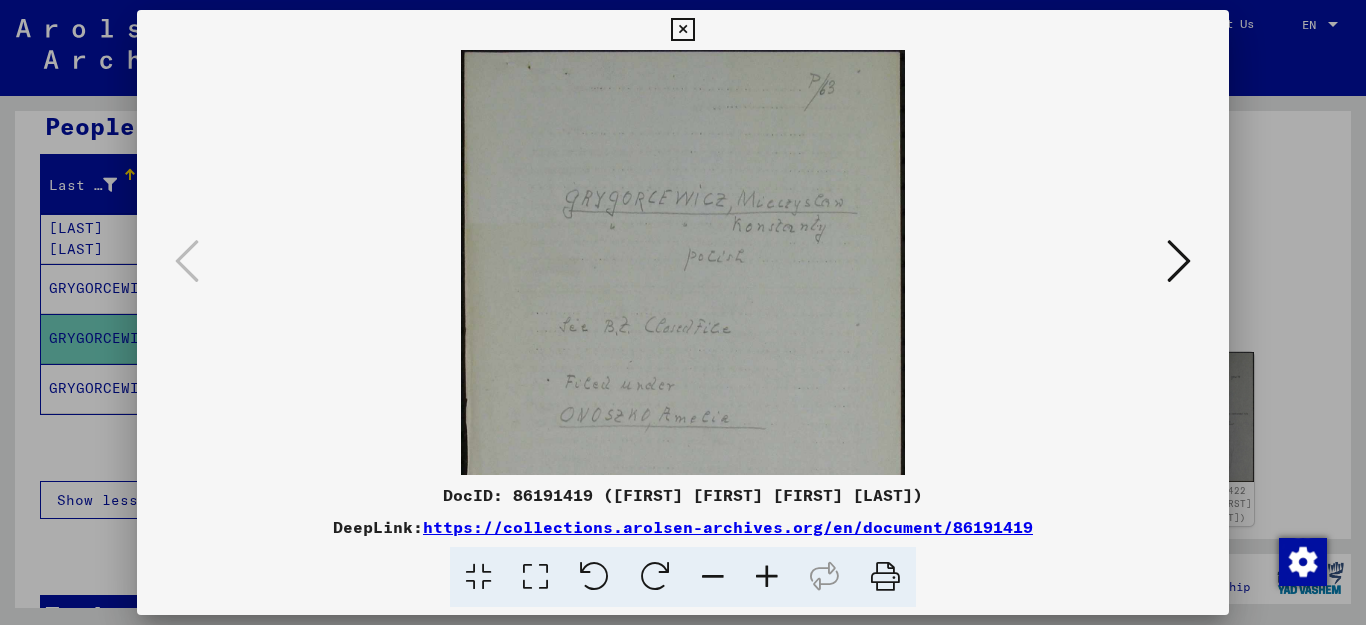 click at bounding box center (767, 577) 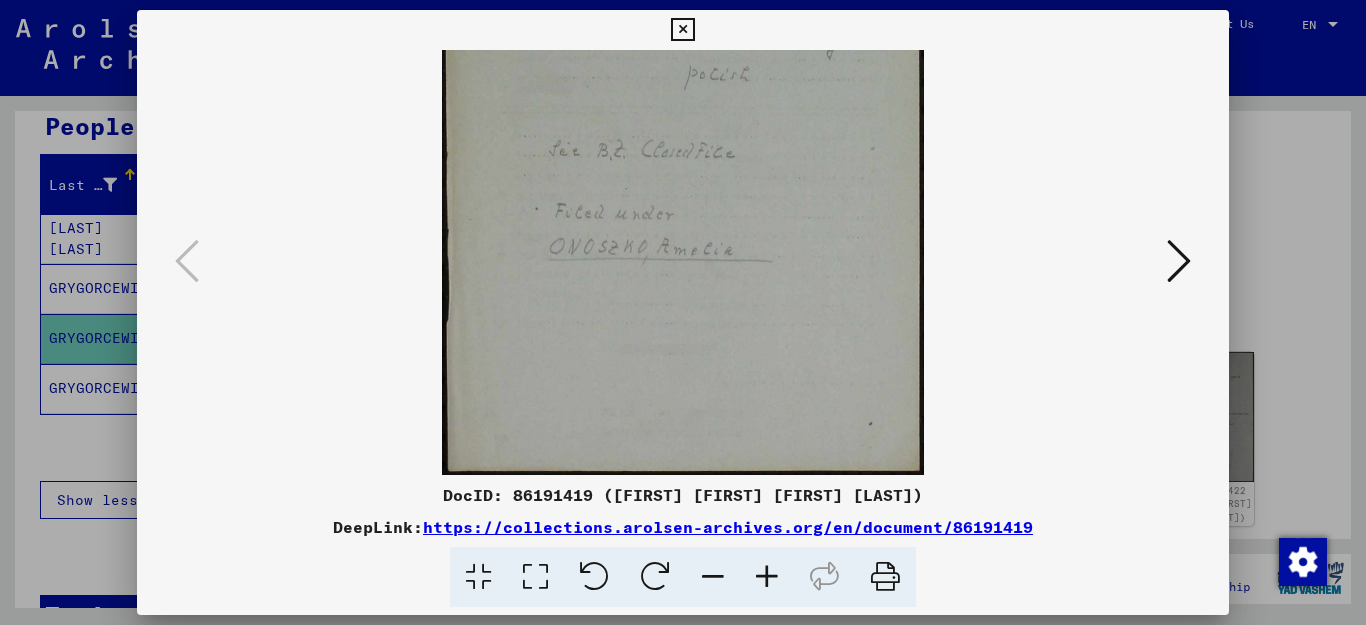 drag, startPoint x: 815, startPoint y: 386, endPoint x: 853, endPoint y: 177, distance: 212.42645 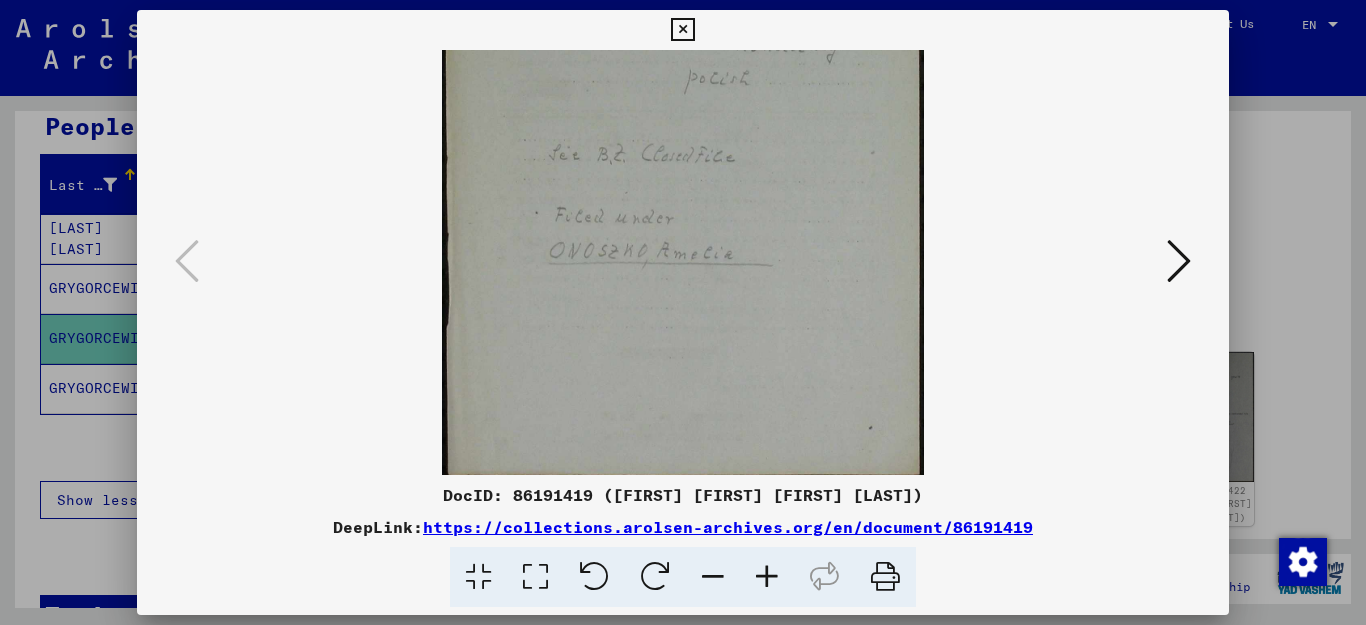 click at bounding box center [1179, 261] 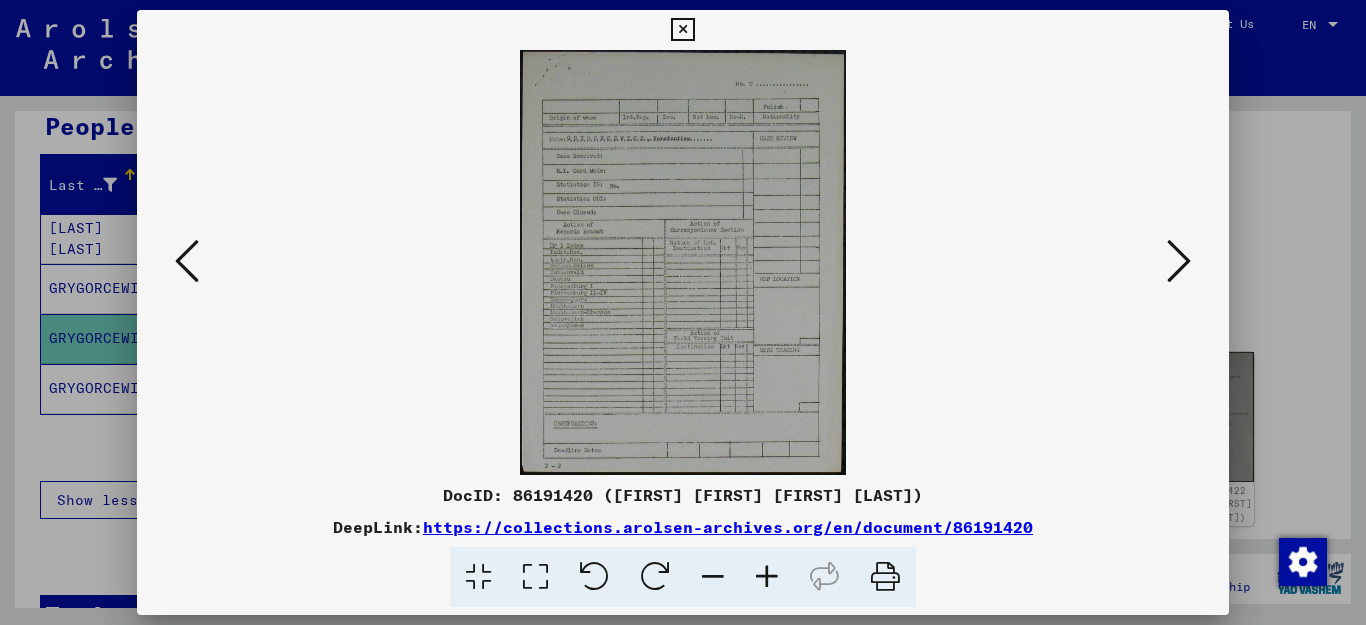 scroll, scrollTop: 0, scrollLeft: 0, axis: both 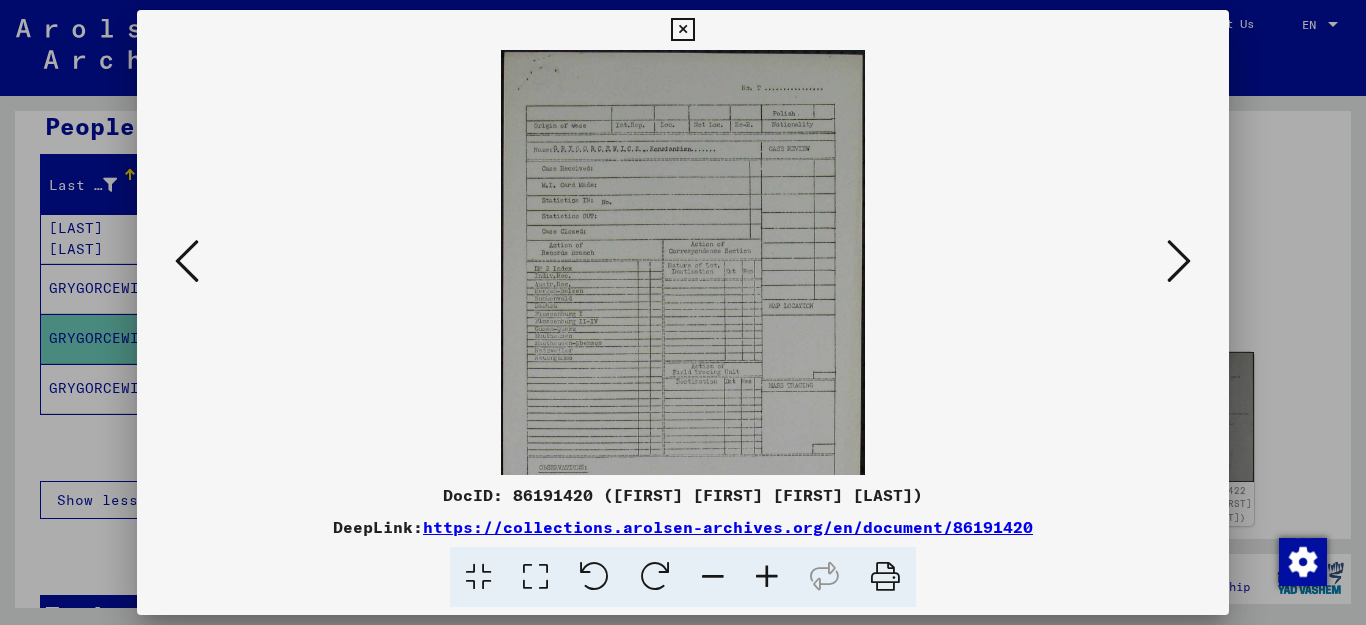 click at bounding box center (767, 577) 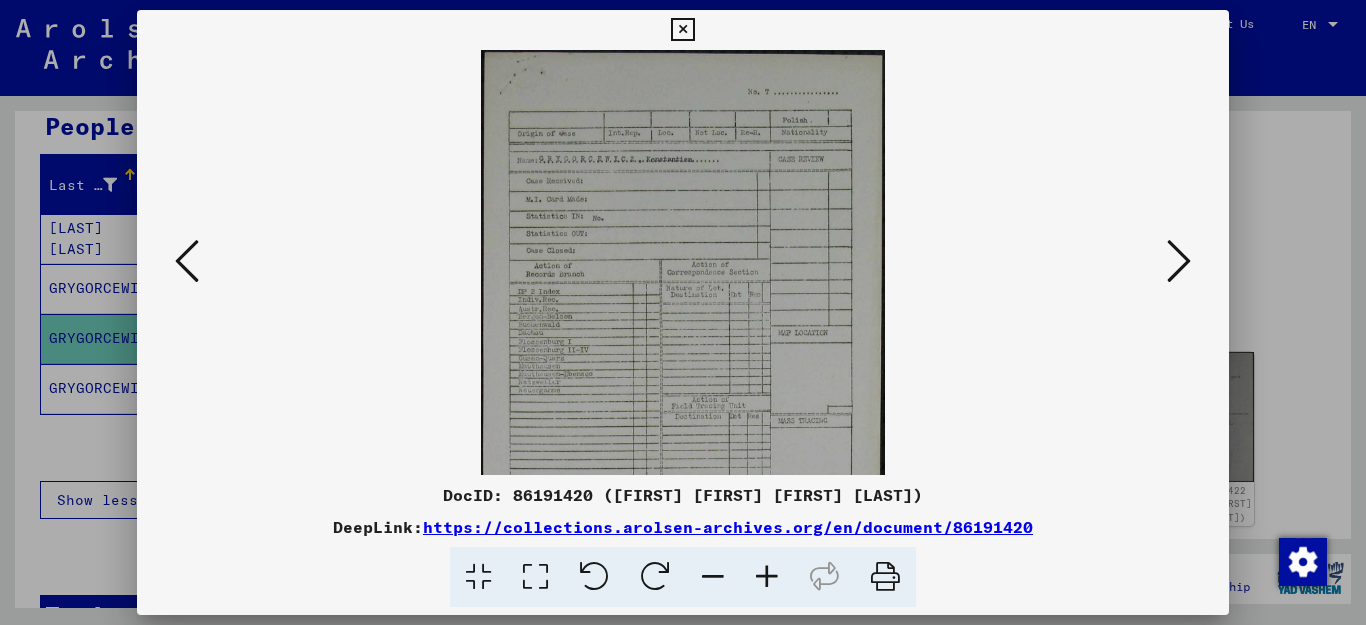 click at bounding box center (767, 577) 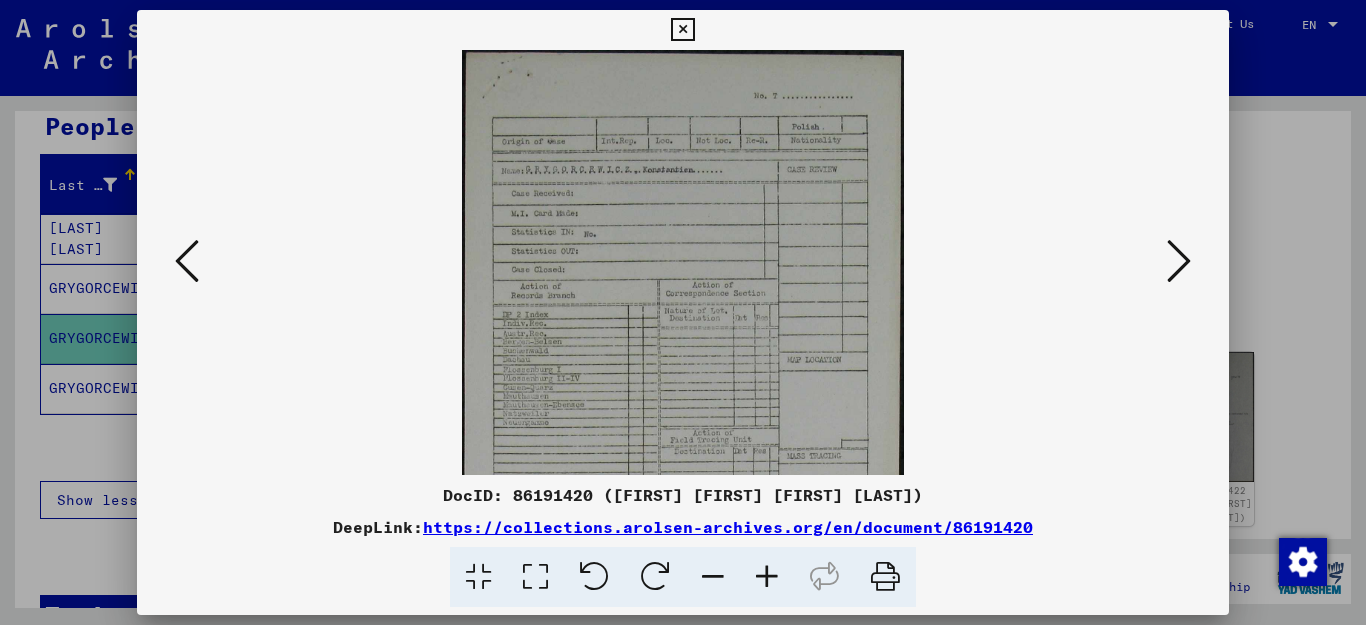 click at bounding box center [767, 577] 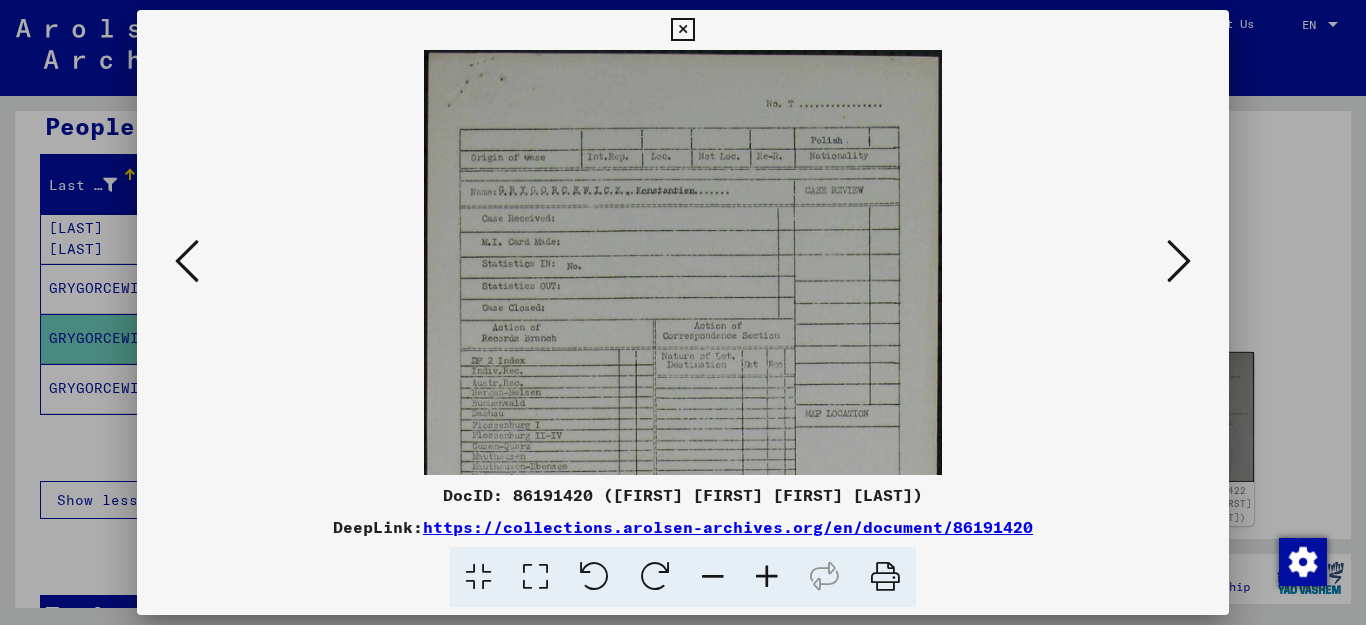 click at bounding box center (767, 577) 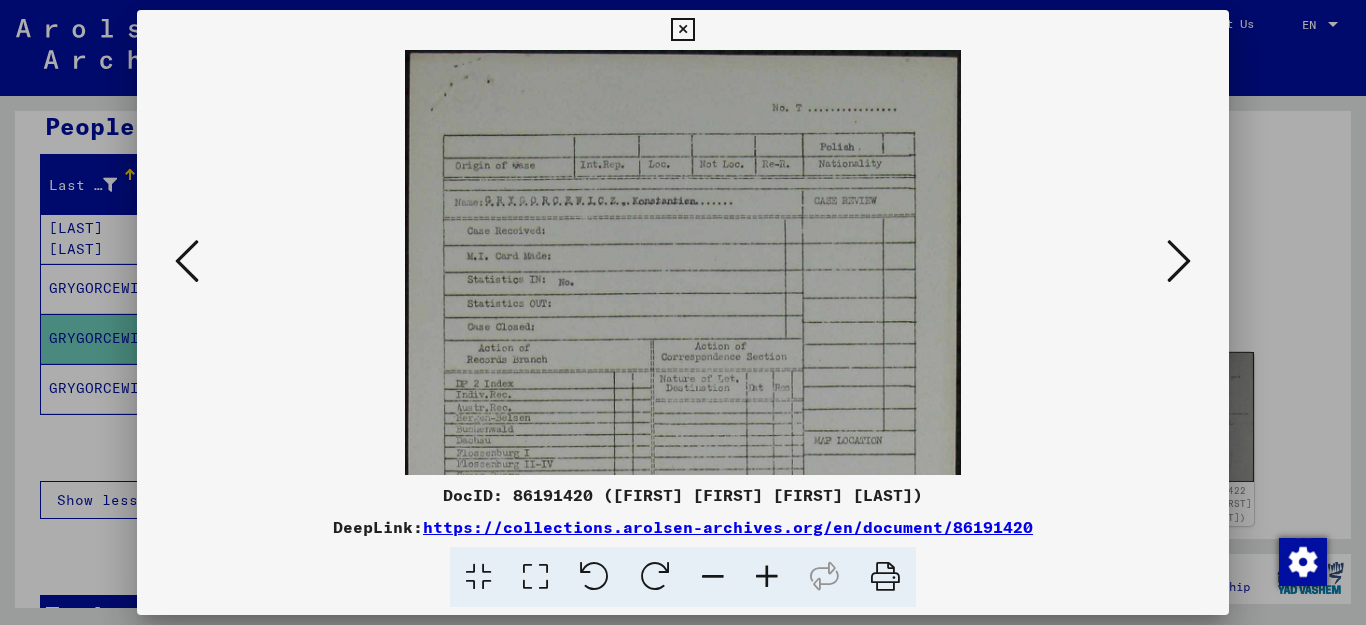 click at bounding box center [767, 577] 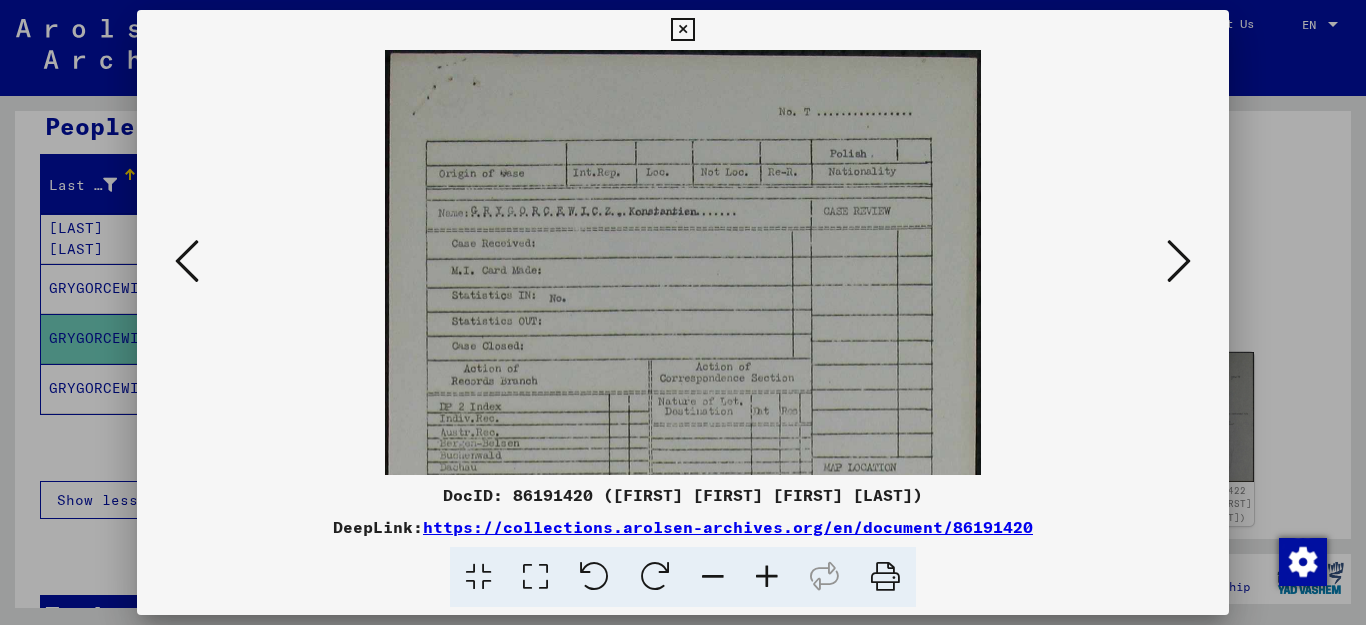 click at bounding box center (767, 577) 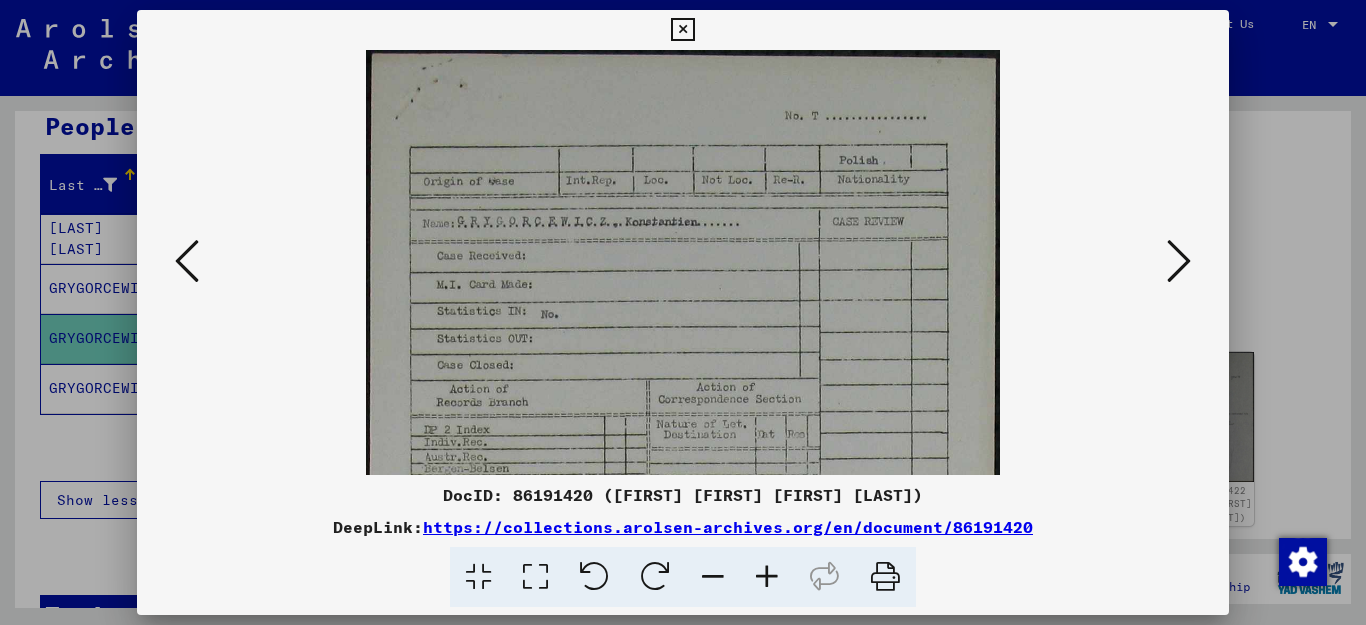 click at bounding box center [767, 577] 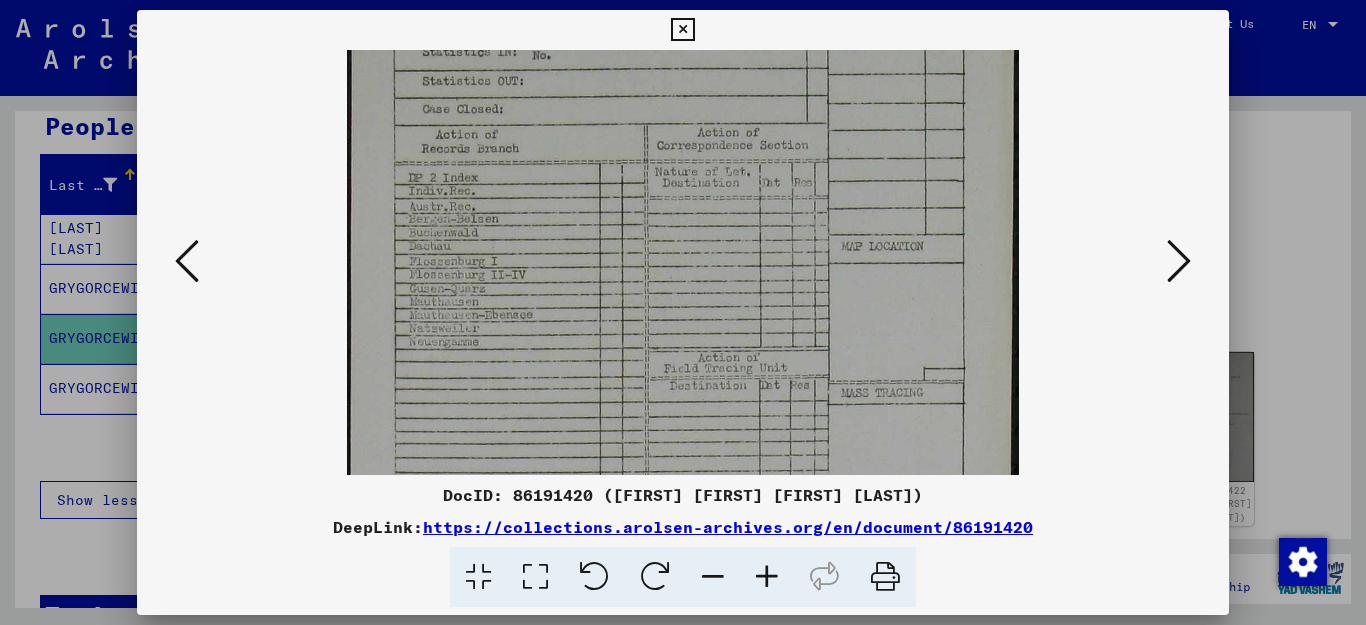 scroll, scrollTop: 278, scrollLeft: 0, axis: vertical 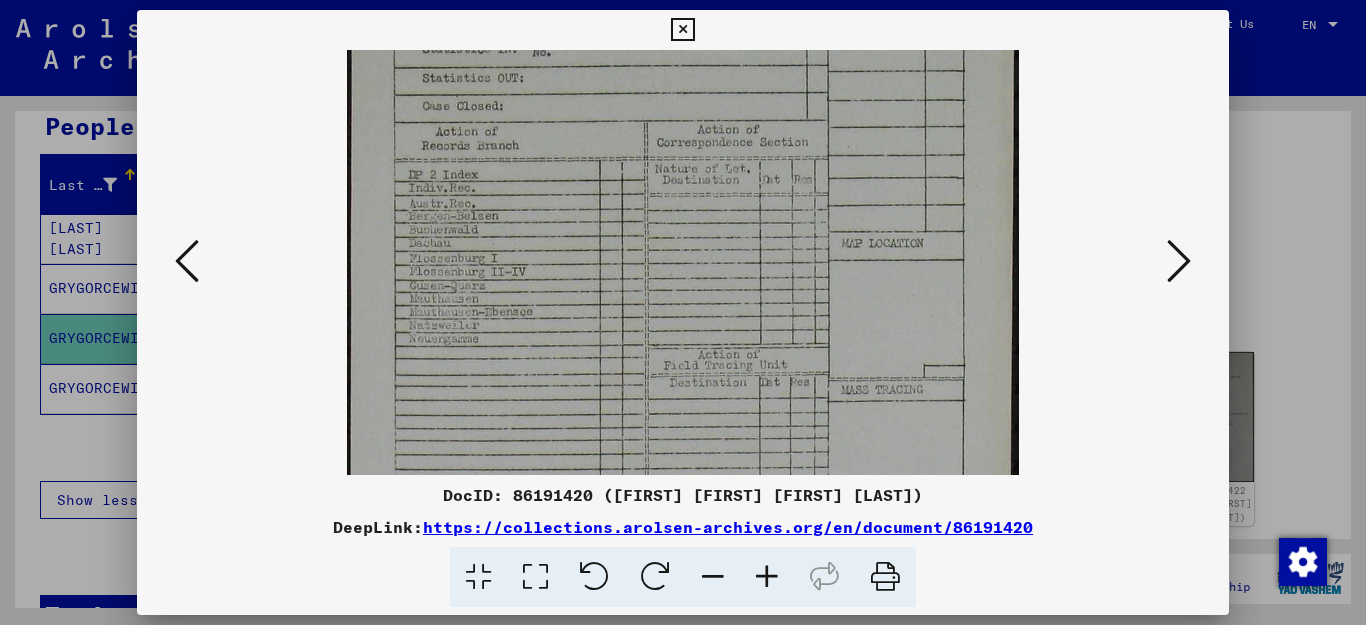 drag, startPoint x: 857, startPoint y: 403, endPoint x: 911, endPoint y: 125, distance: 283.19604 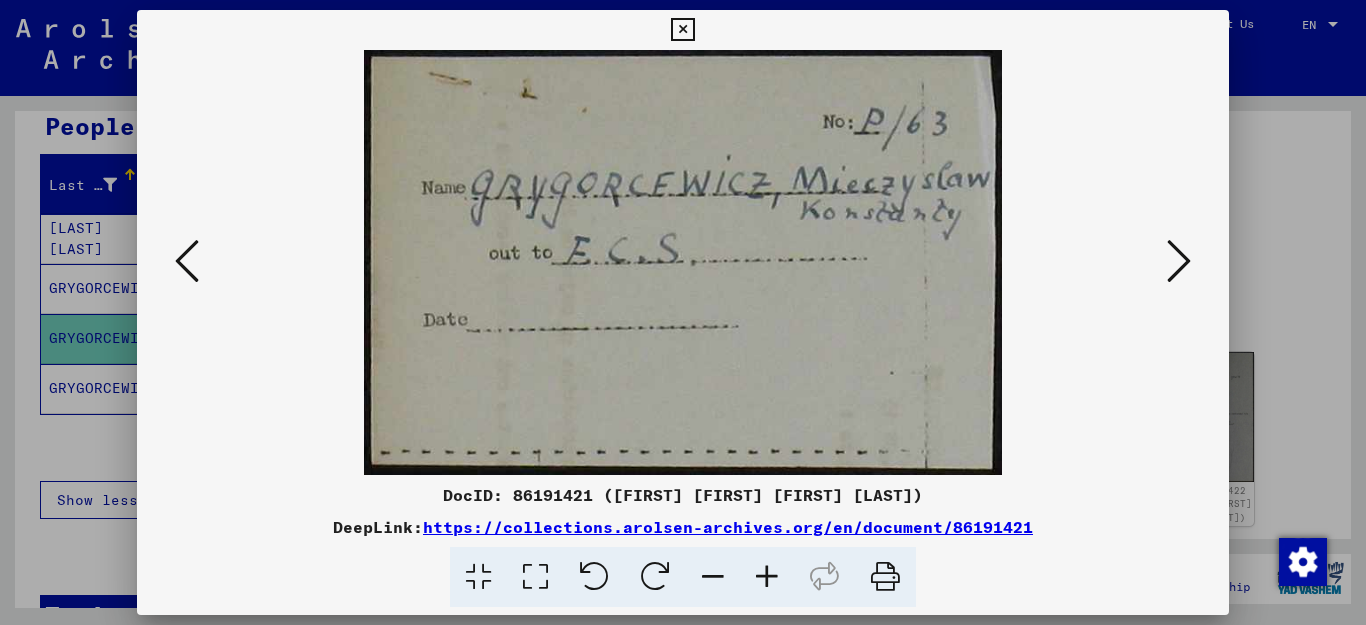 scroll, scrollTop: 0, scrollLeft: 0, axis: both 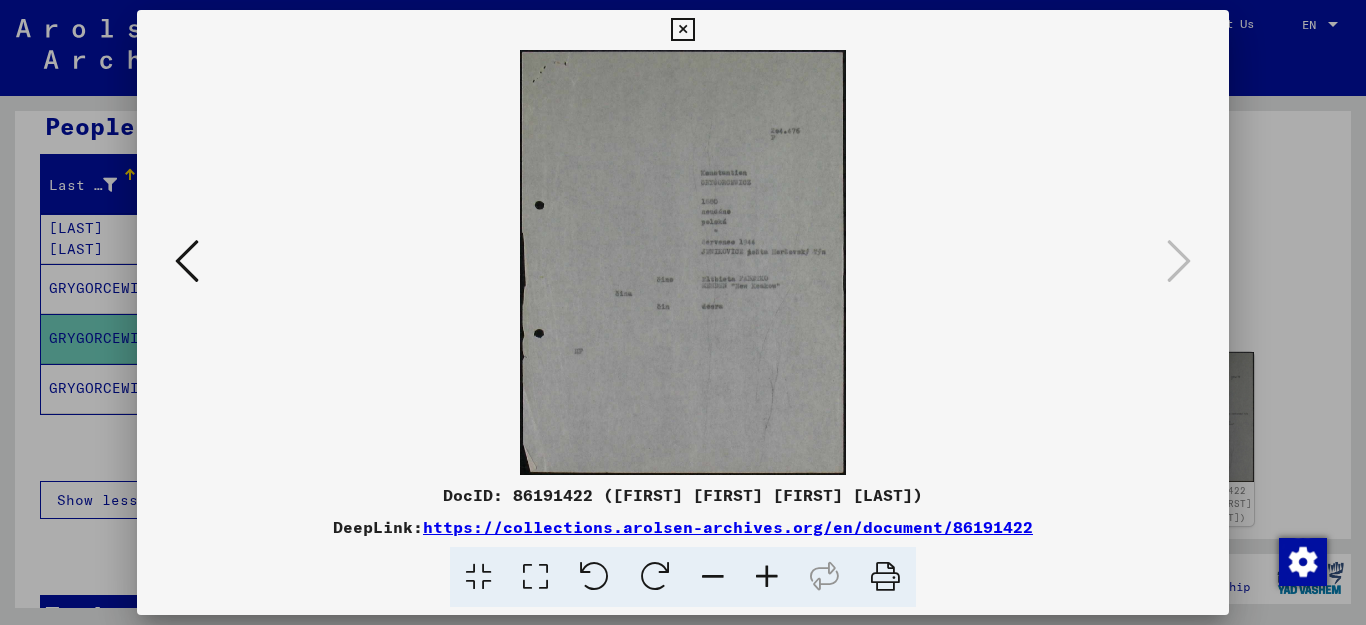 click at bounding box center (682, 30) 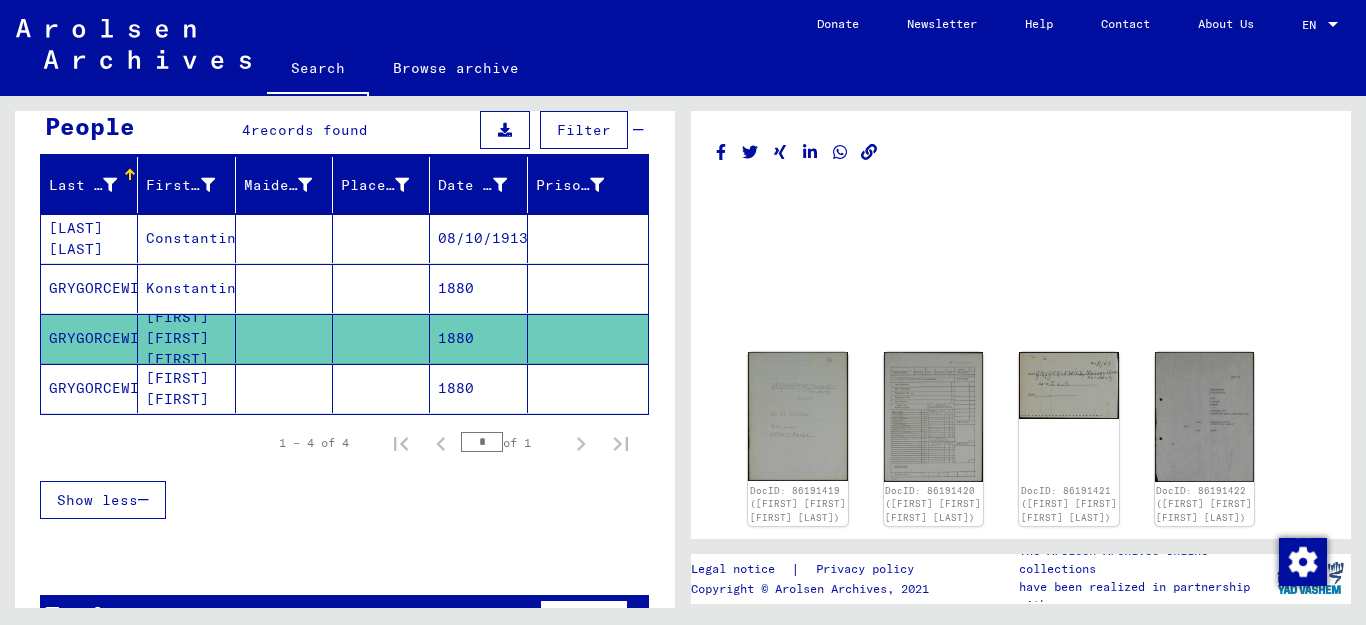 click on "GRYGORCEWICZ" 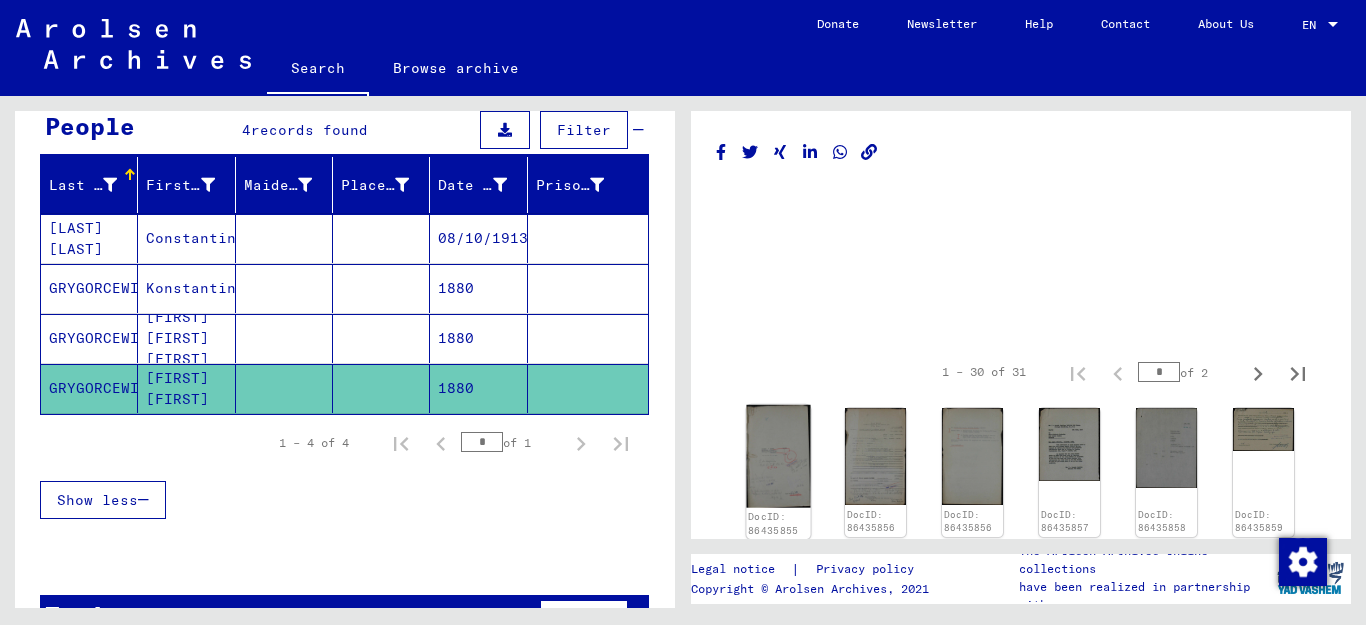 click 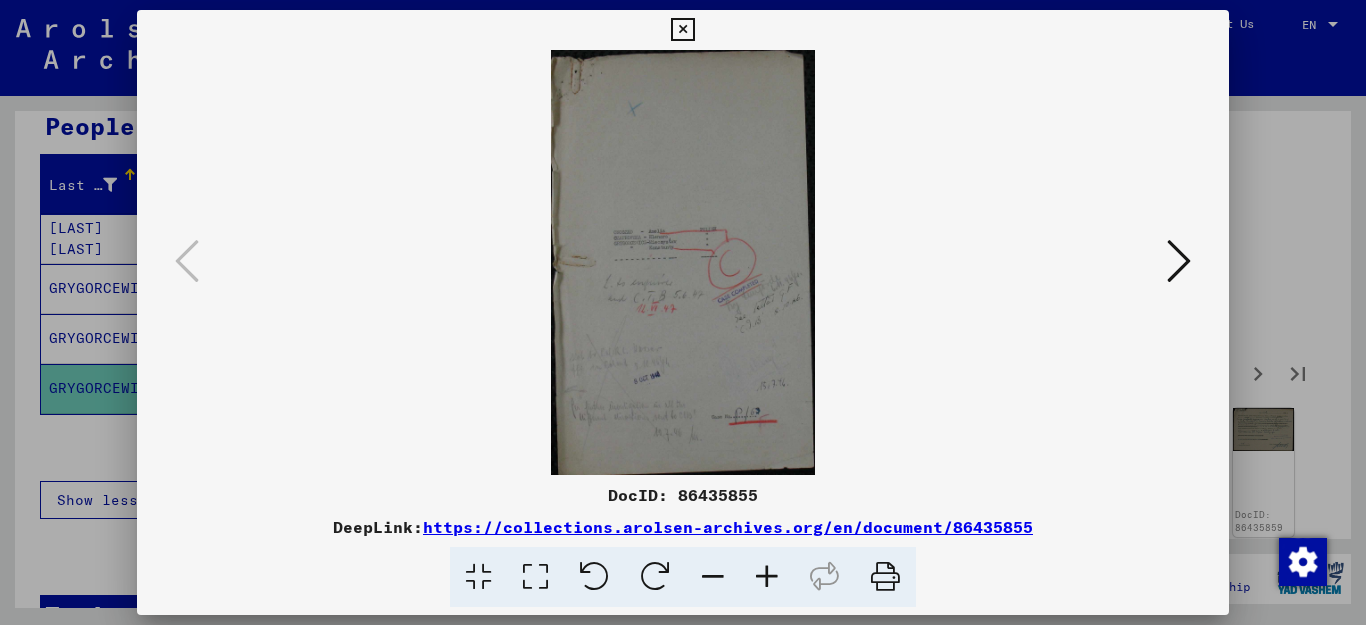 click at bounding box center [767, 577] 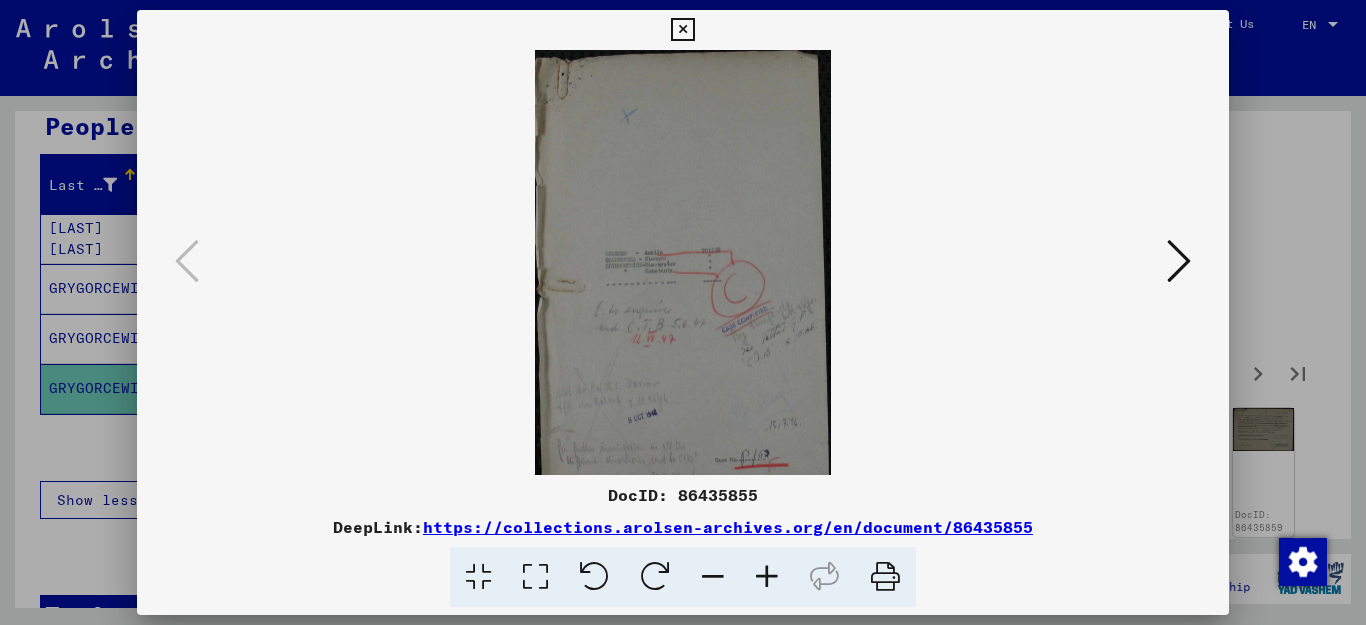 click at bounding box center [767, 577] 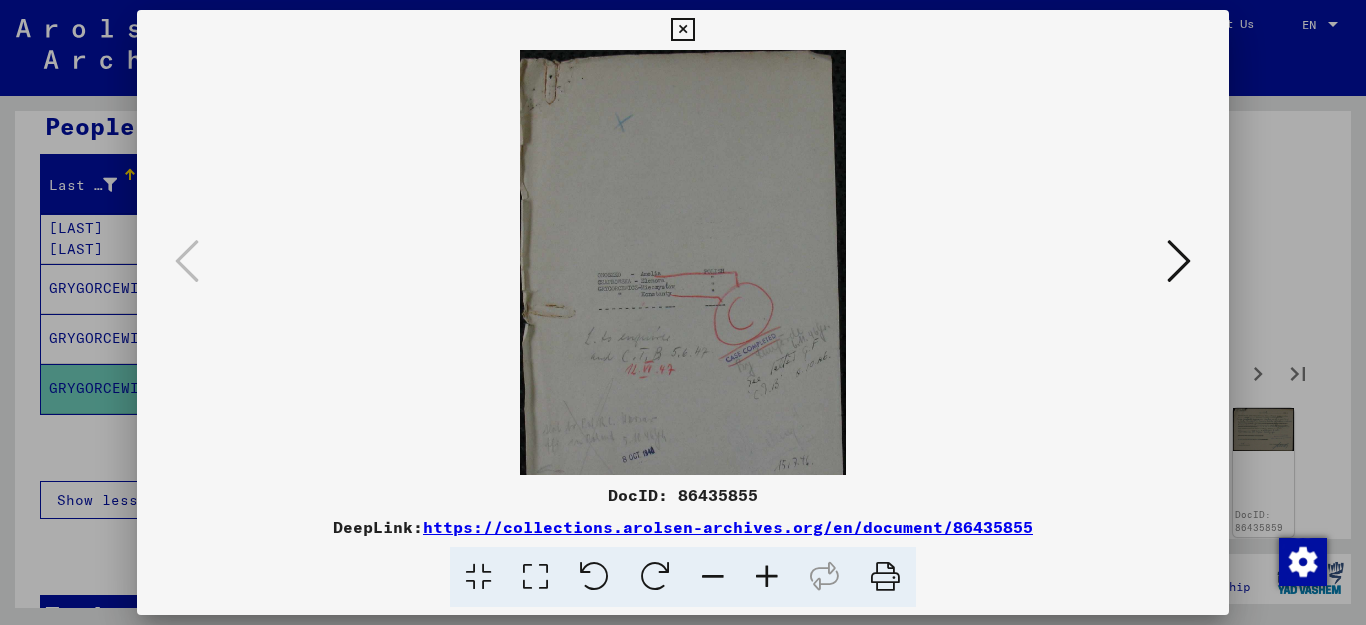 click at bounding box center (767, 577) 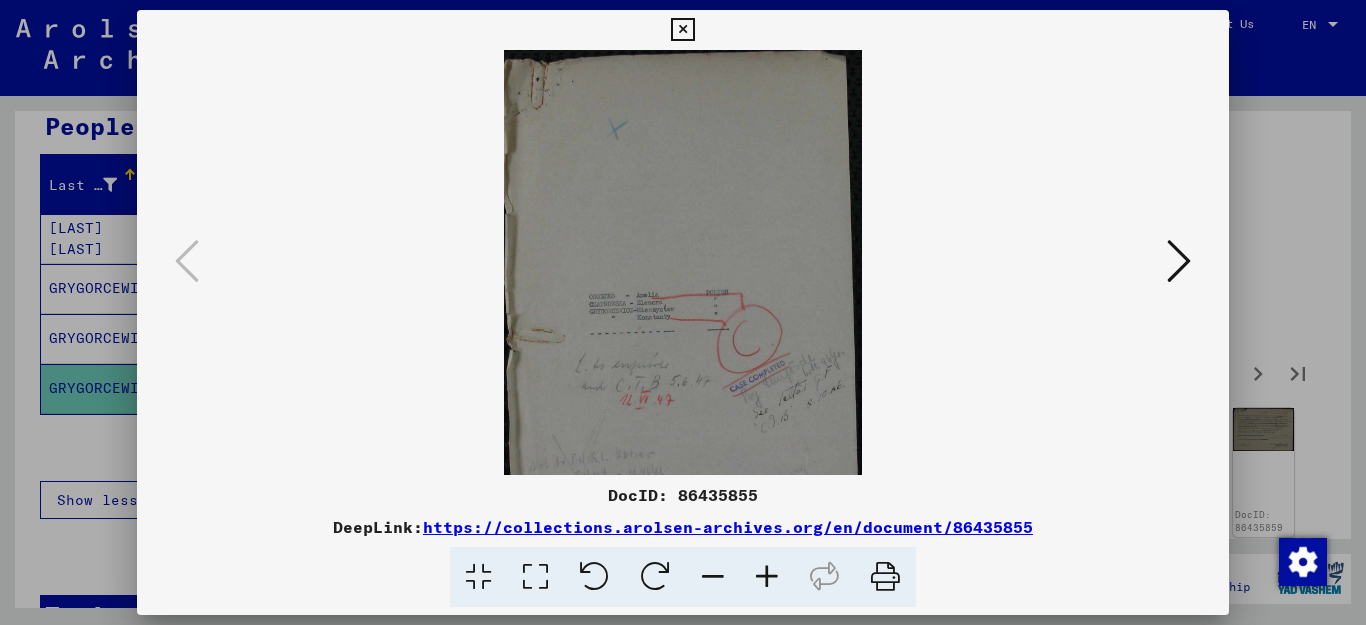 click at bounding box center [767, 577] 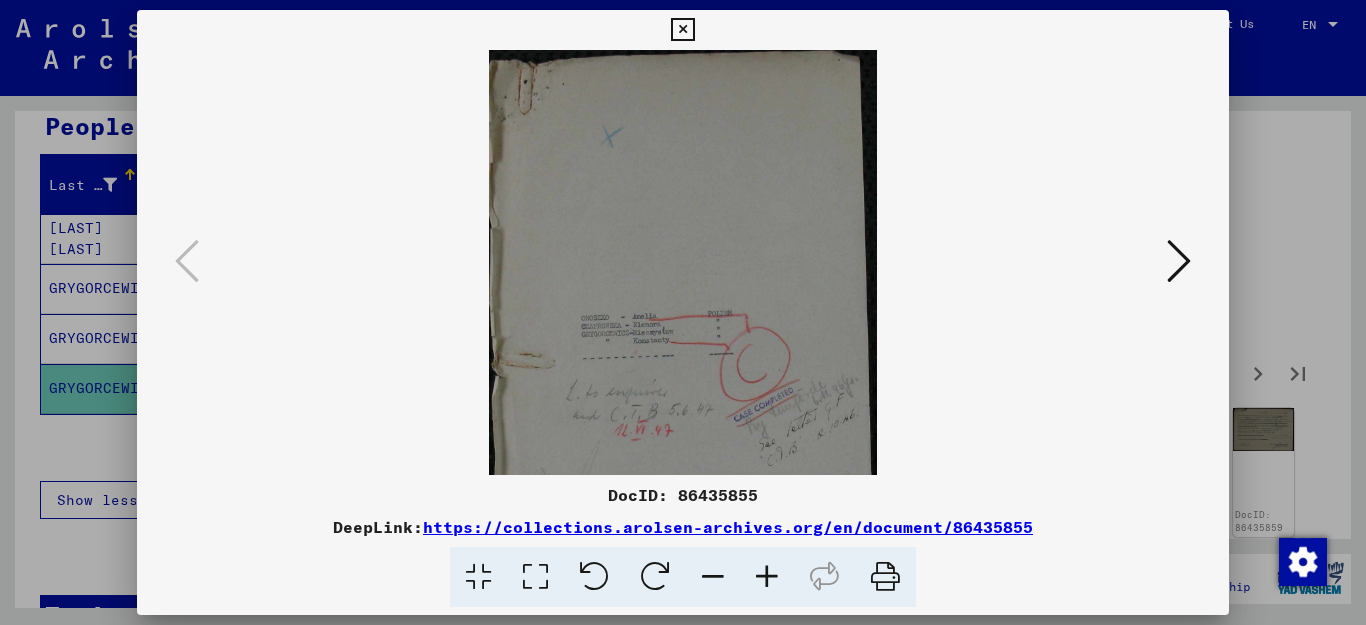 click at bounding box center [767, 577] 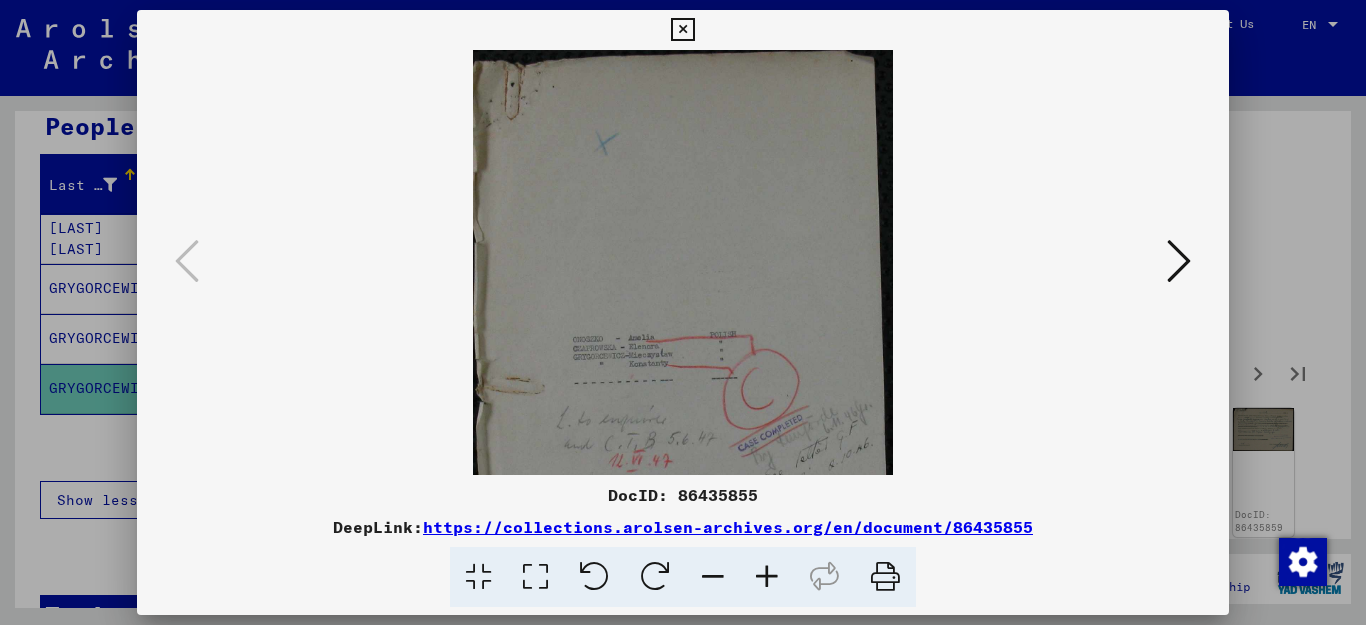 click at bounding box center [767, 577] 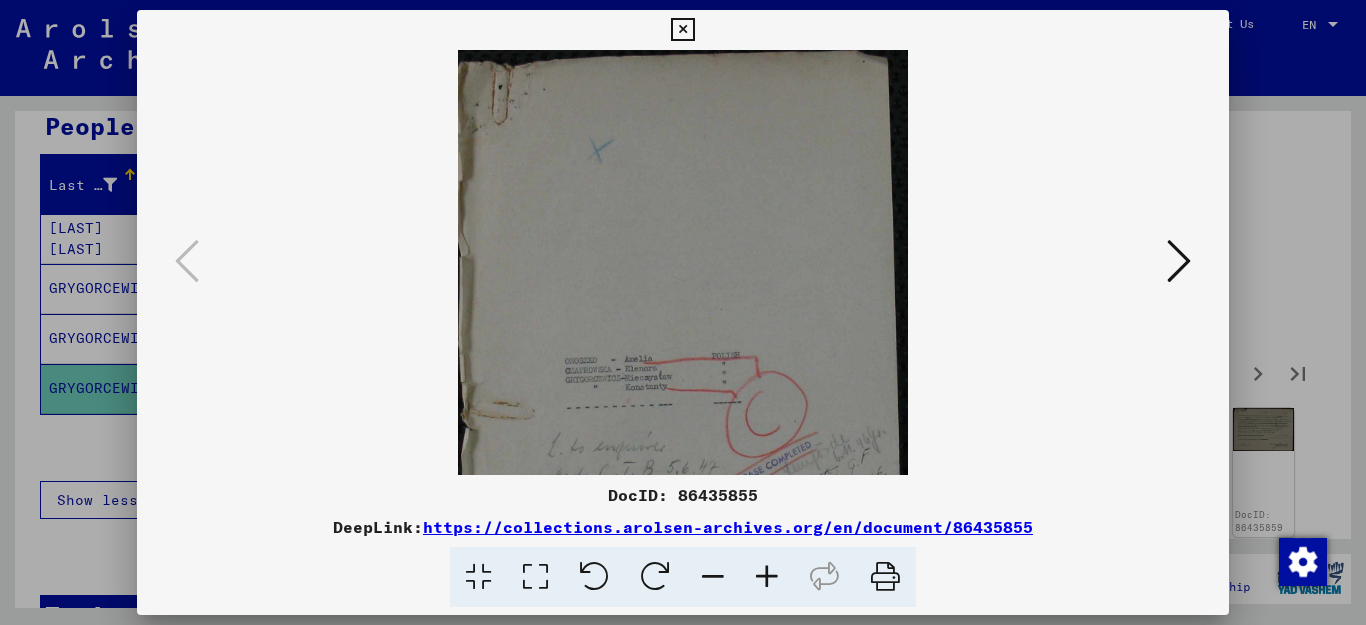 click at bounding box center (767, 577) 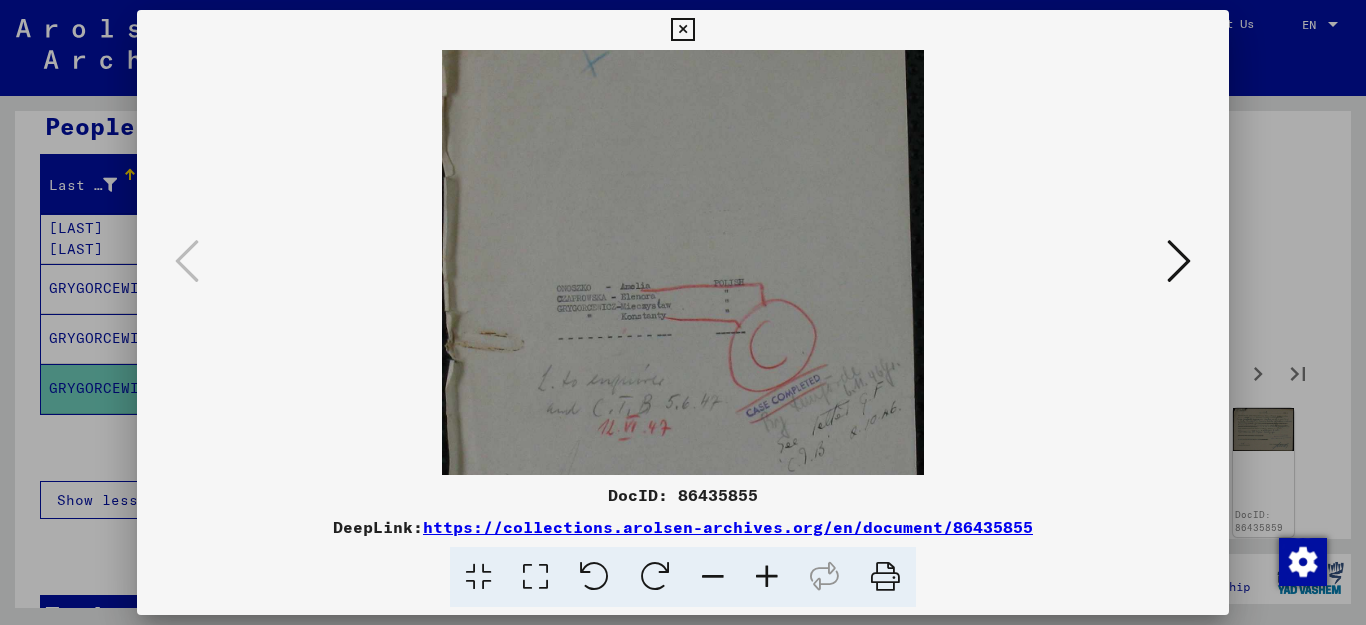 scroll, scrollTop: 96, scrollLeft: 0, axis: vertical 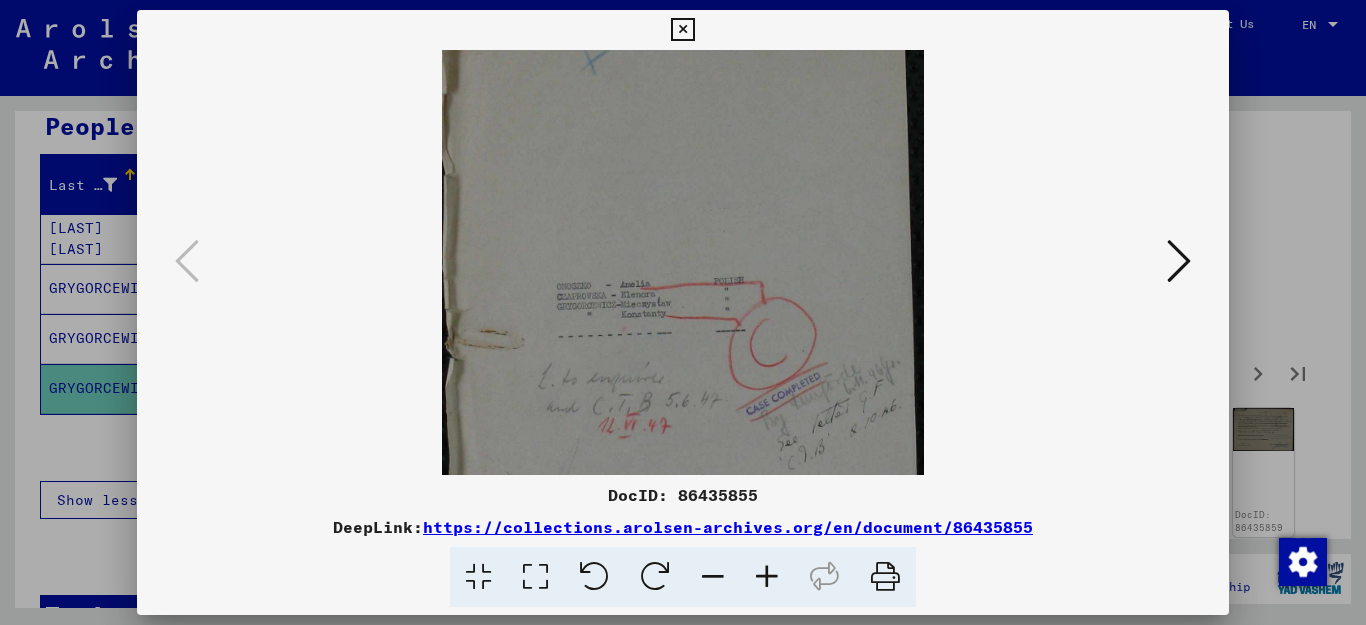 drag, startPoint x: 813, startPoint y: 408, endPoint x: 844, endPoint y: 312, distance: 100.88112 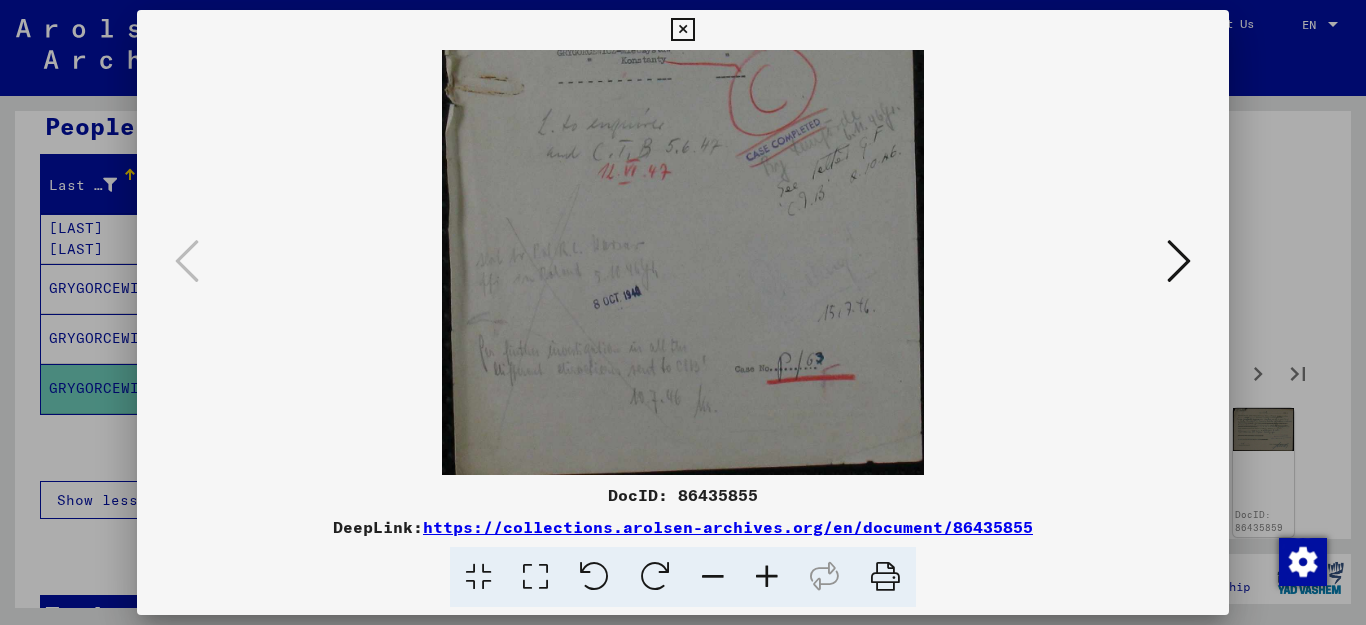drag, startPoint x: 837, startPoint y: 411, endPoint x: 873, endPoint y: 23, distance: 389.66653 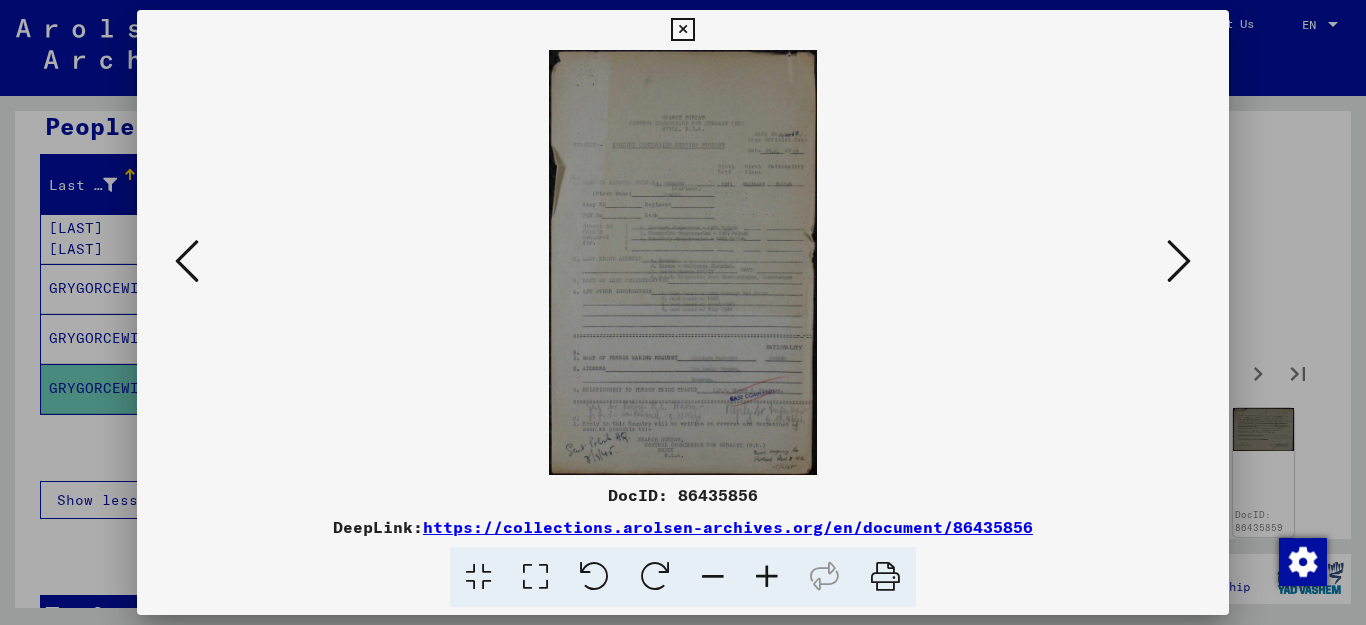 click at bounding box center (767, 577) 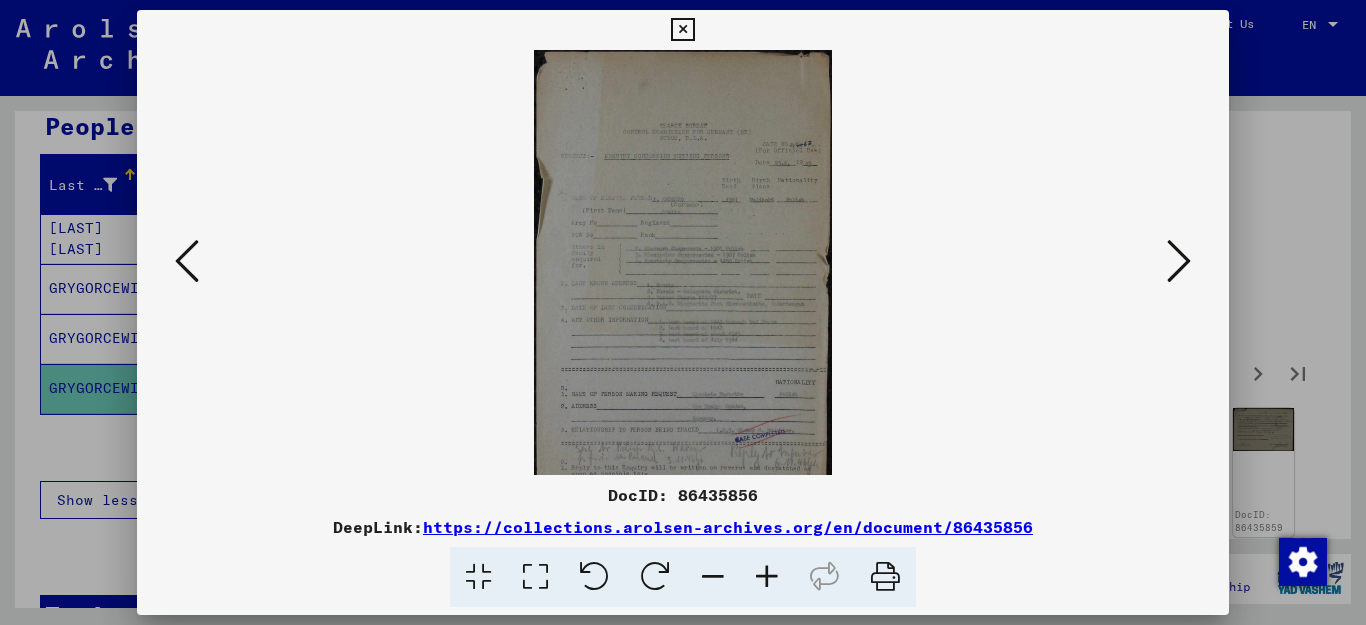 click at bounding box center [767, 577] 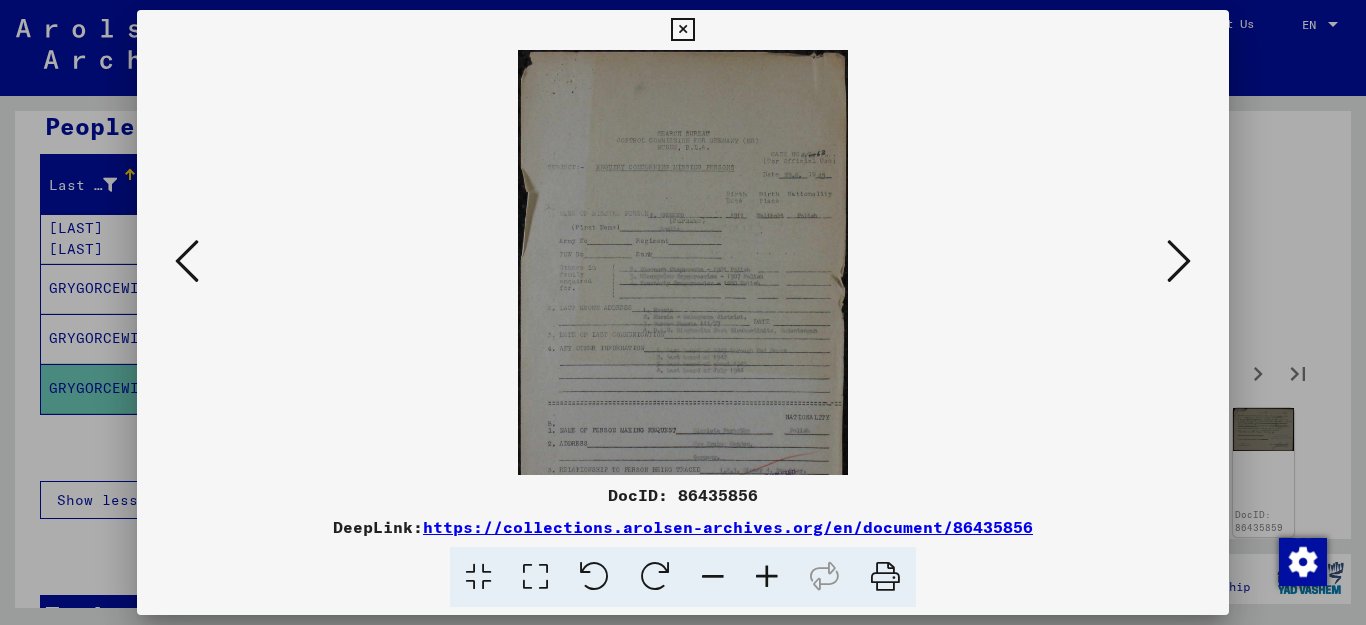 click at bounding box center [767, 577] 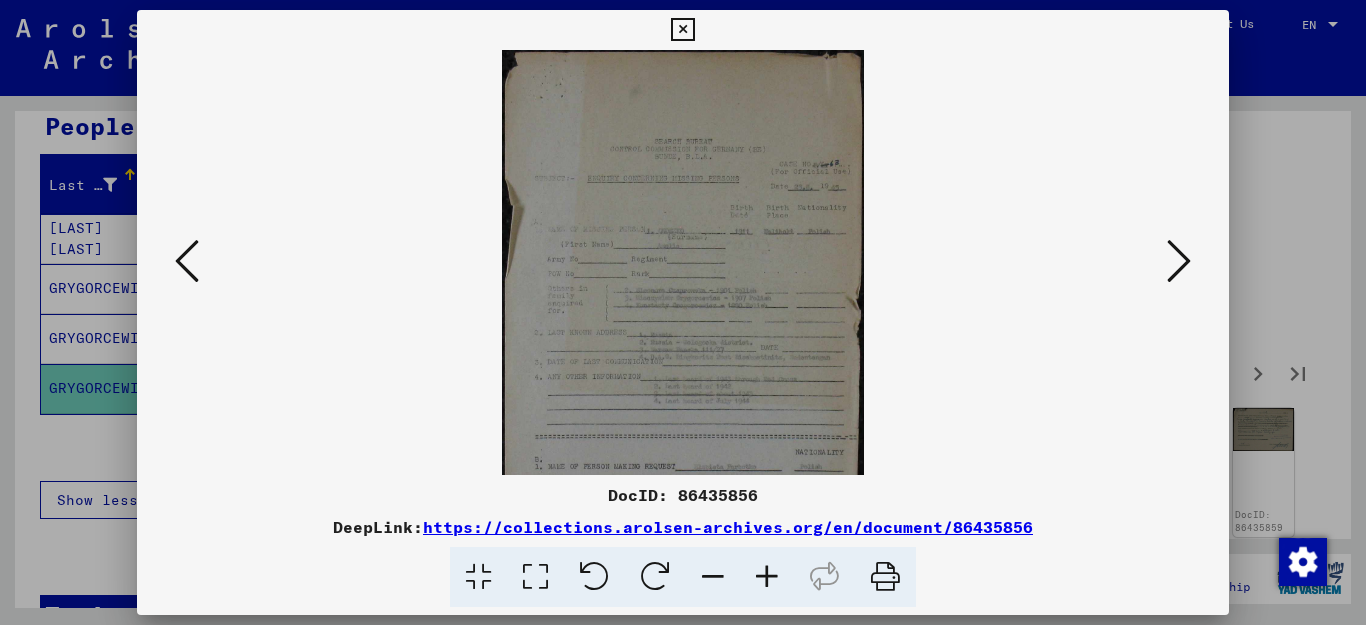 click at bounding box center (767, 577) 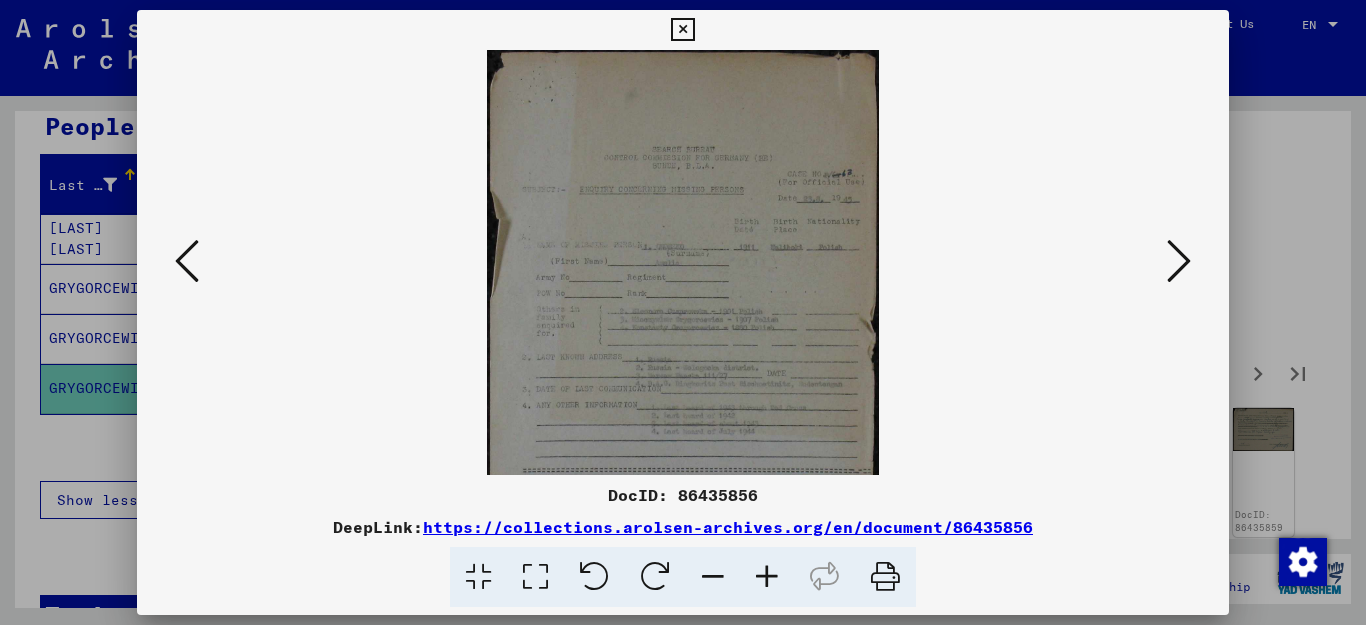 click at bounding box center (767, 577) 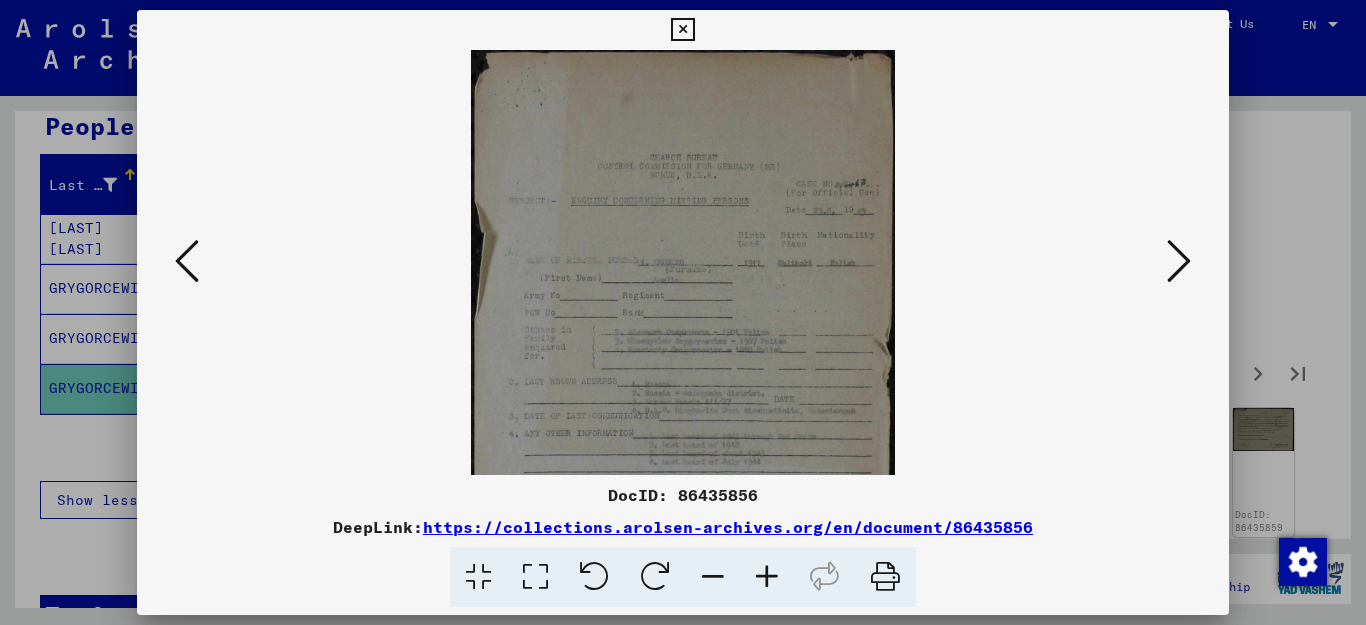 click at bounding box center [767, 577] 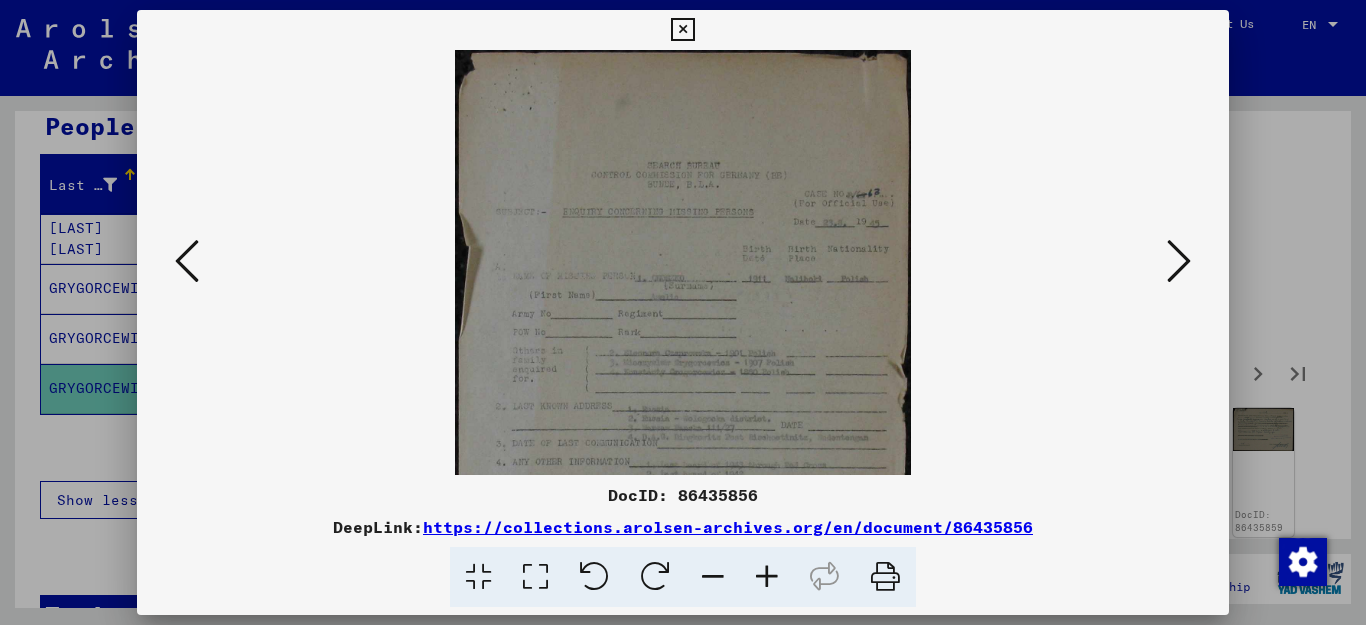 click at bounding box center [767, 577] 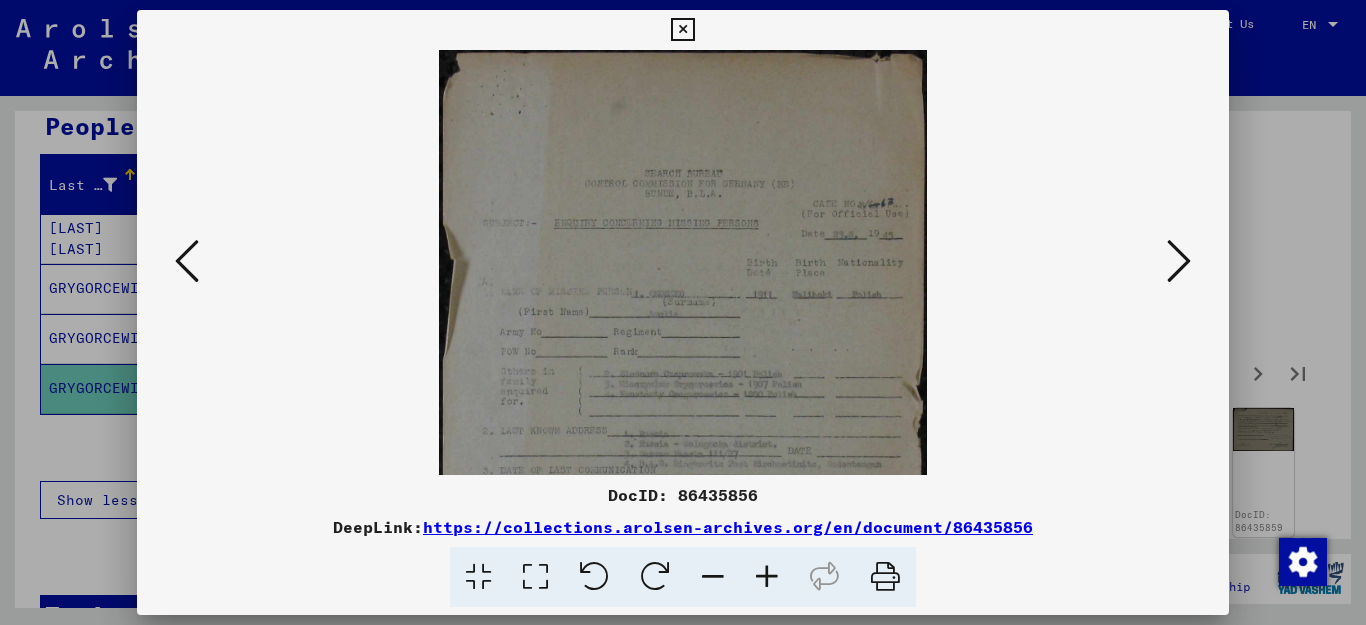 click at bounding box center [767, 577] 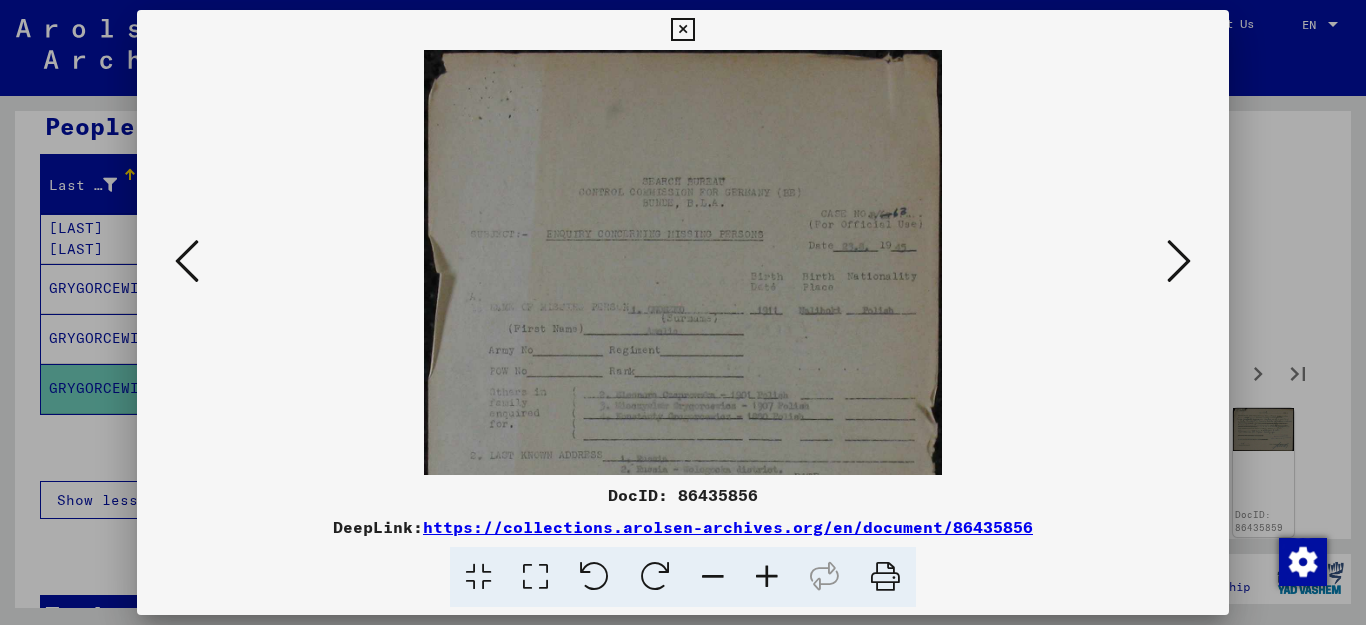 click at bounding box center (767, 577) 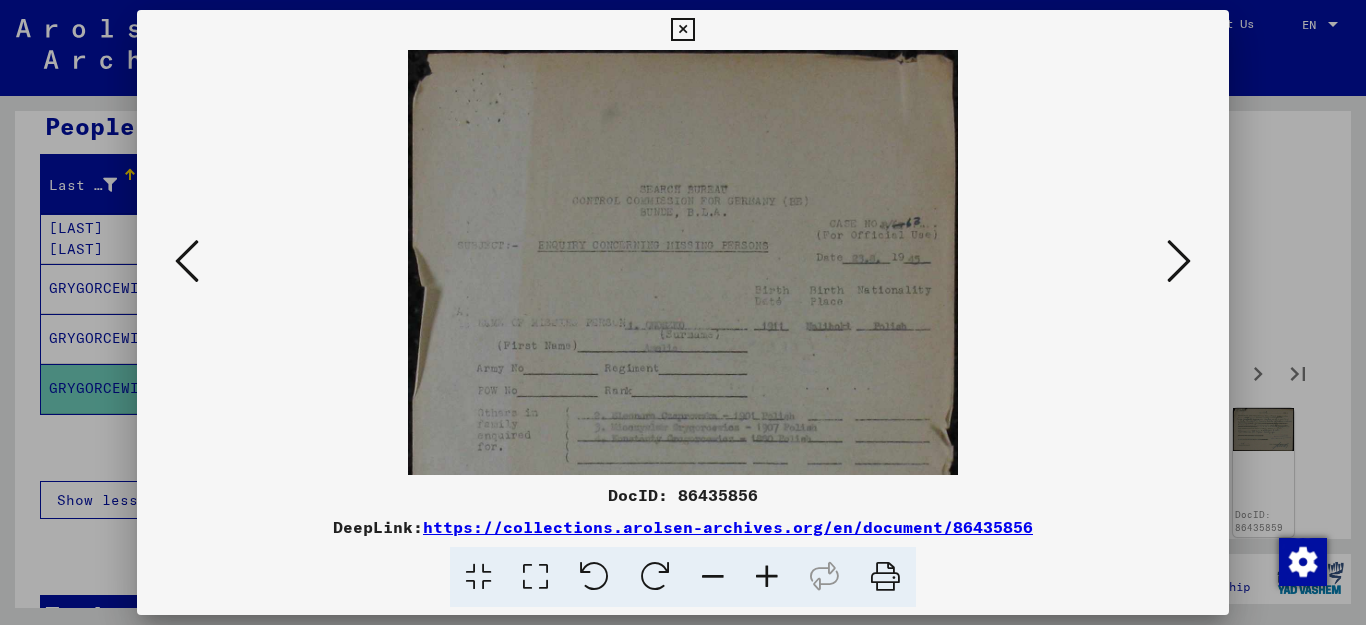 click at bounding box center [767, 577] 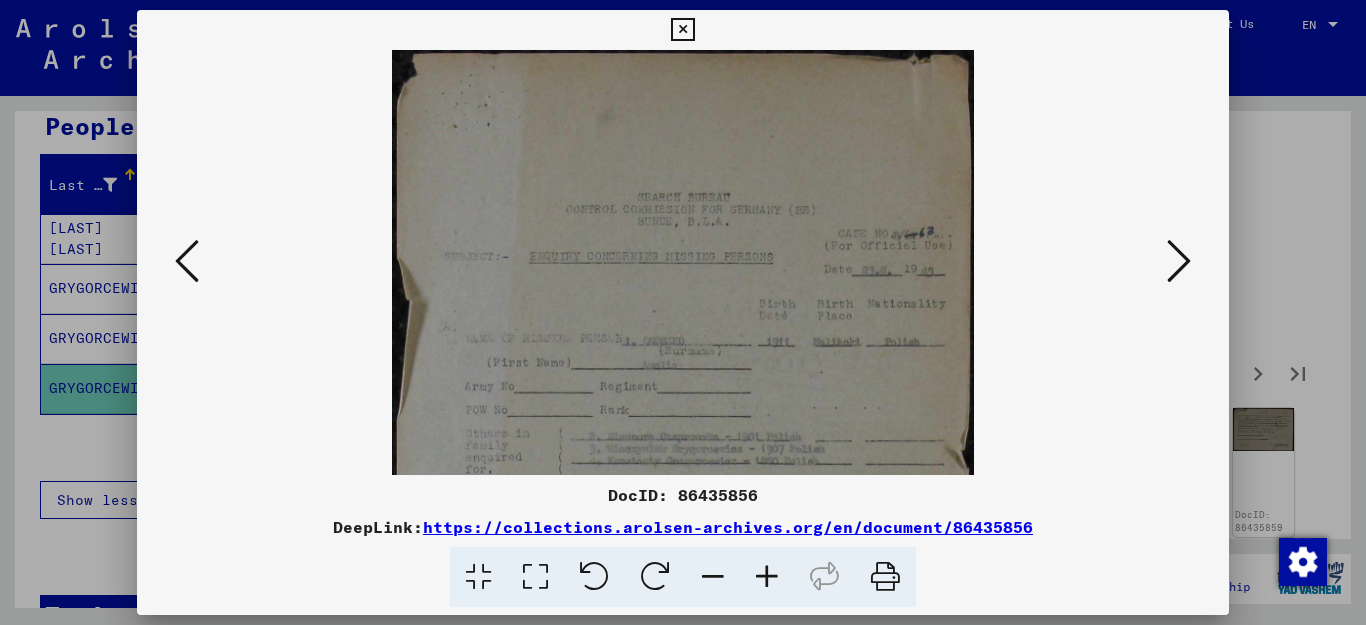click at bounding box center (767, 577) 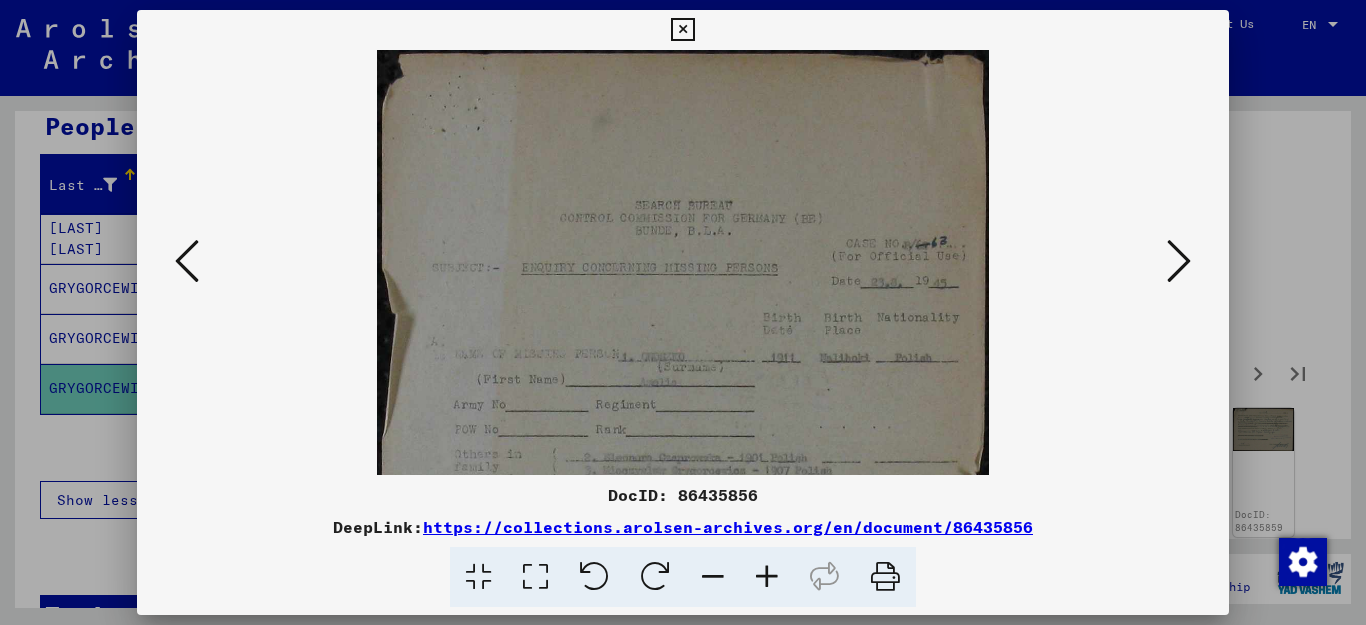 click at bounding box center (767, 577) 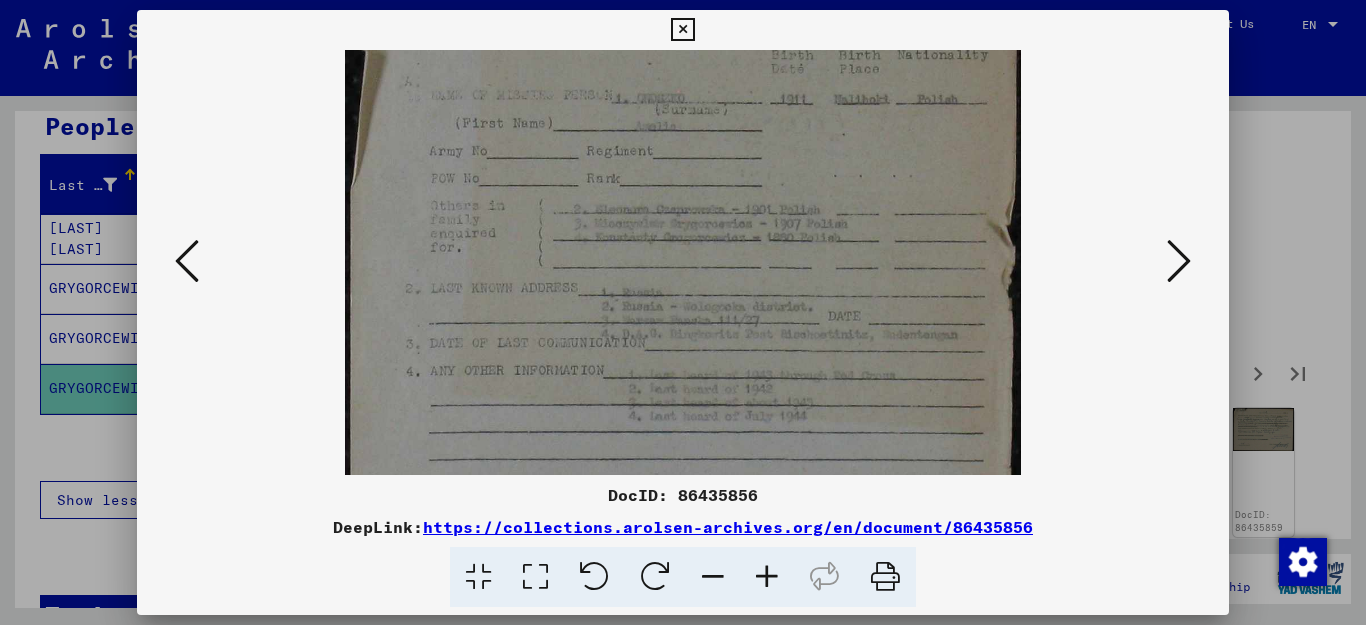 scroll, scrollTop: 306, scrollLeft: 0, axis: vertical 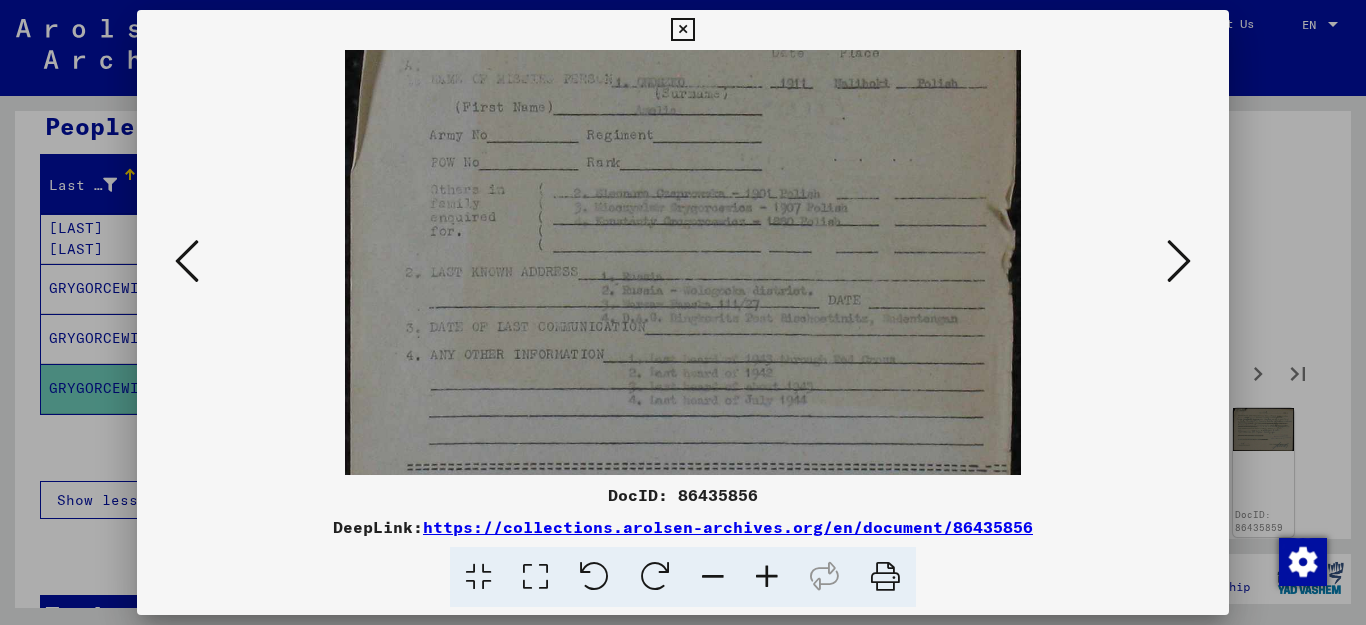 drag, startPoint x: 844, startPoint y: 430, endPoint x: 947, endPoint y: 124, distance: 322.86993 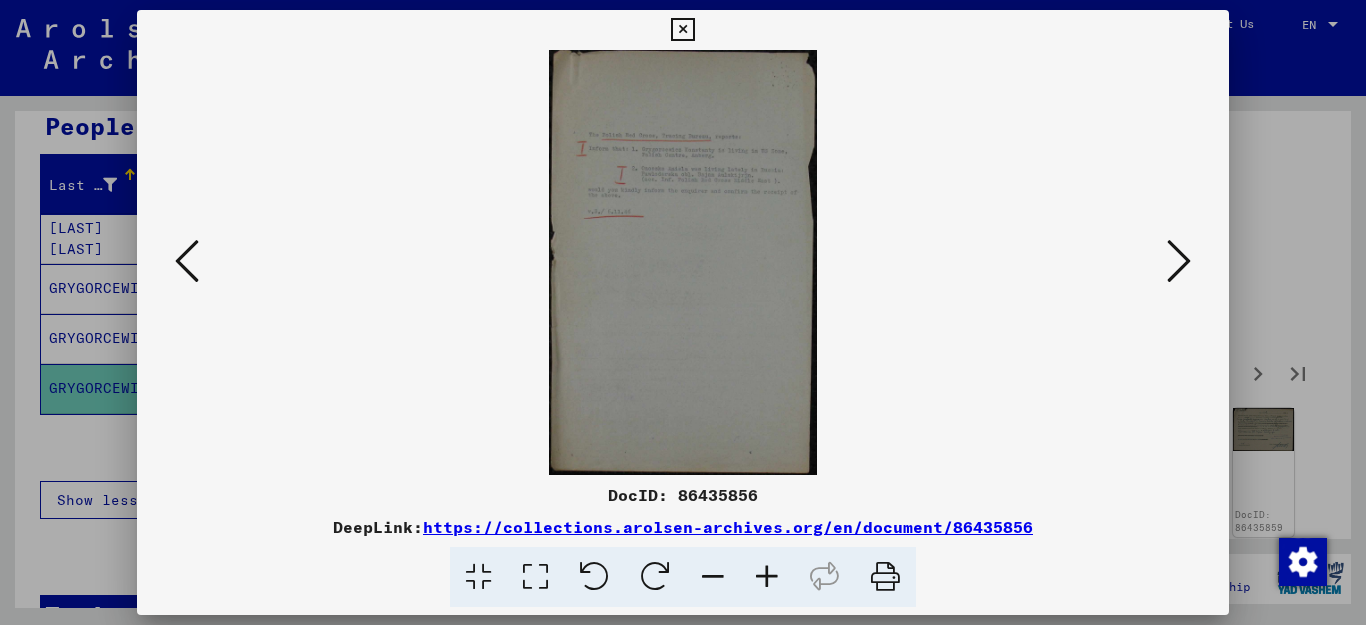 click at bounding box center (1179, 261) 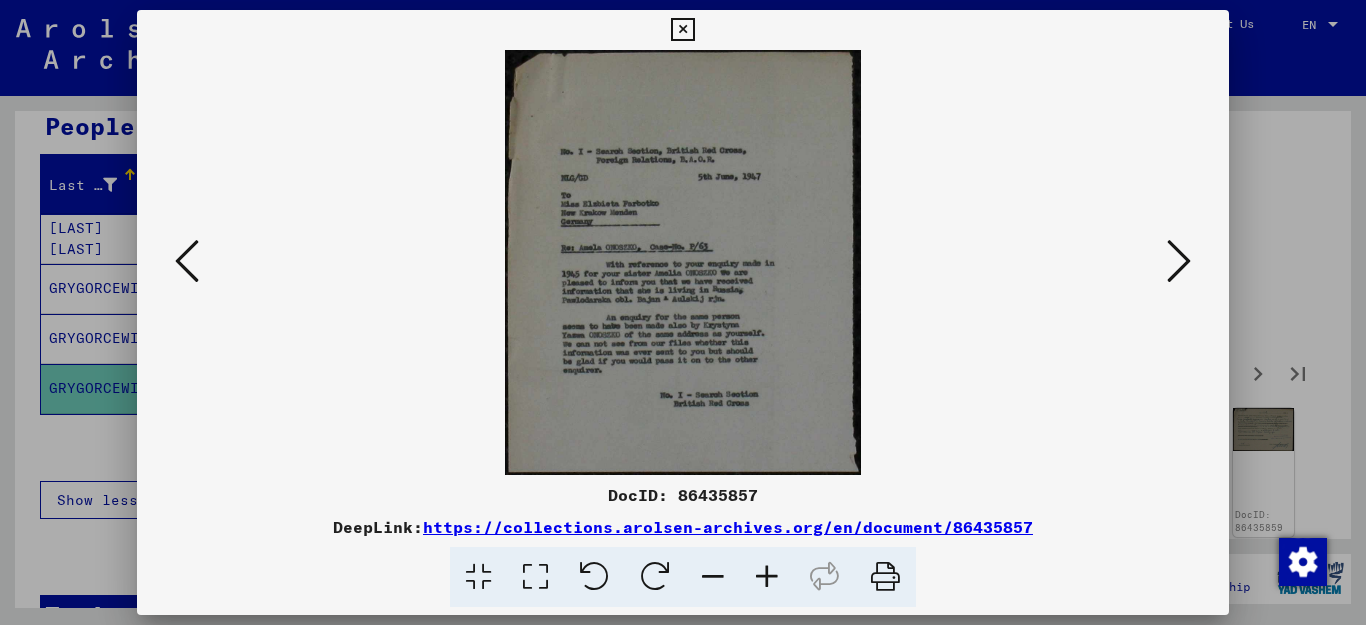 click at bounding box center [767, 577] 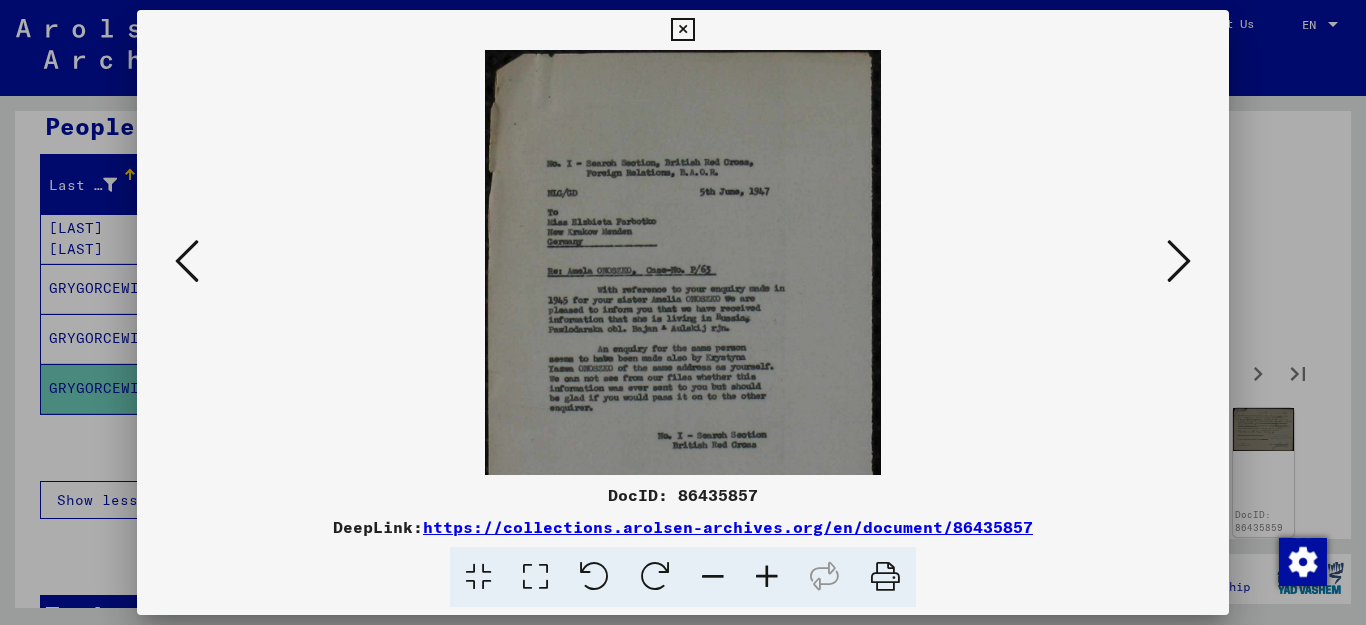 click at bounding box center (767, 577) 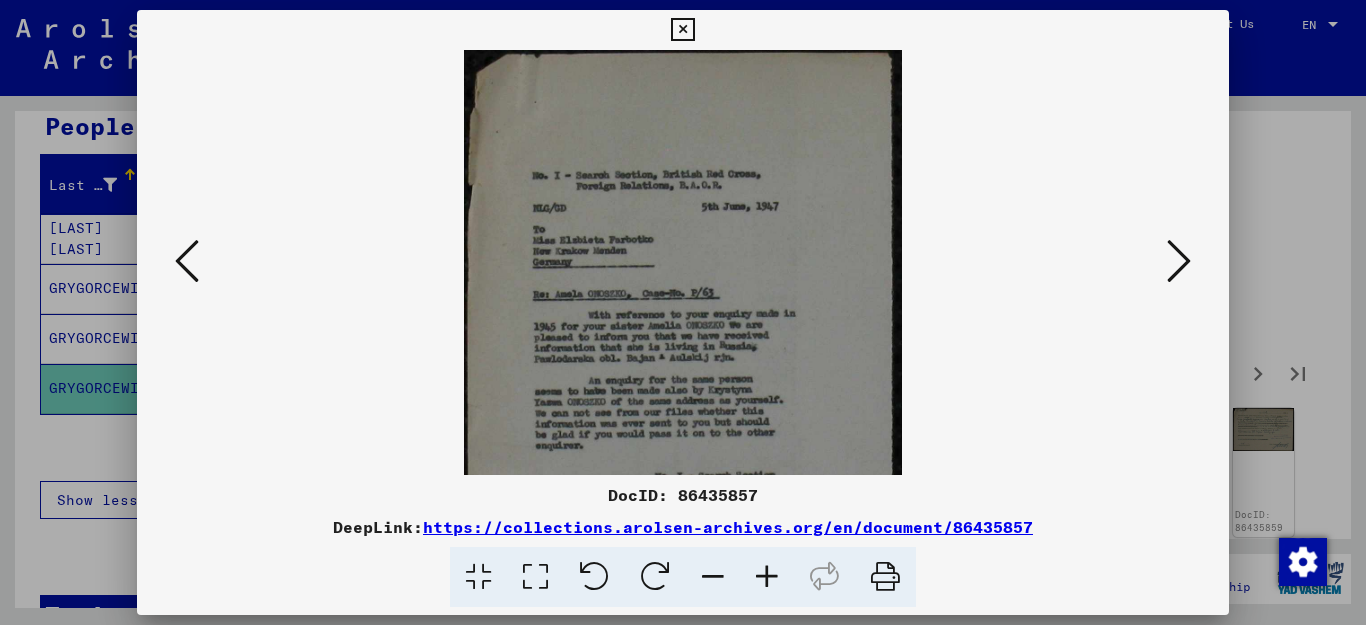 click at bounding box center [767, 577] 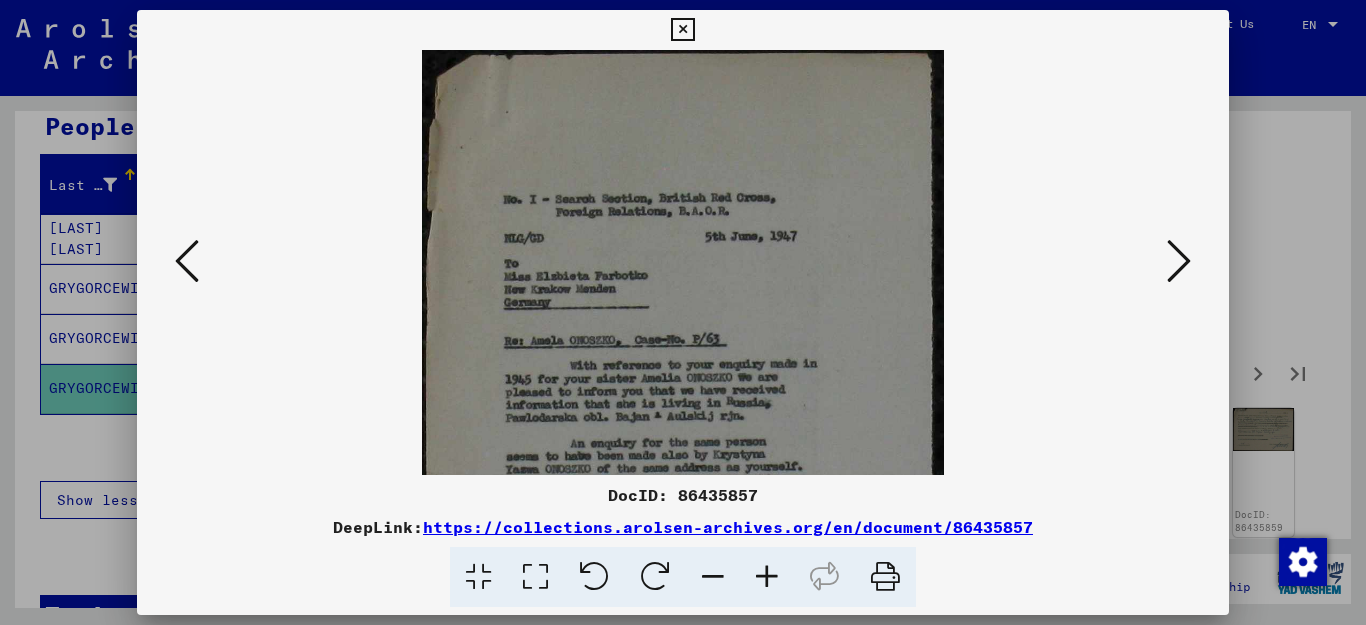 click at bounding box center [767, 577] 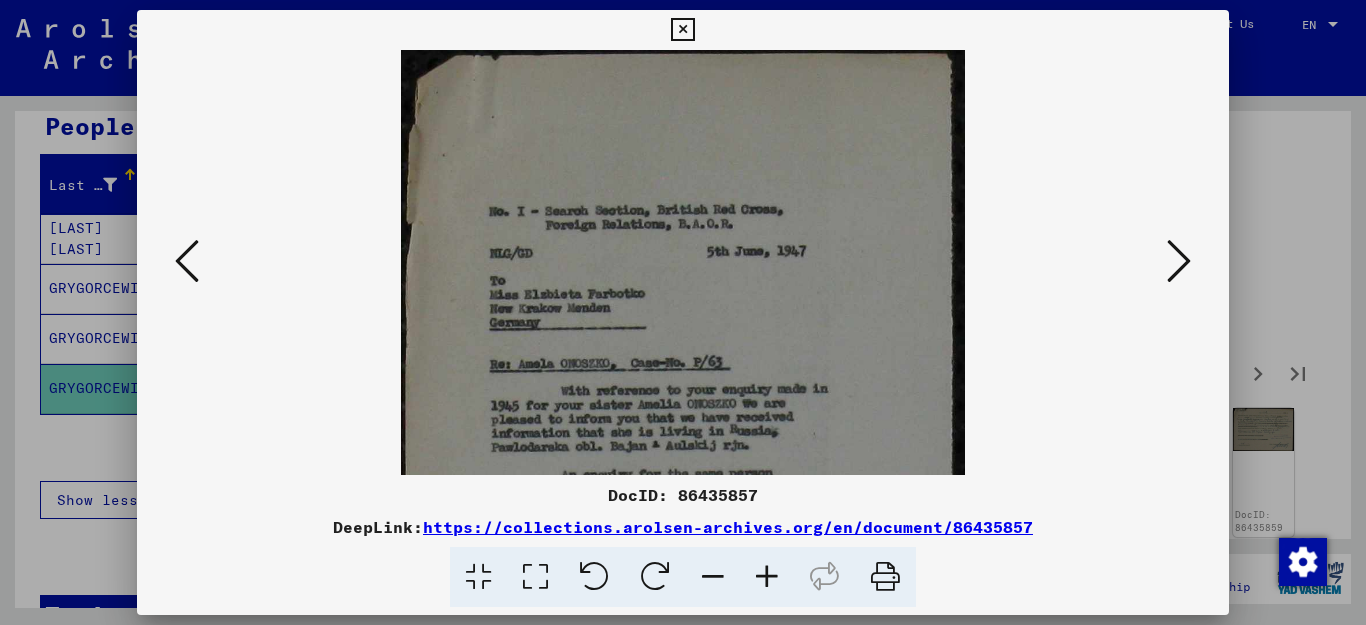 click at bounding box center (767, 577) 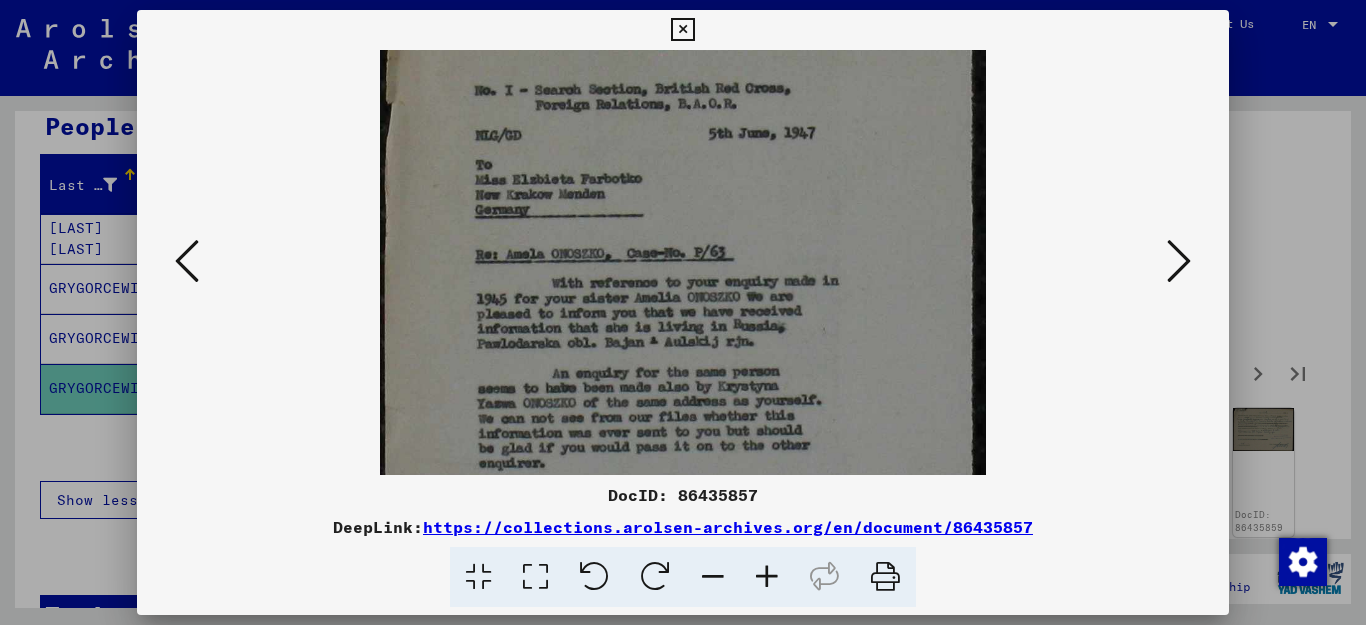 scroll, scrollTop: 135, scrollLeft: 0, axis: vertical 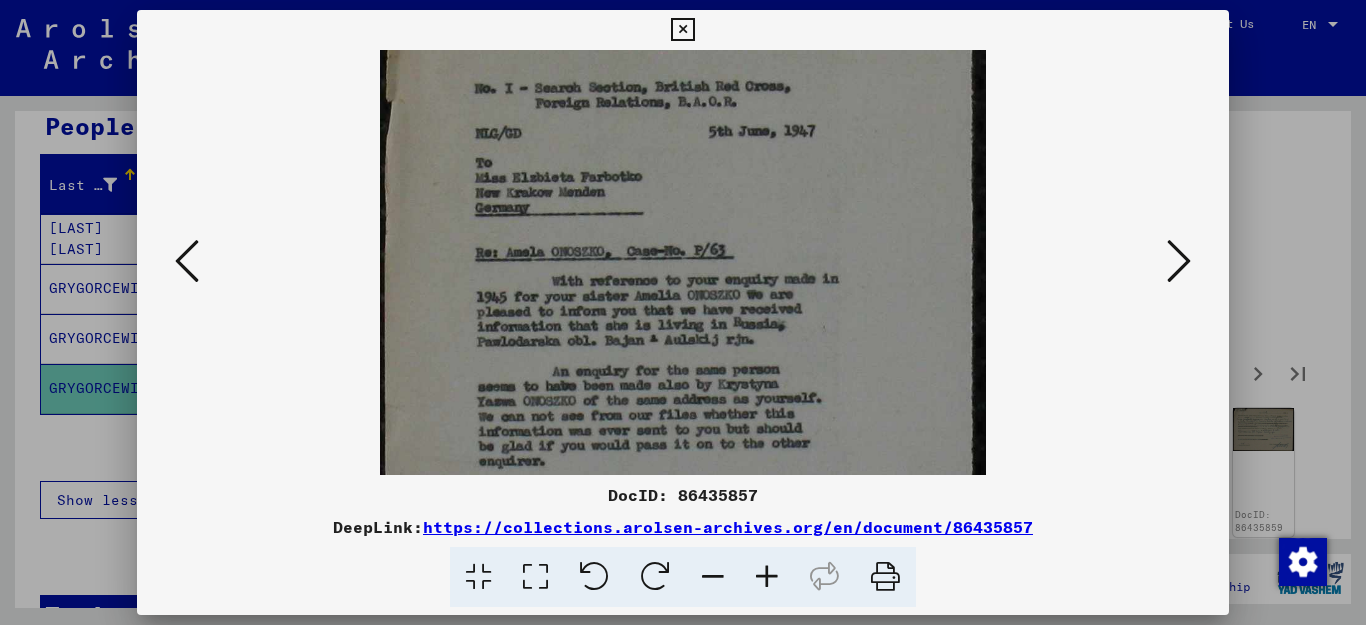 drag, startPoint x: 849, startPoint y: 440, endPoint x: 880, endPoint y: 305, distance: 138.51353 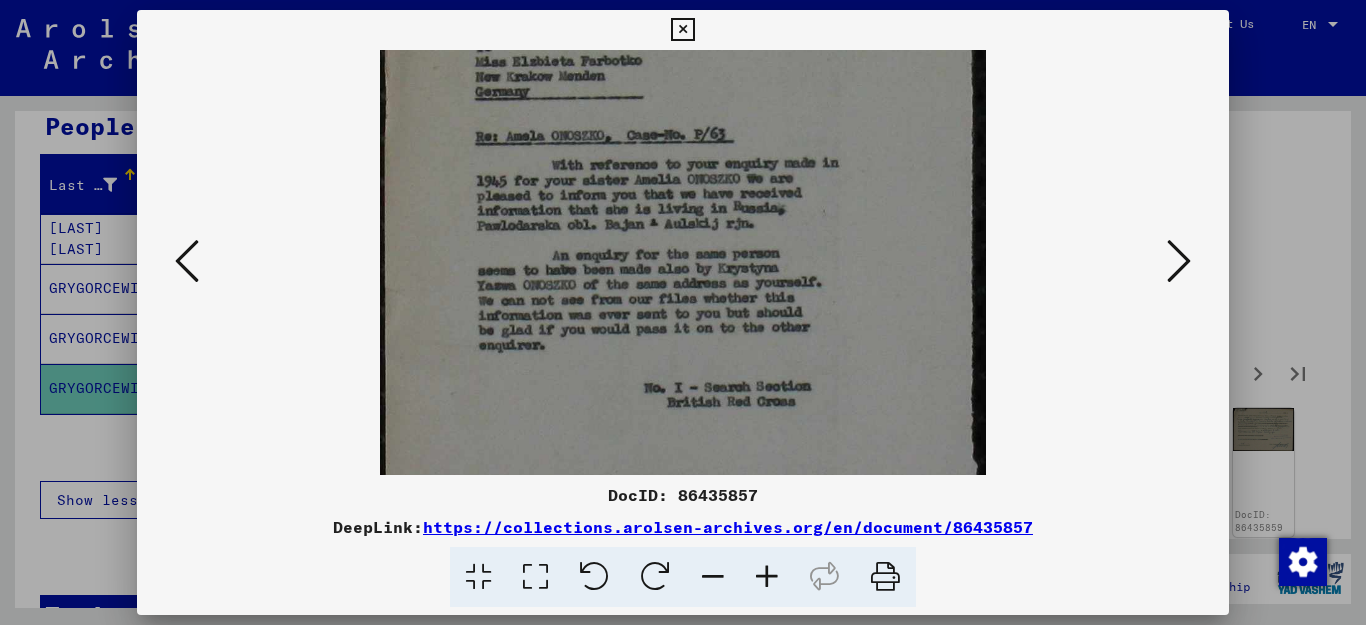 scroll, scrollTop: 300, scrollLeft: 0, axis: vertical 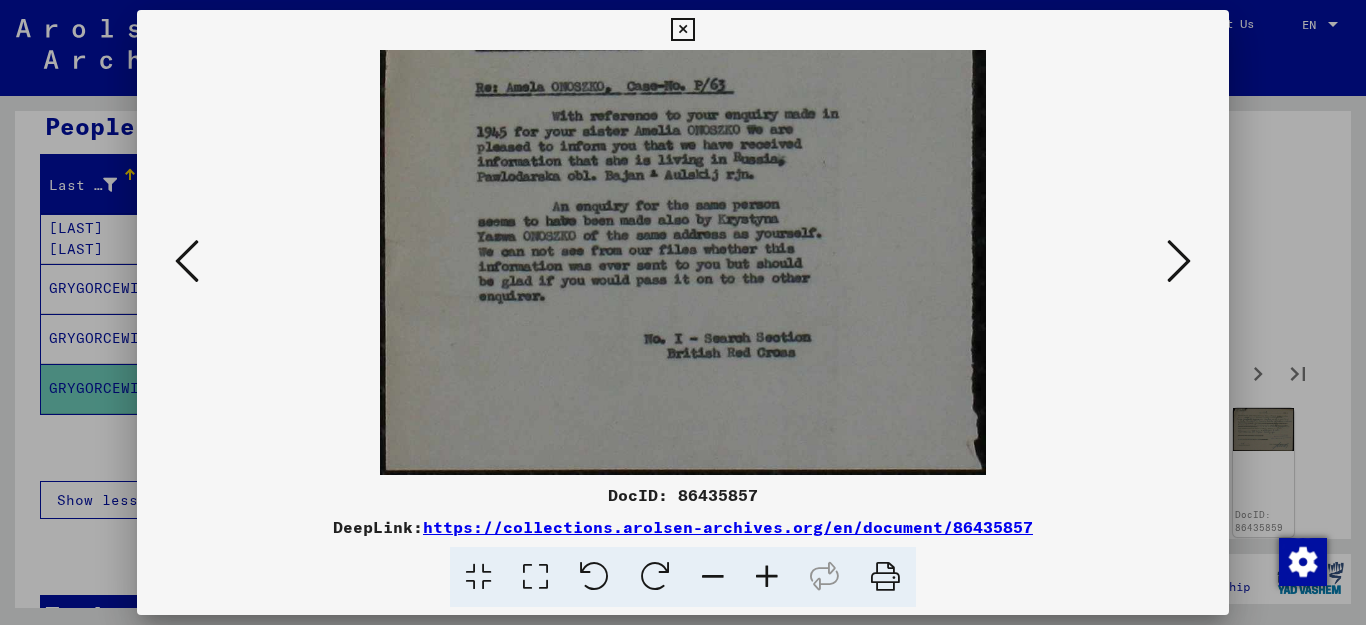 drag, startPoint x: 863, startPoint y: 404, endPoint x: 885, endPoint y: 227, distance: 178.36198 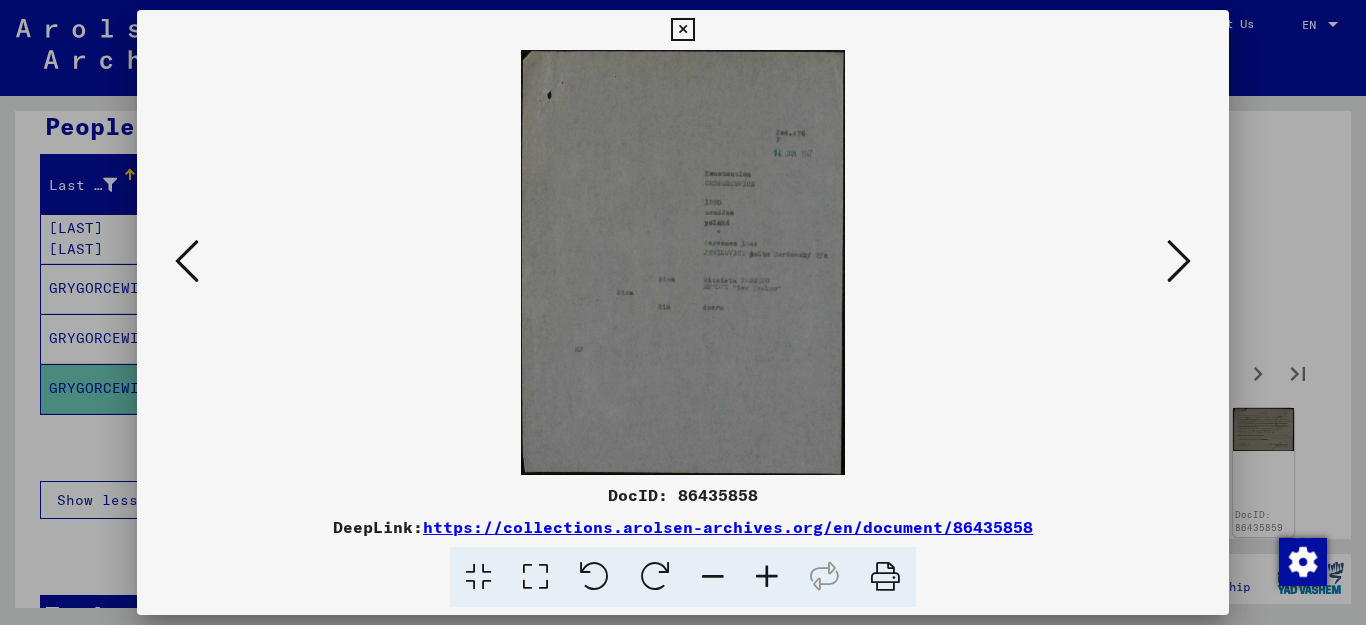 click at bounding box center (1179, 261) 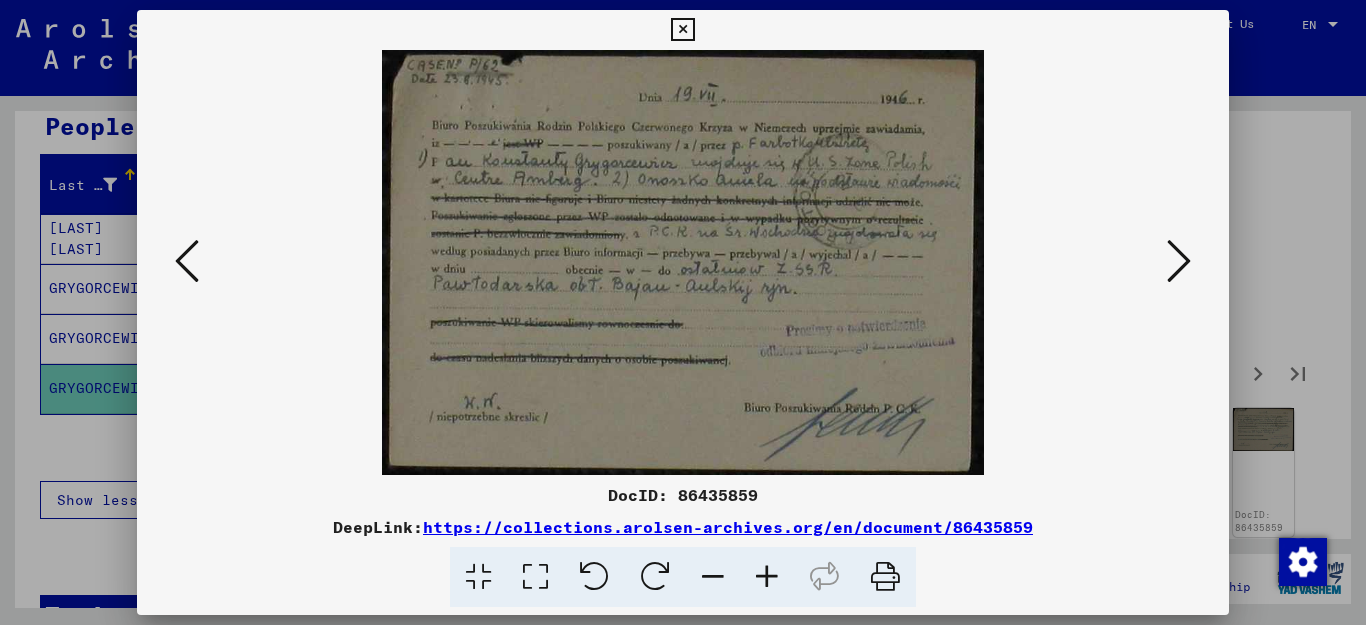 click at bounding box center (1179, 261) 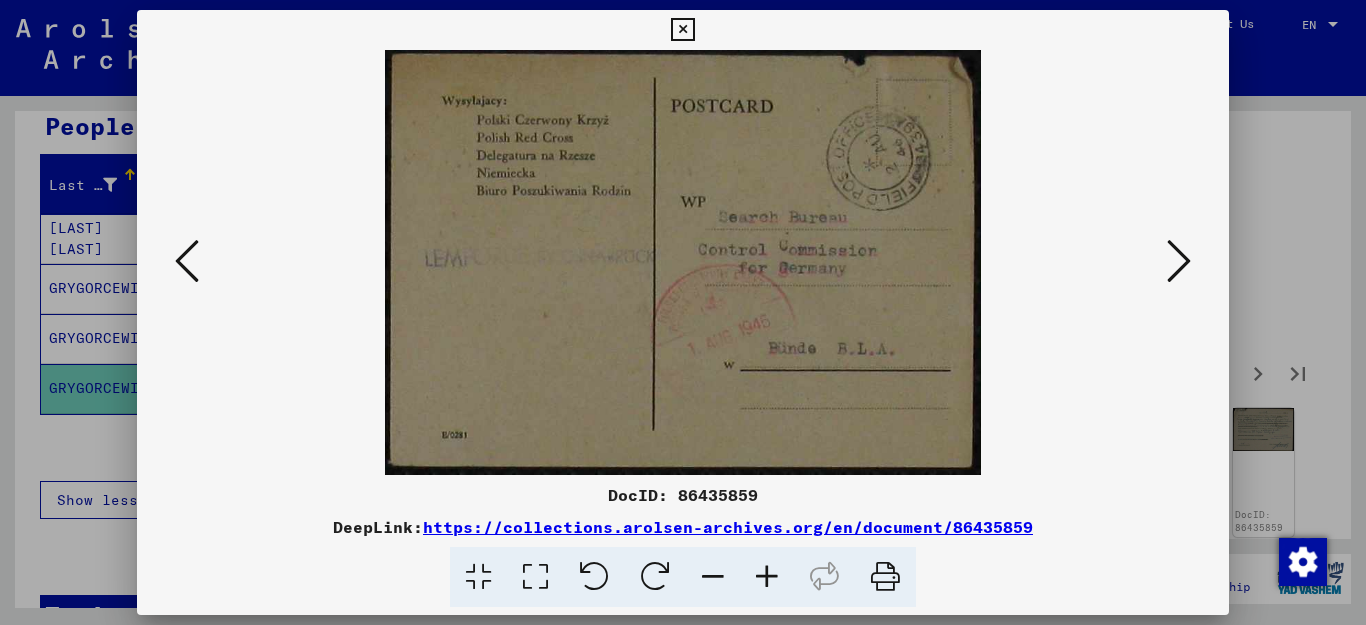 click at bounding box center [1179, 261] 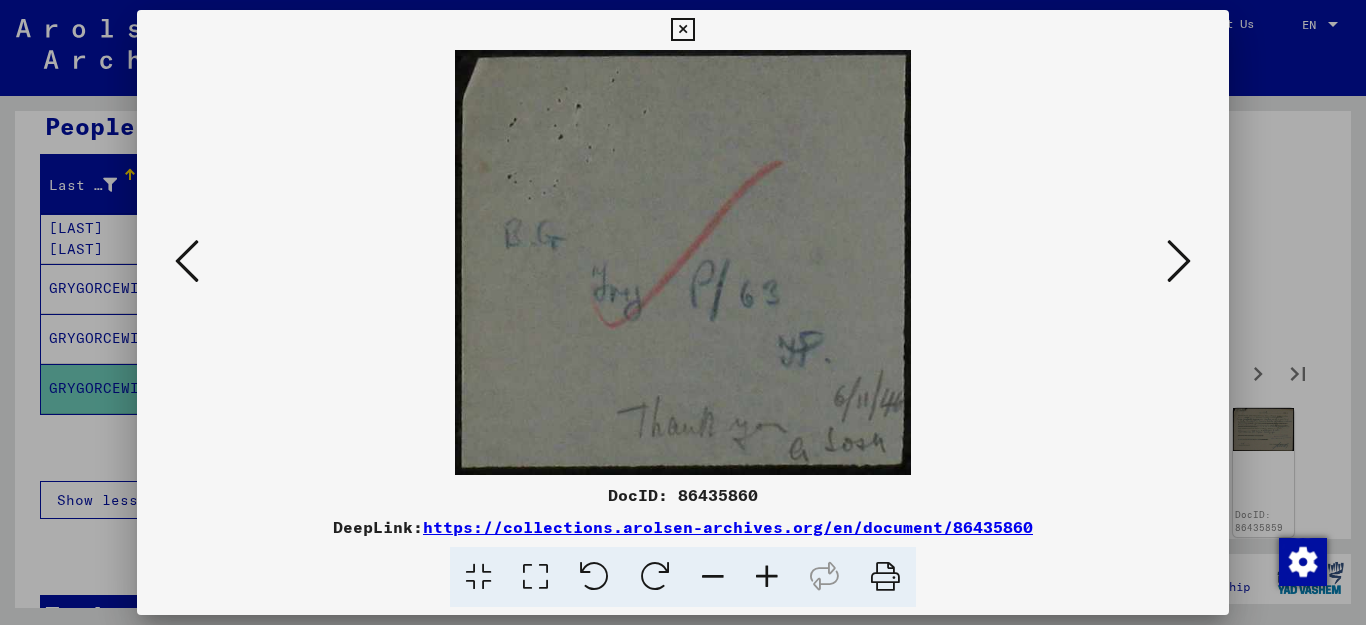 click at bounding box center [1179, 261] 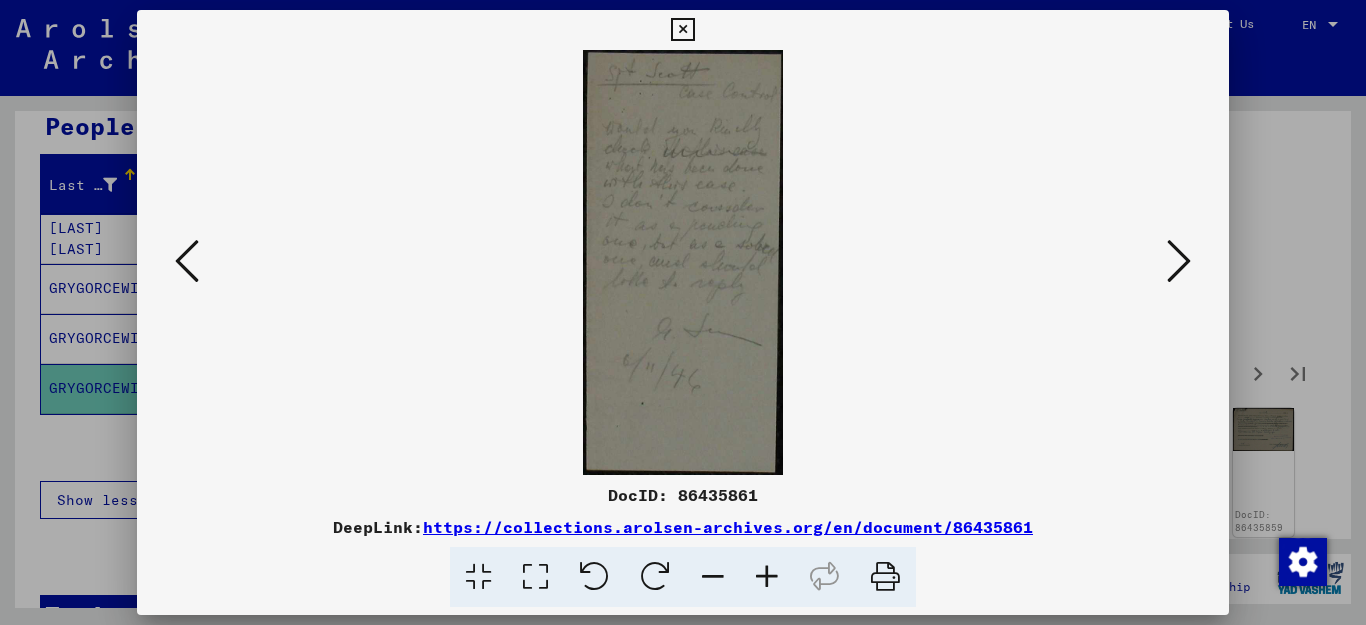 click at bounding box center (1179, 261) 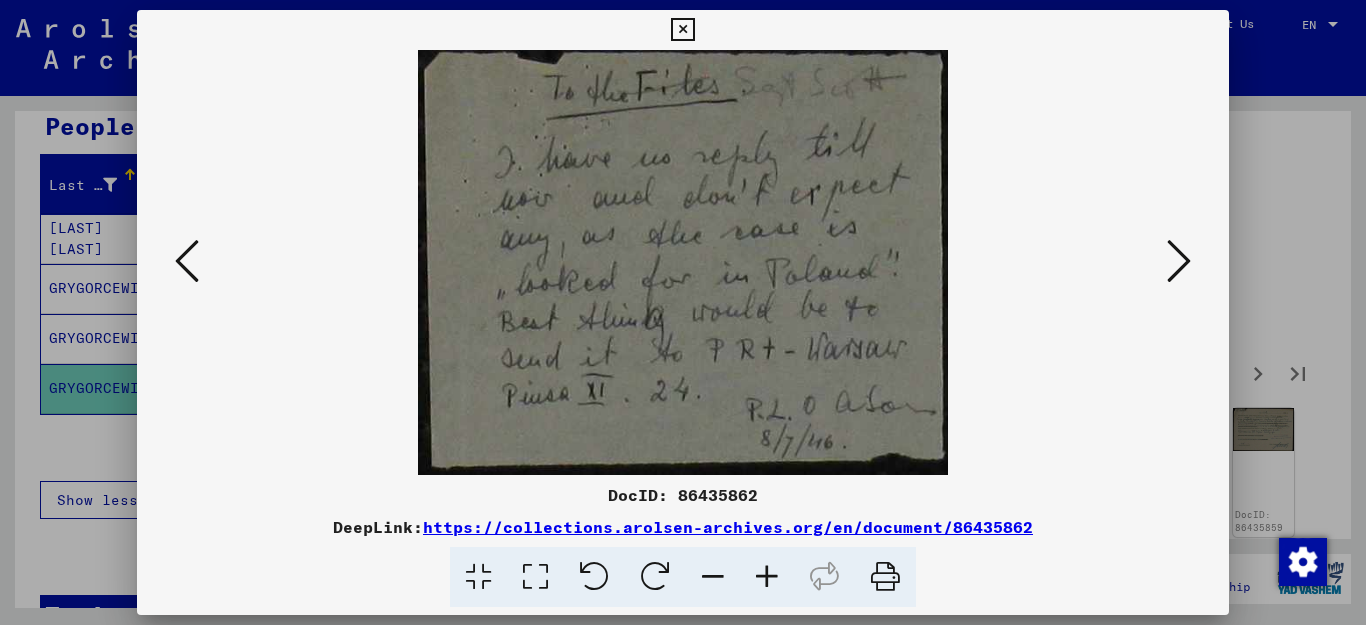 click at bounding box center (1179, 261) 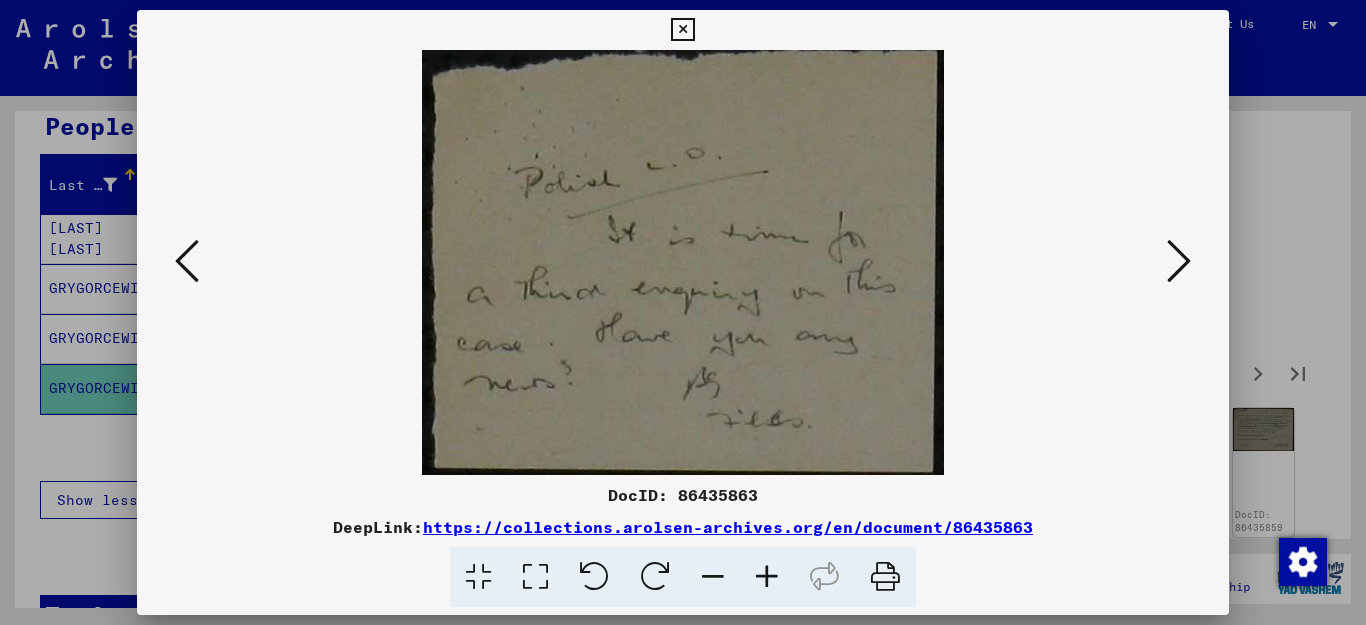 click at bounding box center (1179, 261) 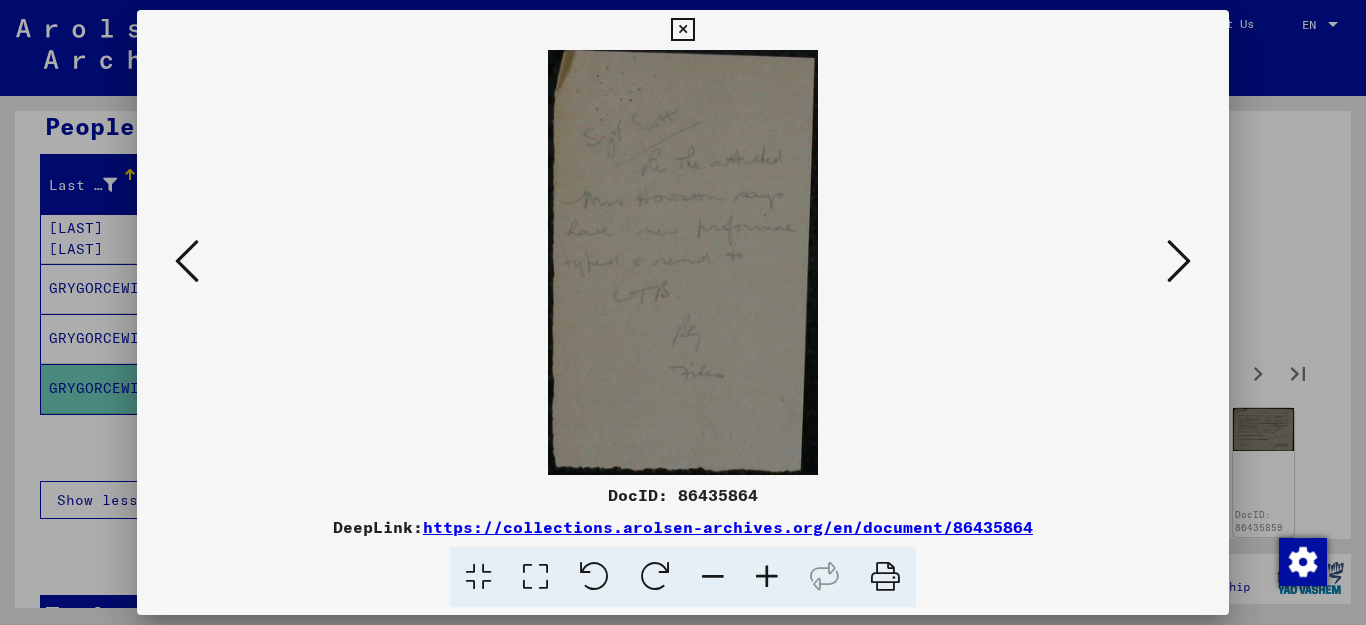 click at bounding box center [1179, 261] 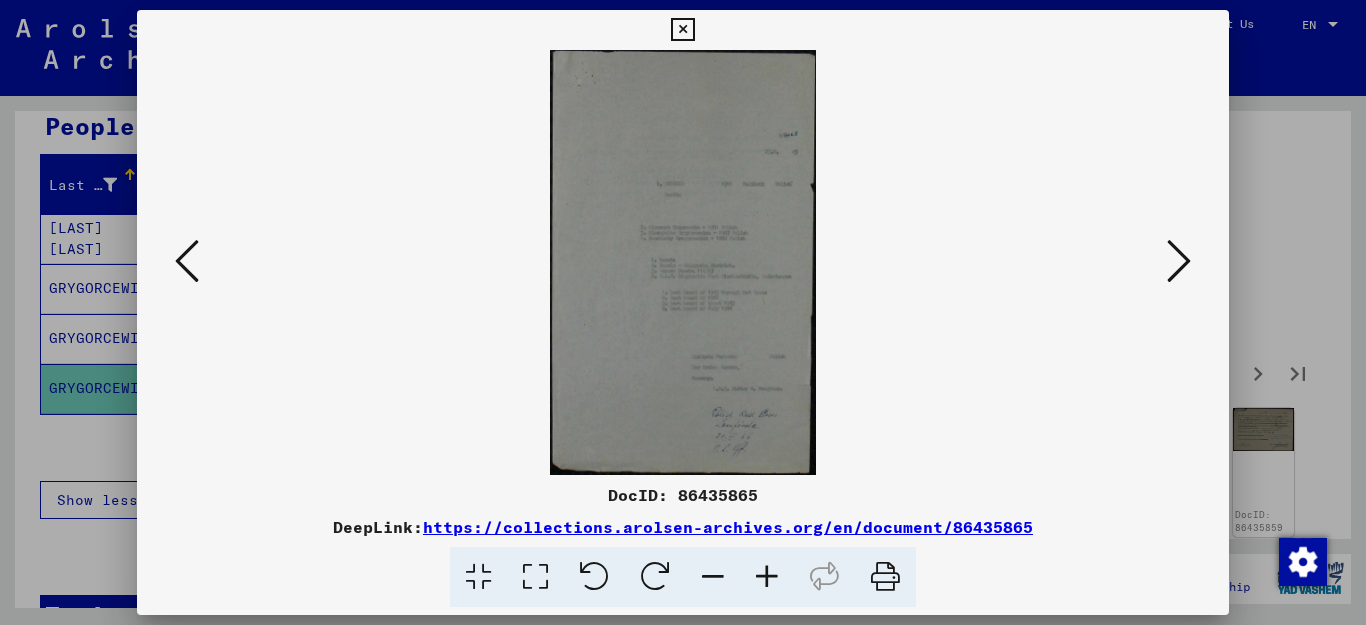 click at bounding box center [1179, 261] 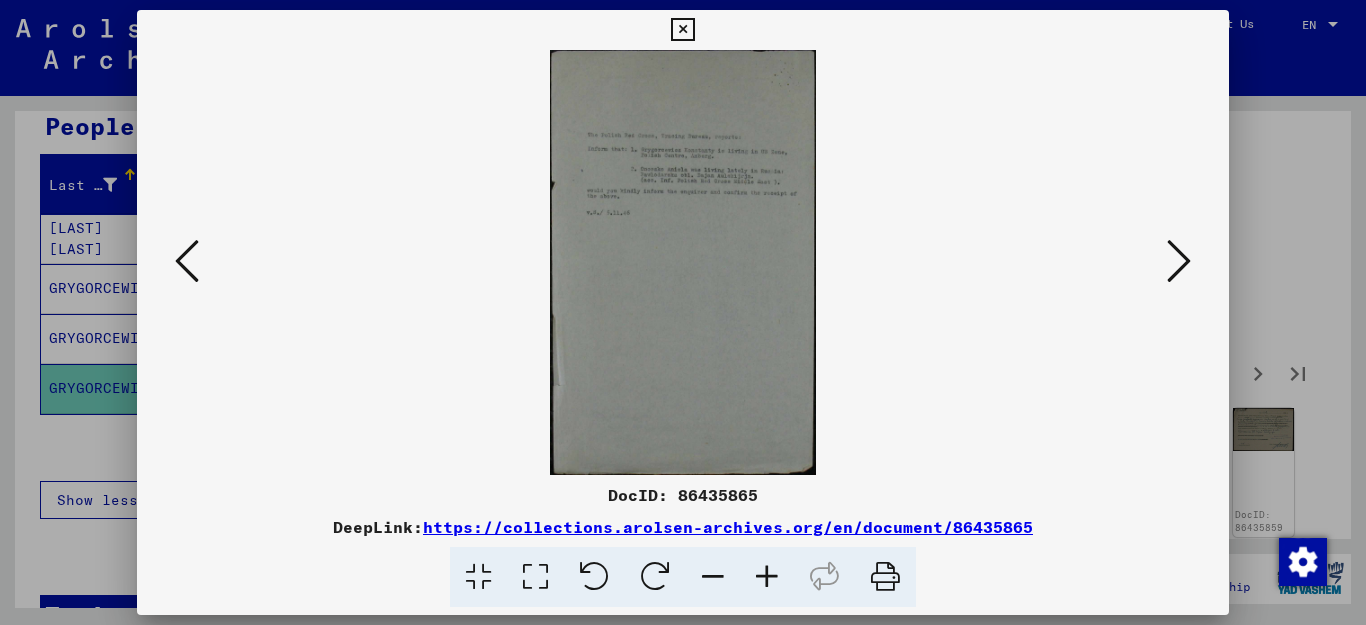 click at bounding box center [1179, 261] 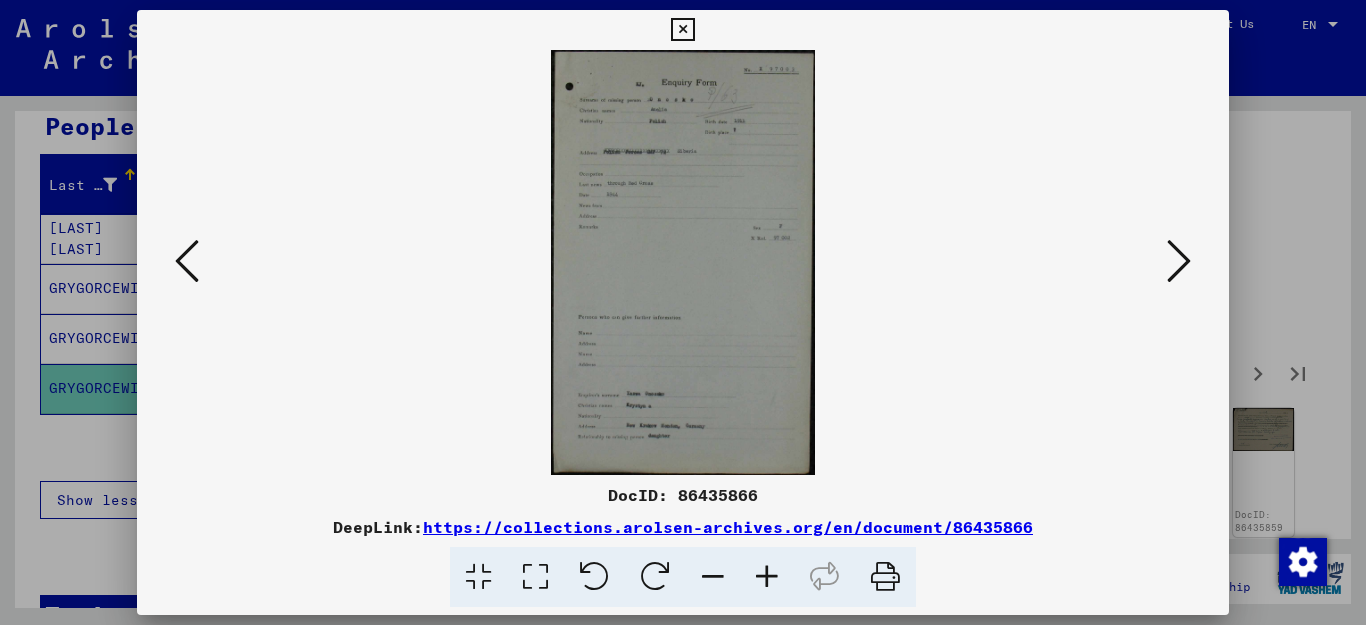 click at bounding box center [1179, 261] 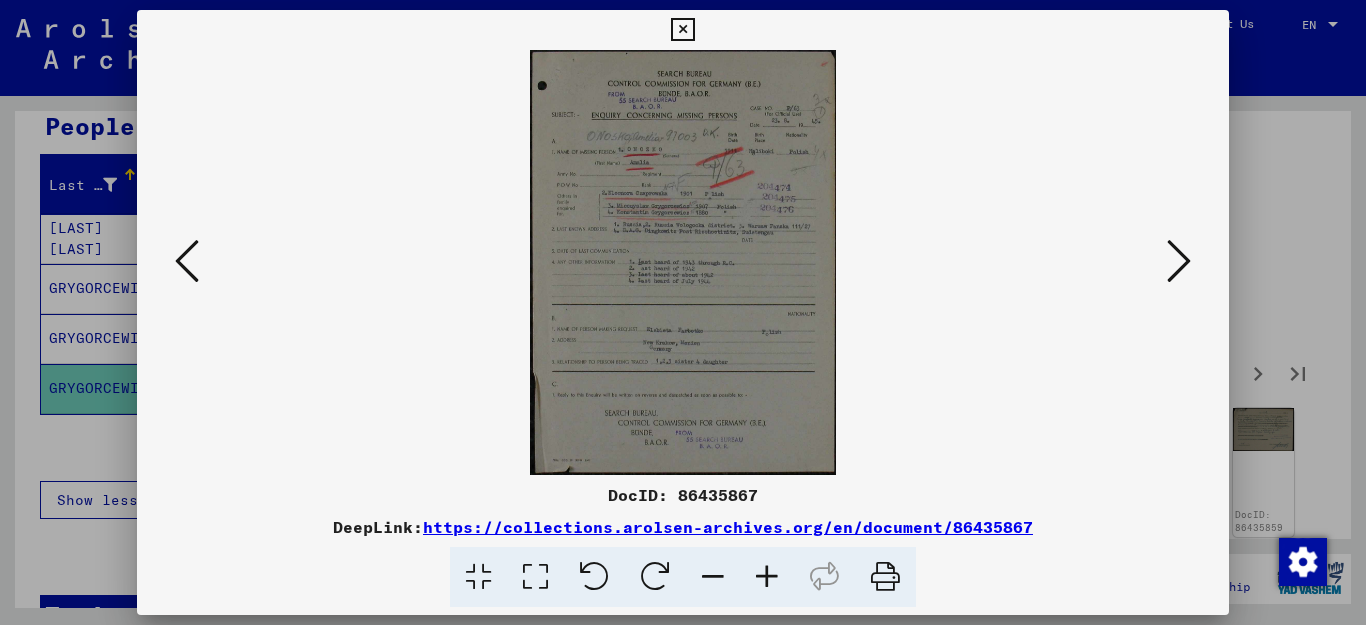 click at bounding box center (767, 577) 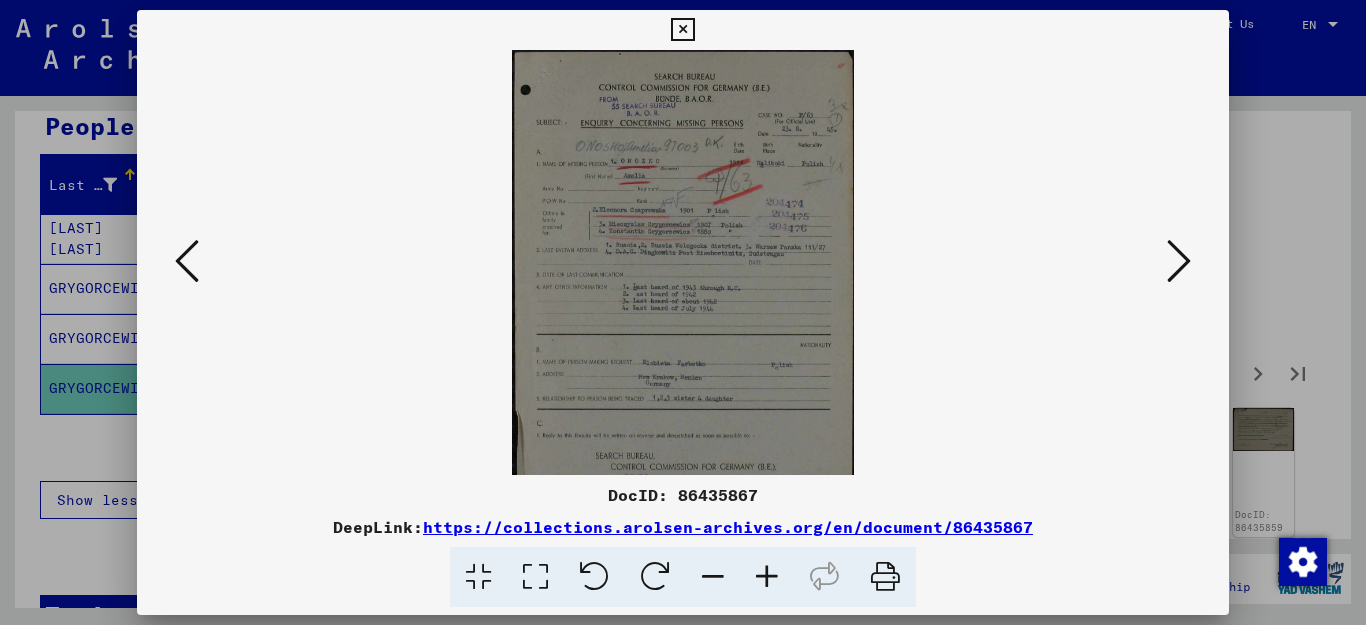 click at bounding box center [767, 577] 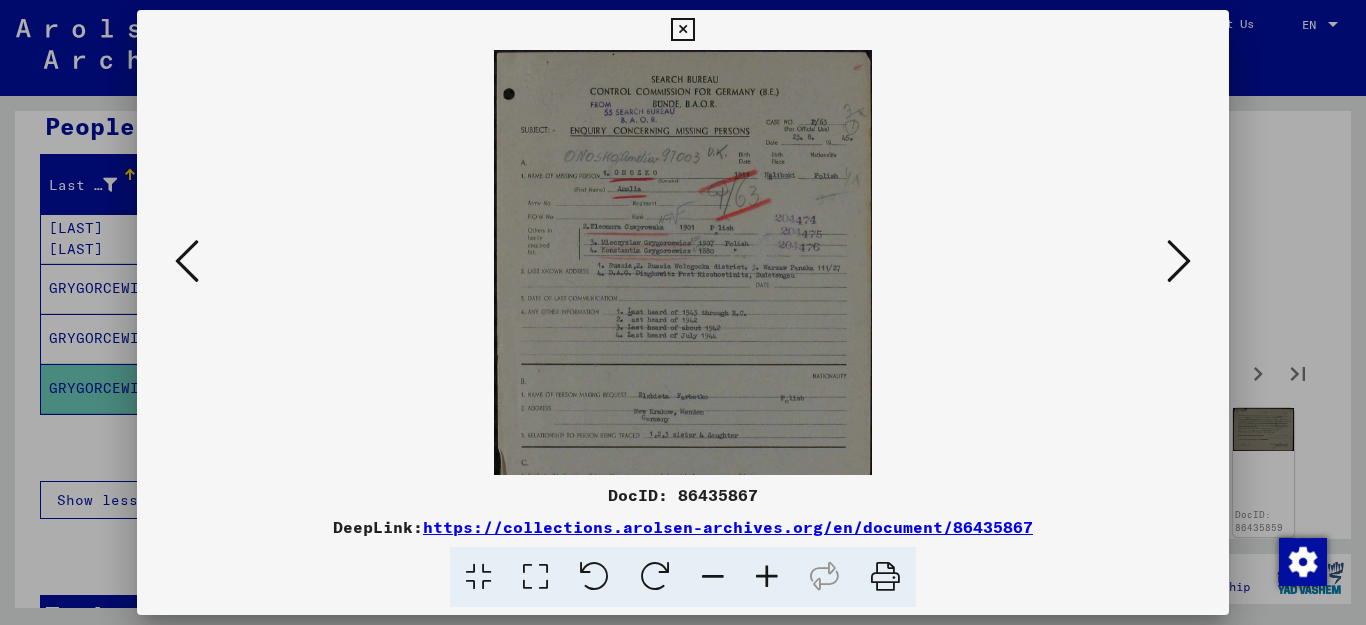 click at bounding box center [767, 577] 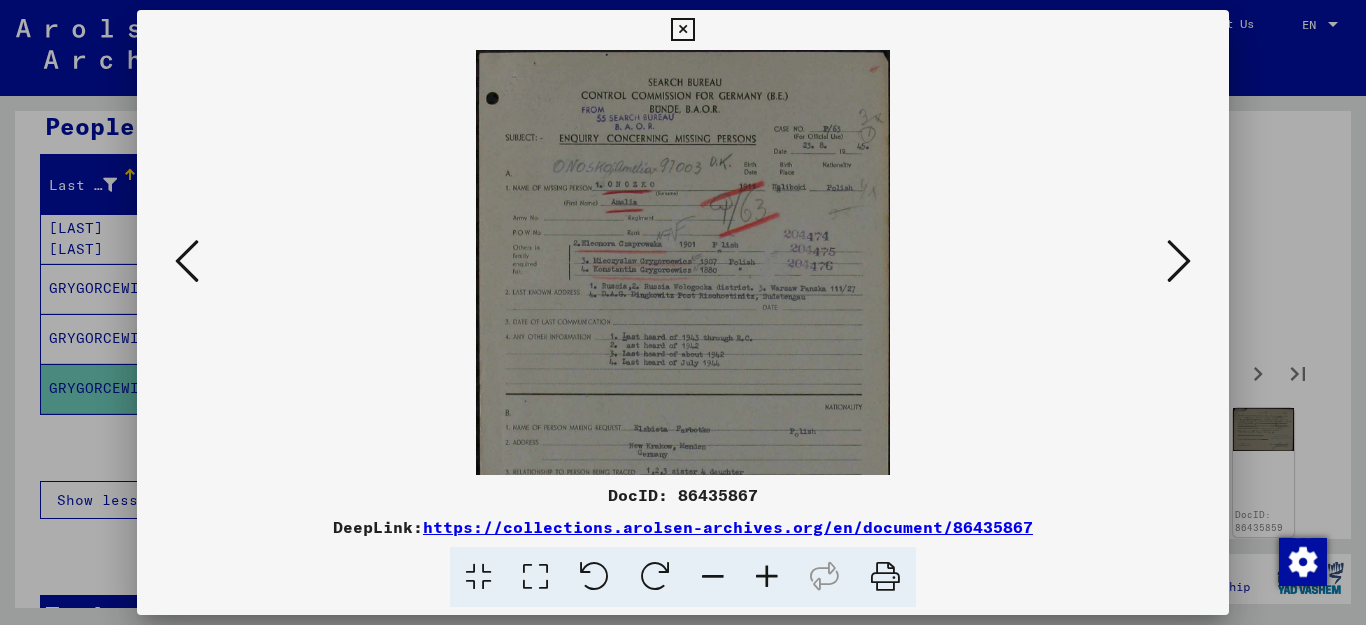 click at bounding box center (767, 577) 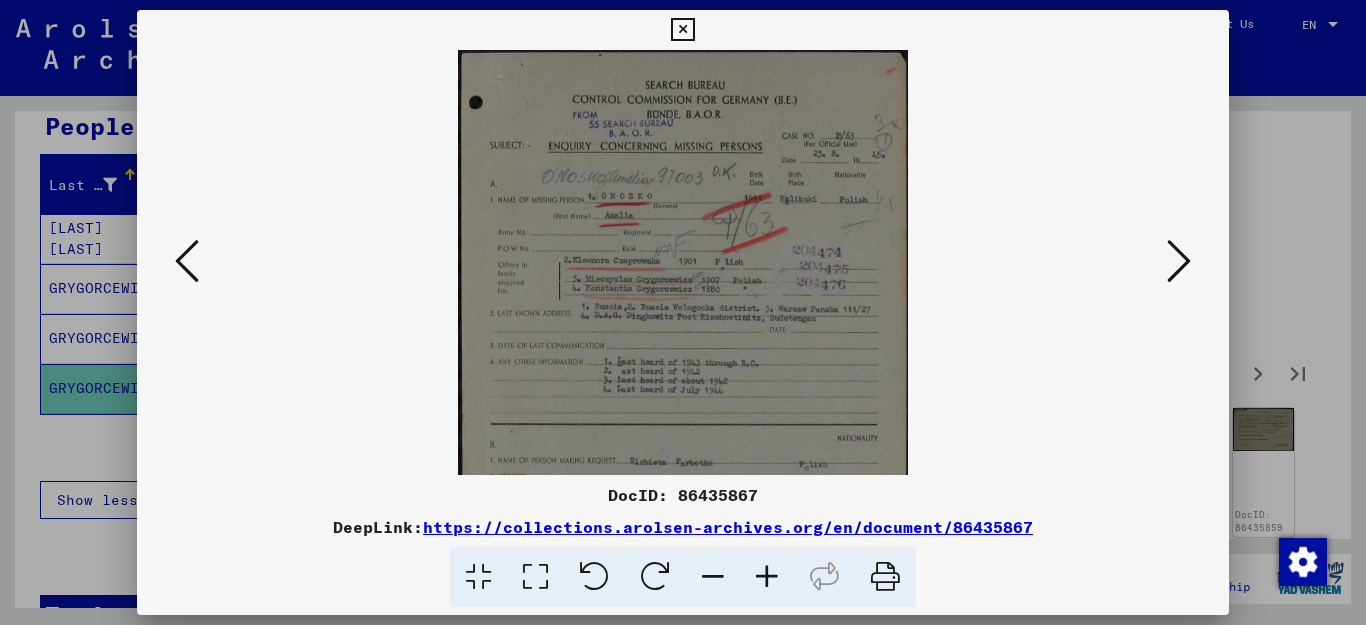 click at bounding box center [767, 577] 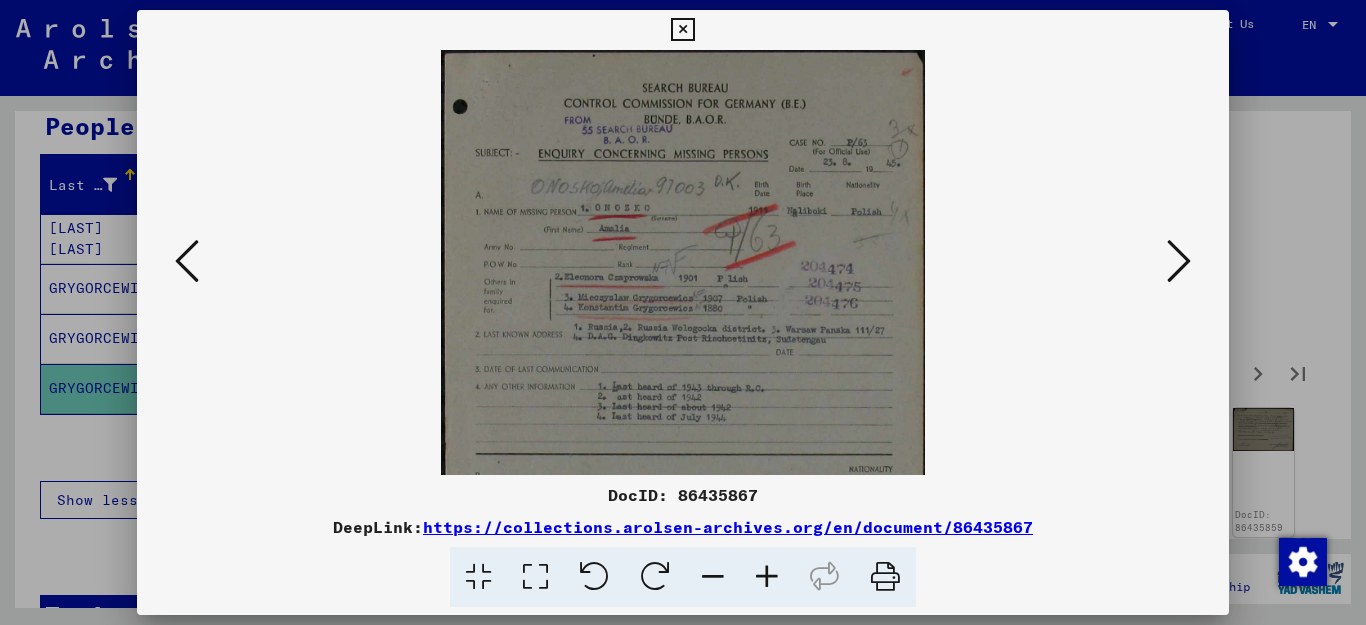 click at bounding box center [767, 577] 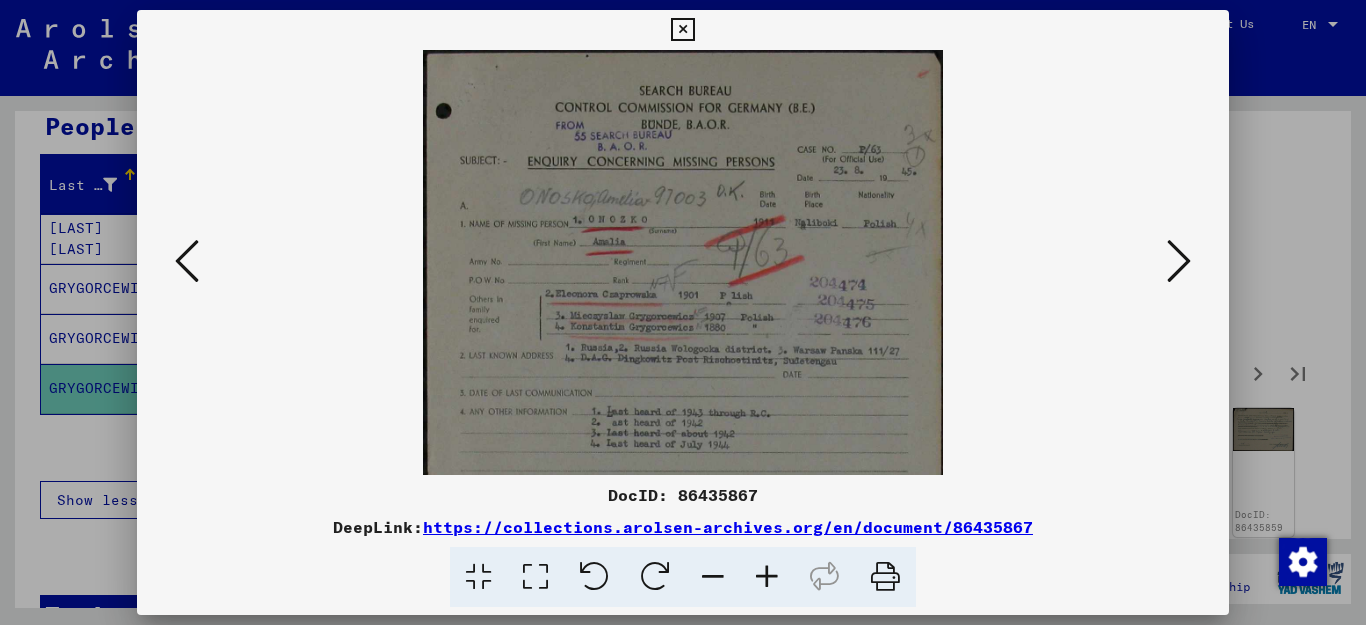 click at bounding box center (767, 577) 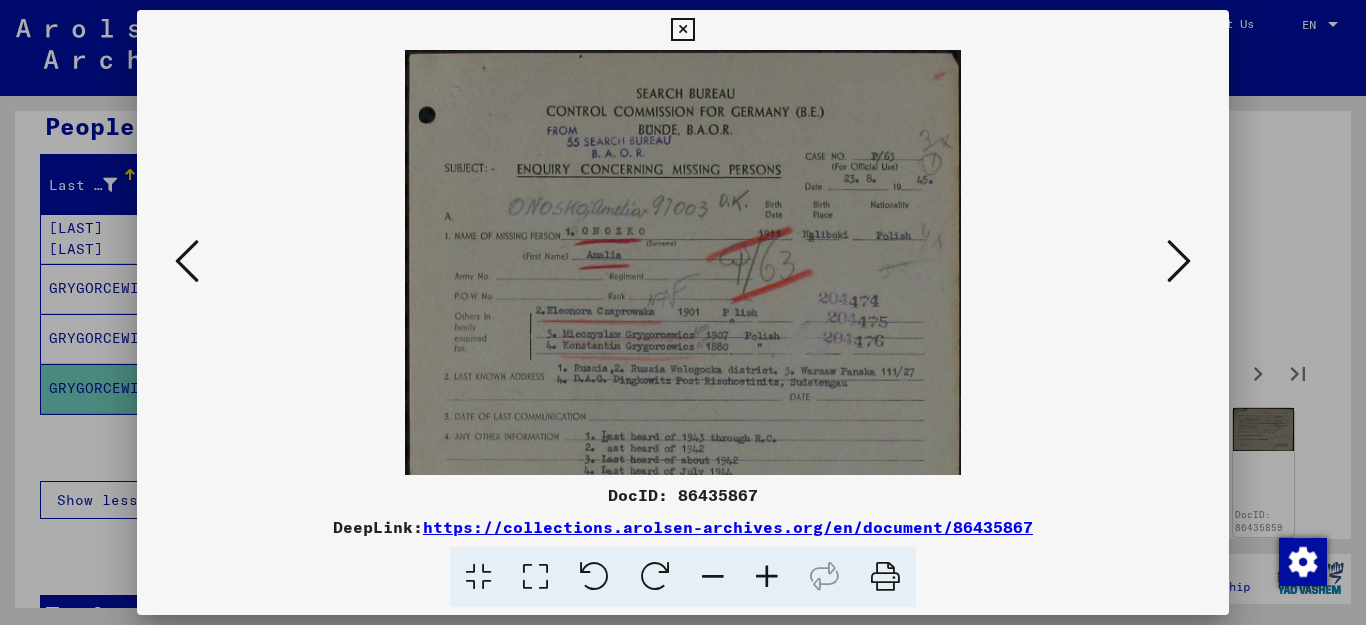click at bounding box center (767, 577) 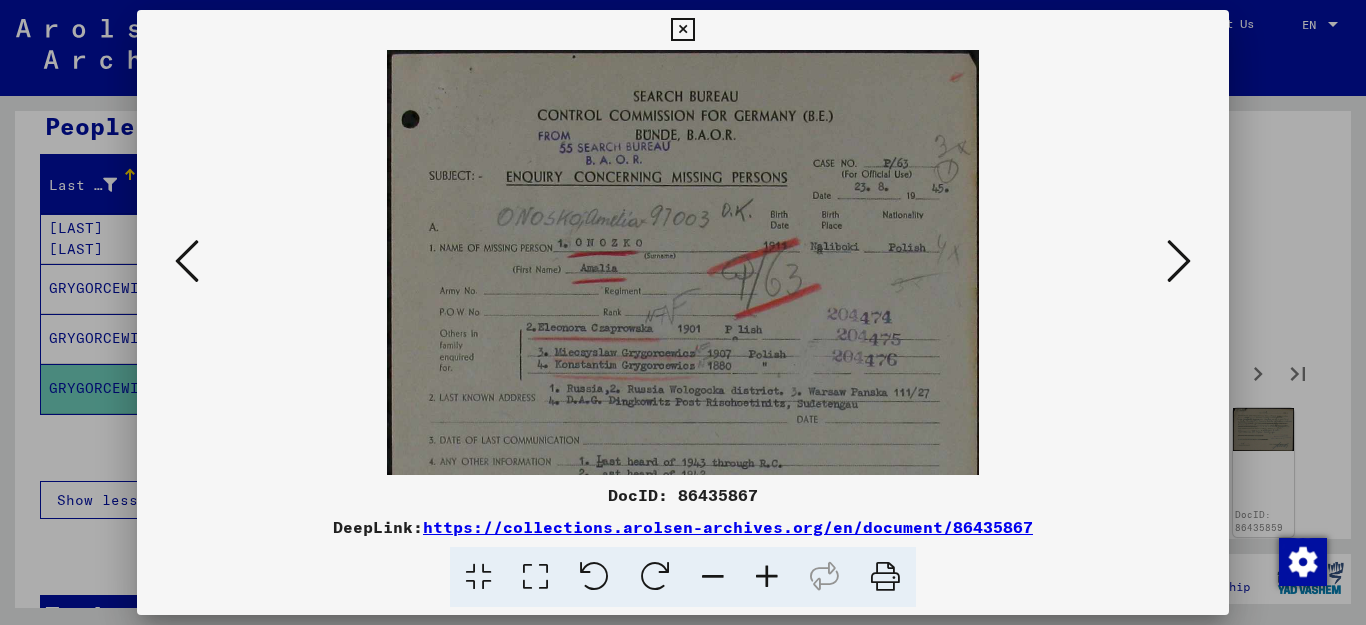 click at bounding box center (767, 577) 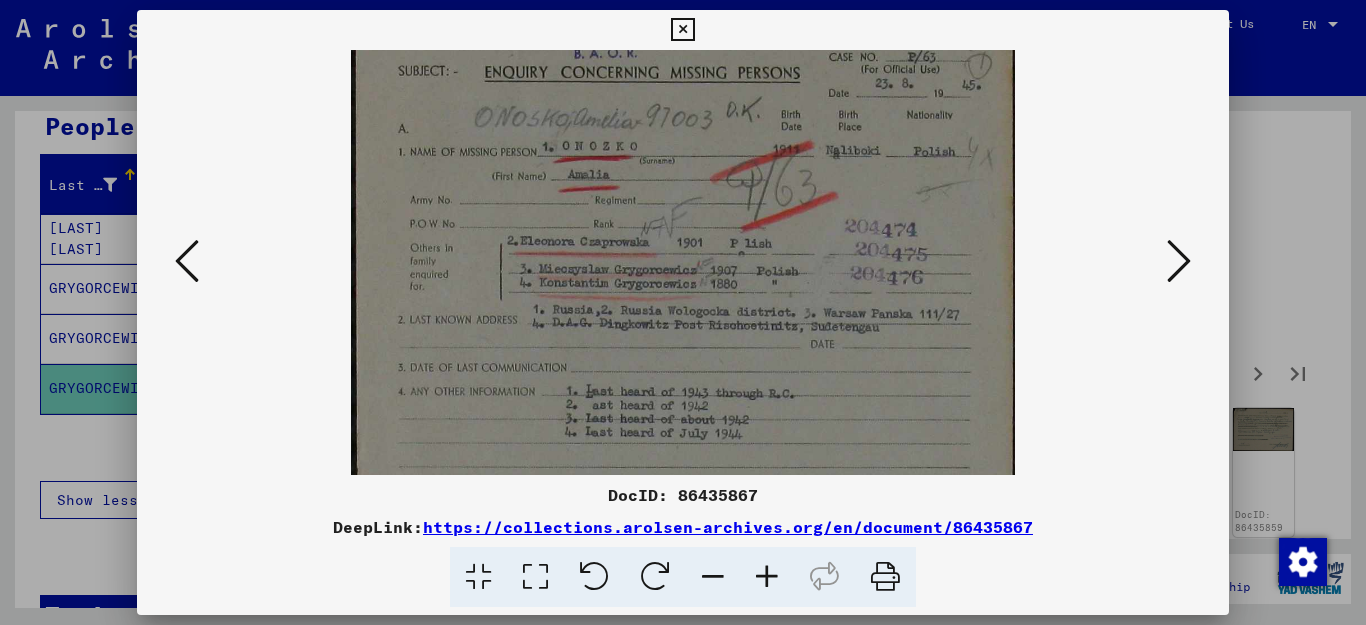 scroll, scrollTop: 124, scrollLeft: 0, axis: vertical 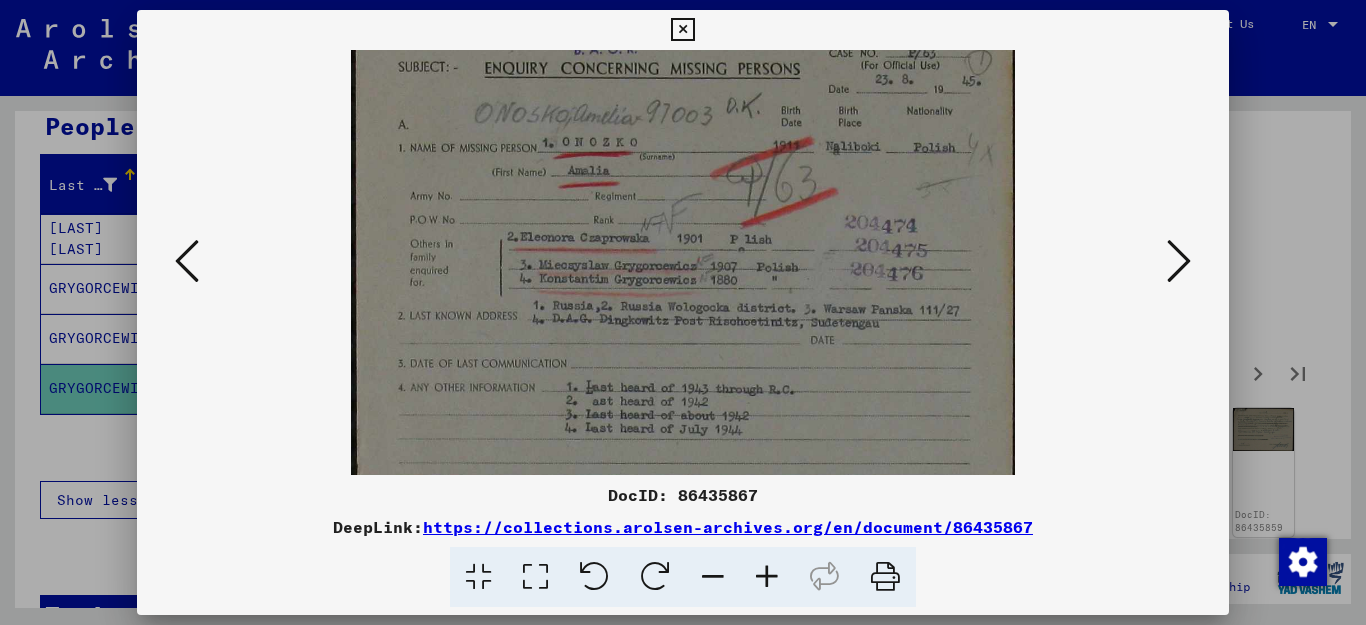 drag, startPoint x: 872, startPoint y: 419, endPoint x: 873, endPoint y: 295, distance: 124.004036 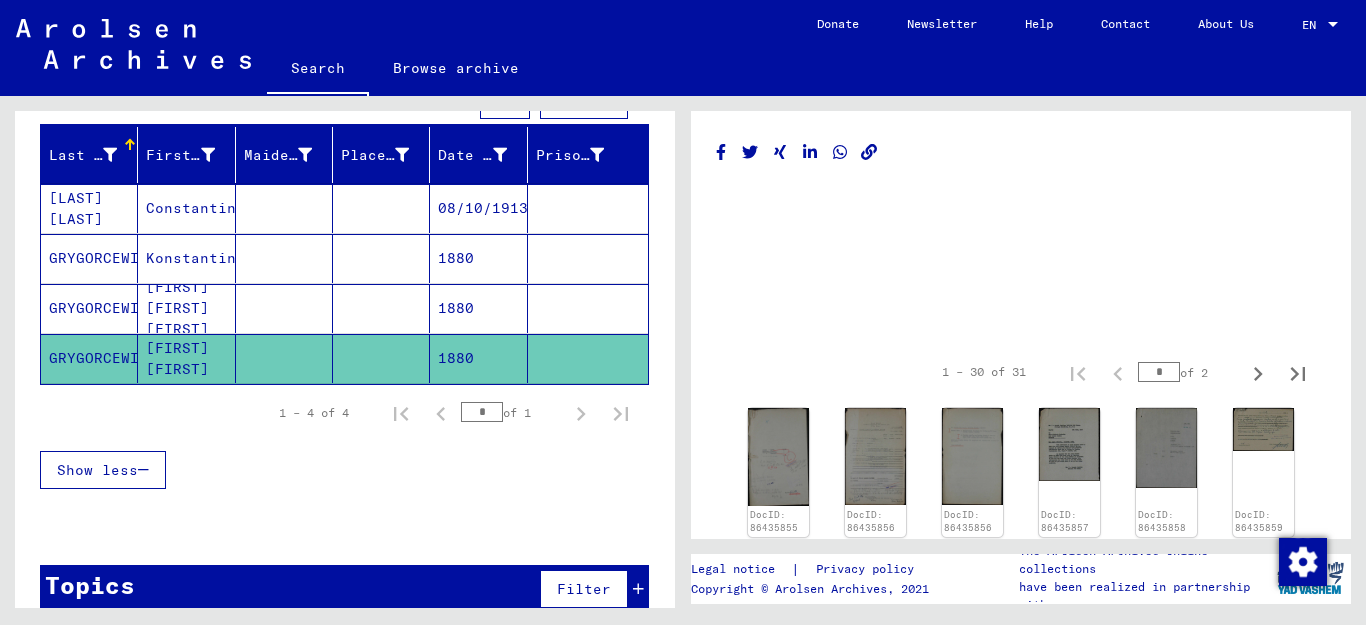 scroll, scrollTop: 251, scrollLeft: 0, axis: vertical 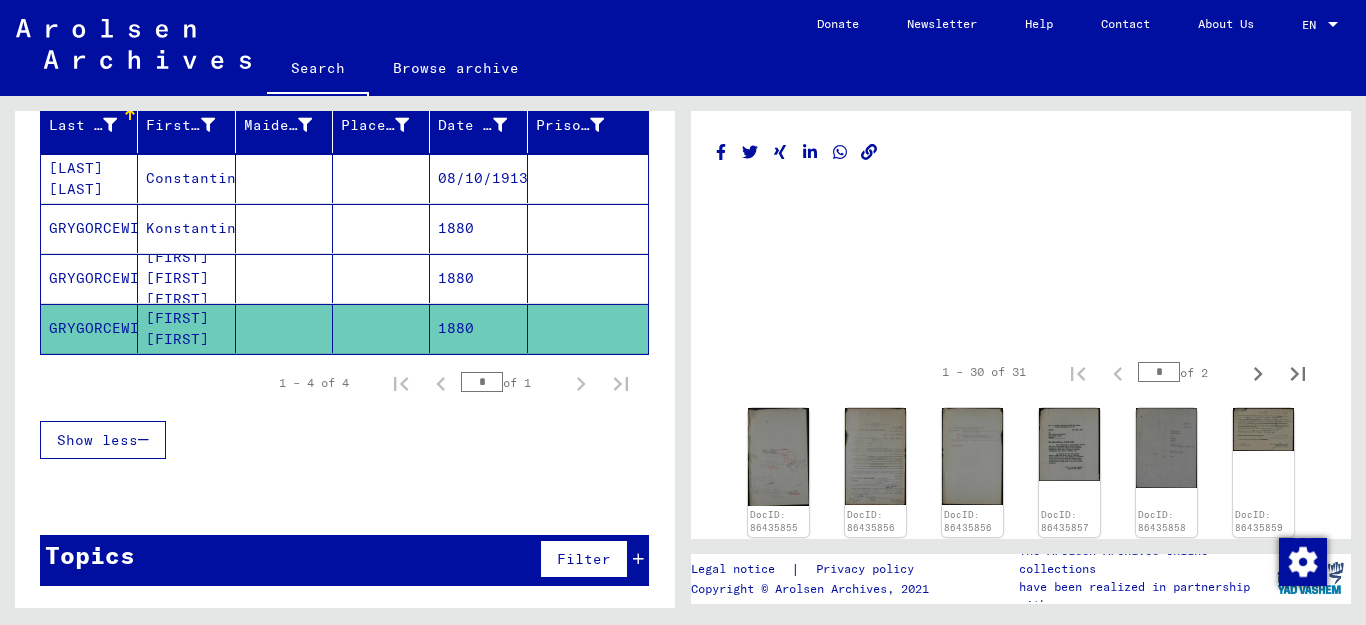 click on "Topics  Filter" at bounding box center (344, 560) 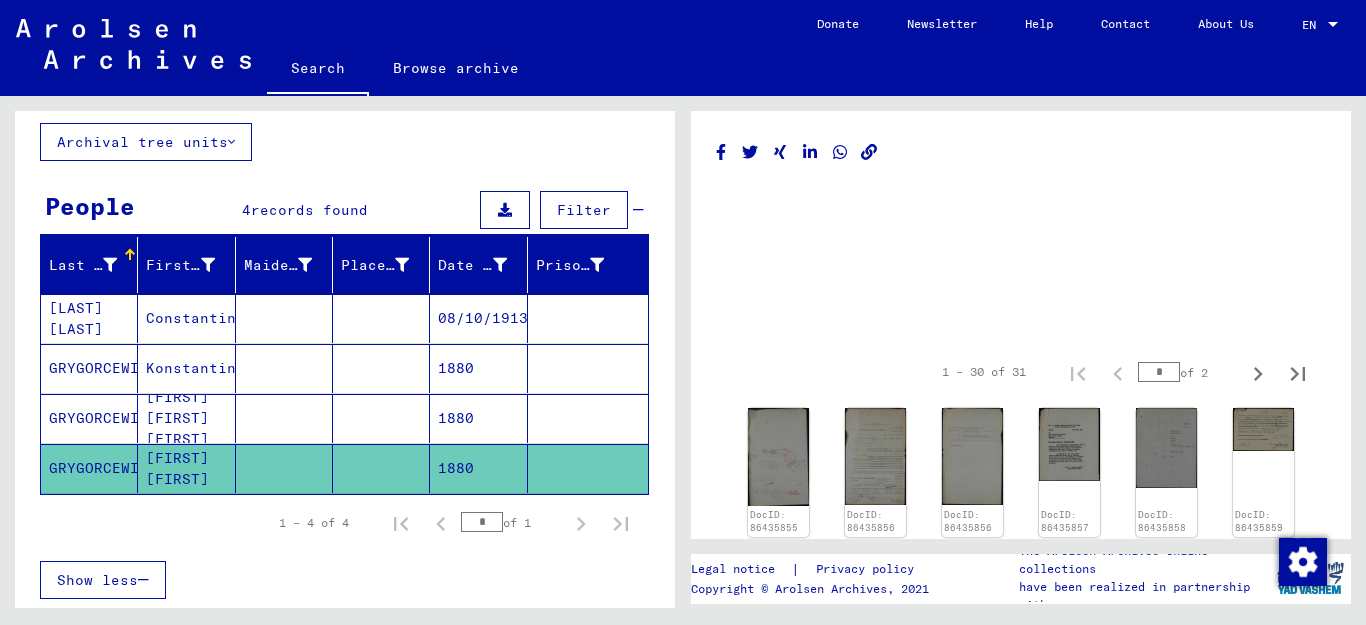 scroll, scrollTop: 0, scrollLeft: 0, axis: both 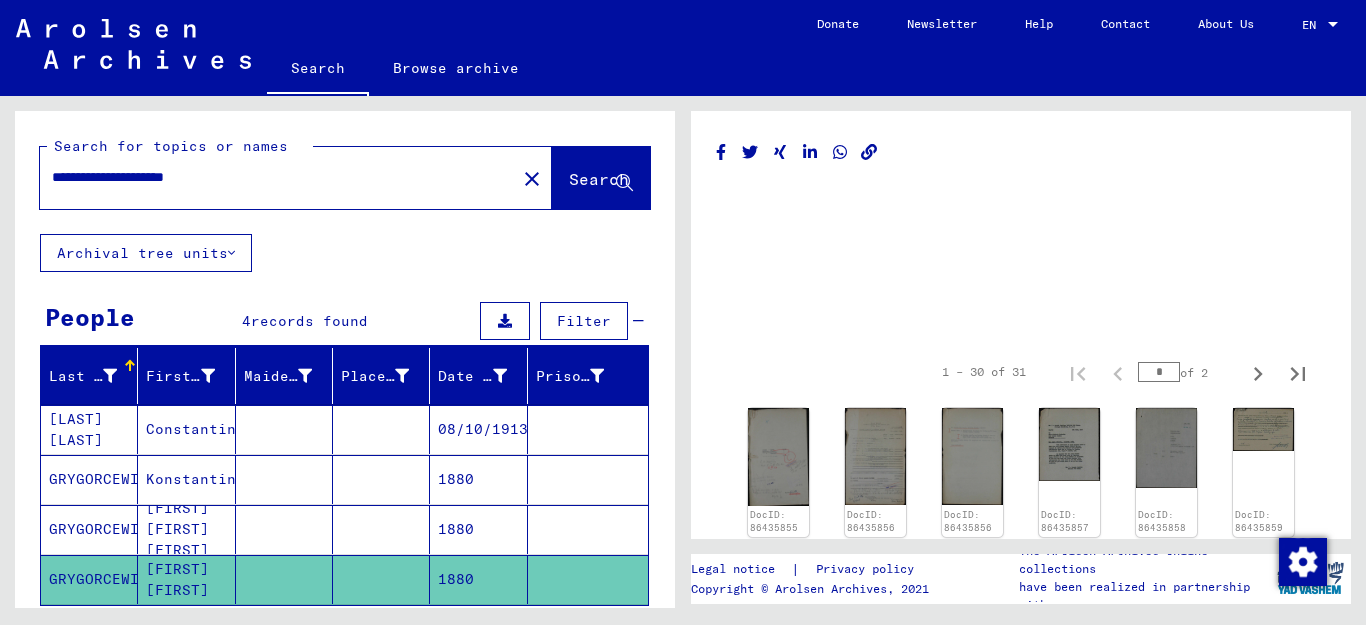drag, startPoint x: 258, startPoint y: 185, endPoint x: 169, endPoint y: 197, distance: 89.80534 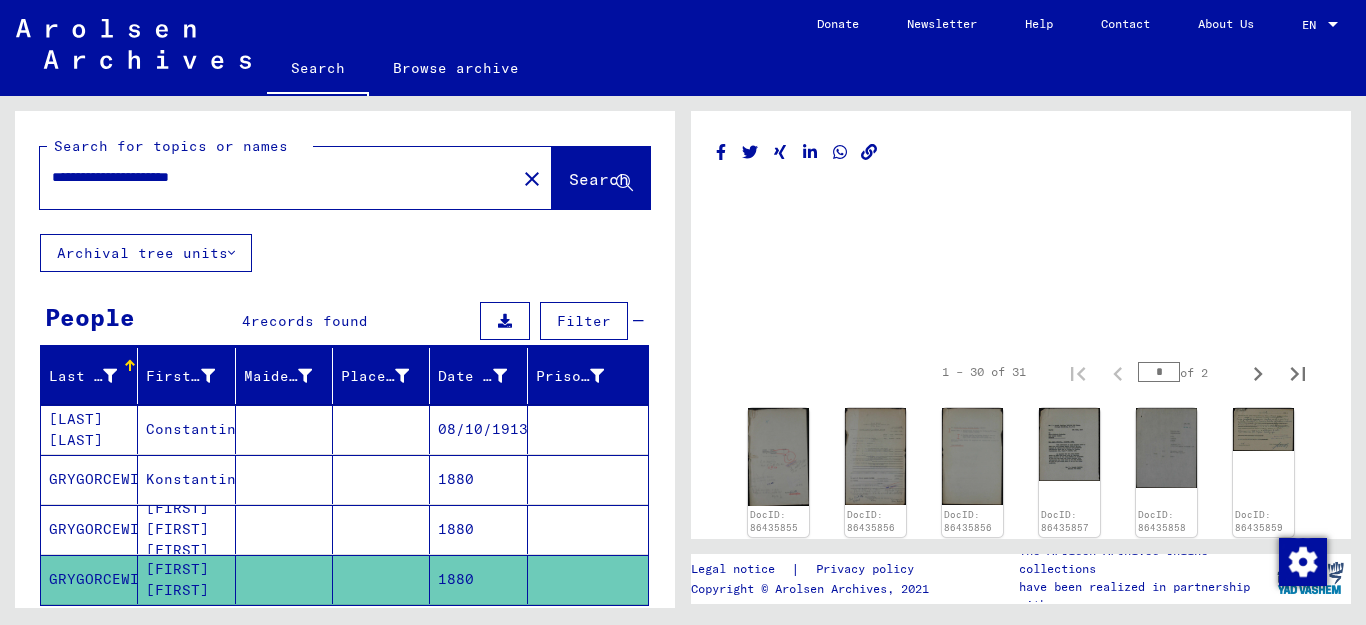 type on "**********" 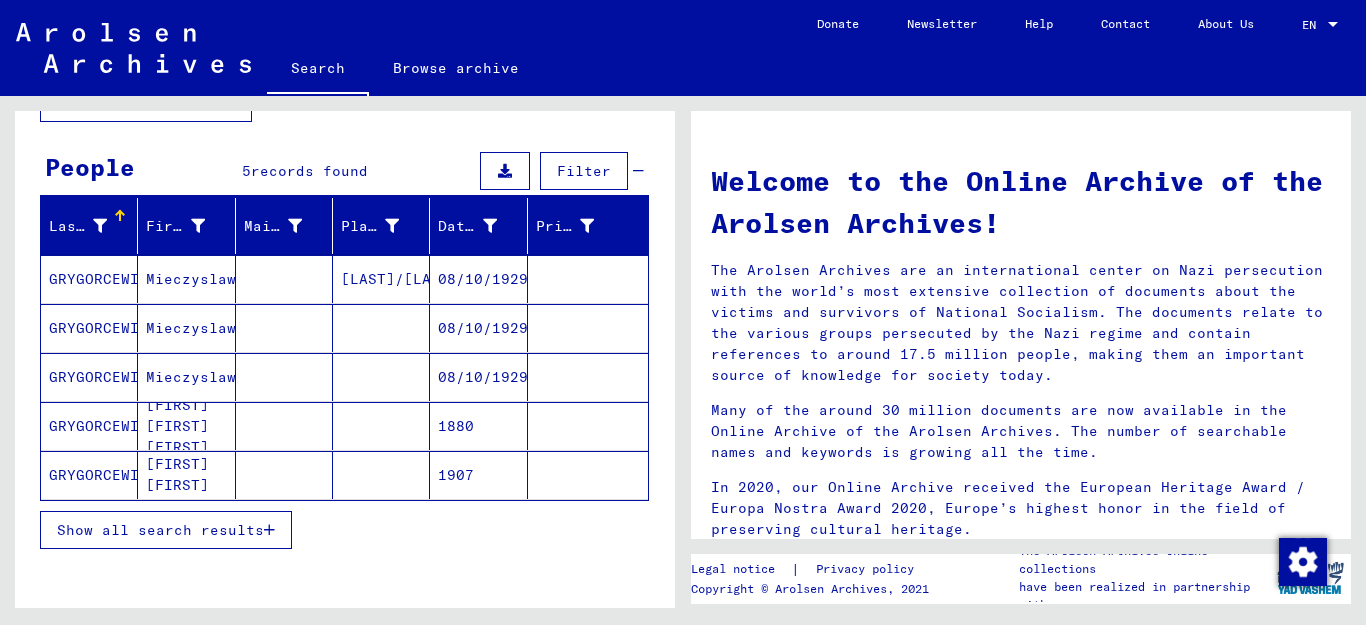 scroll, scrollTop: 159, scrollLeft: 0, axis: vertical 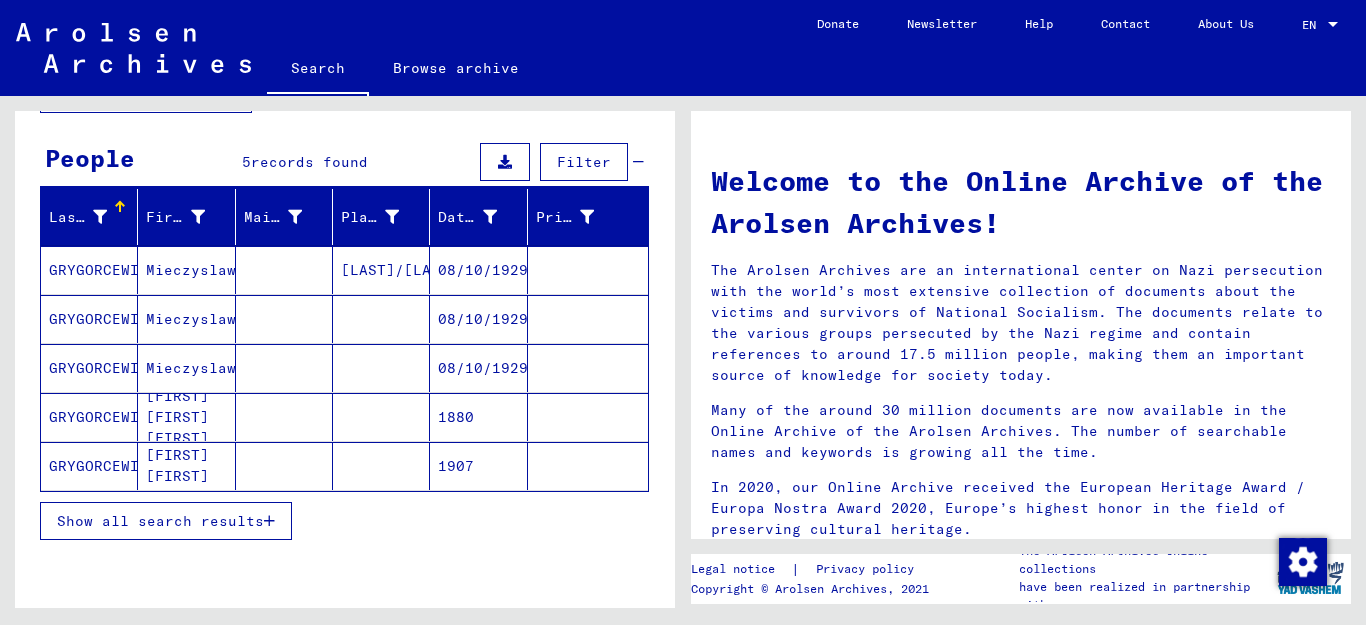 click at bounding box center [269, 521] 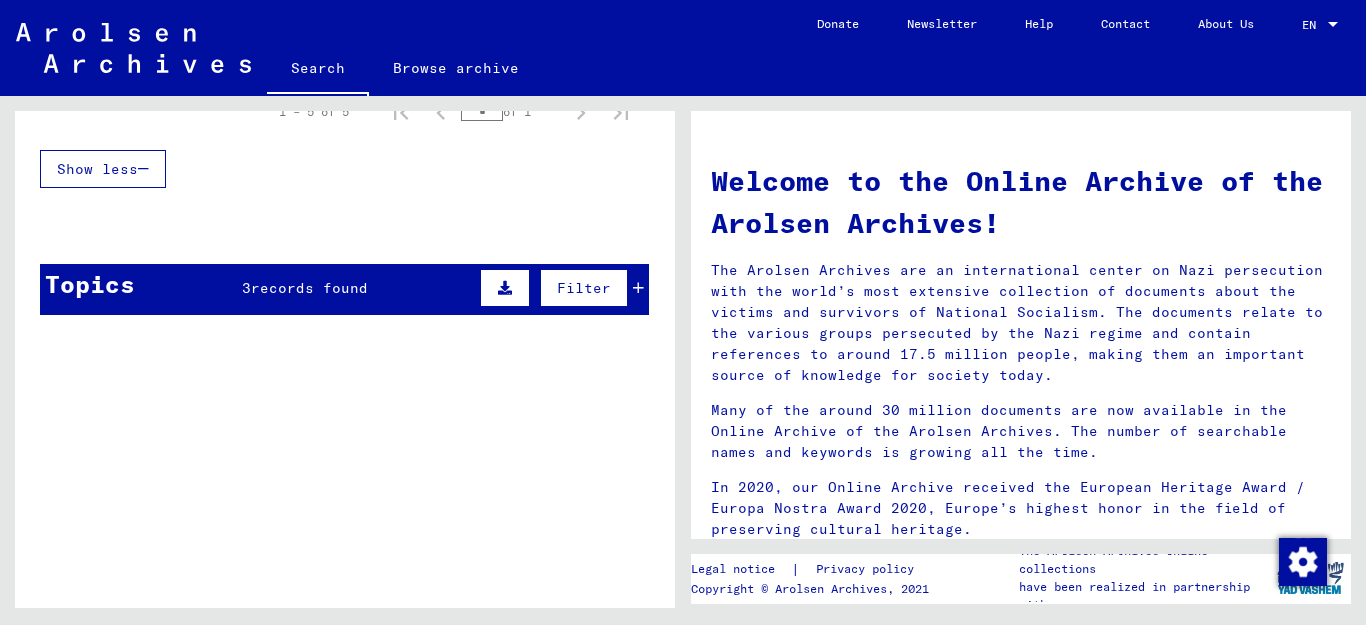 scroll, scrollTop: 574, scrollLeft: 0, axis: vertical 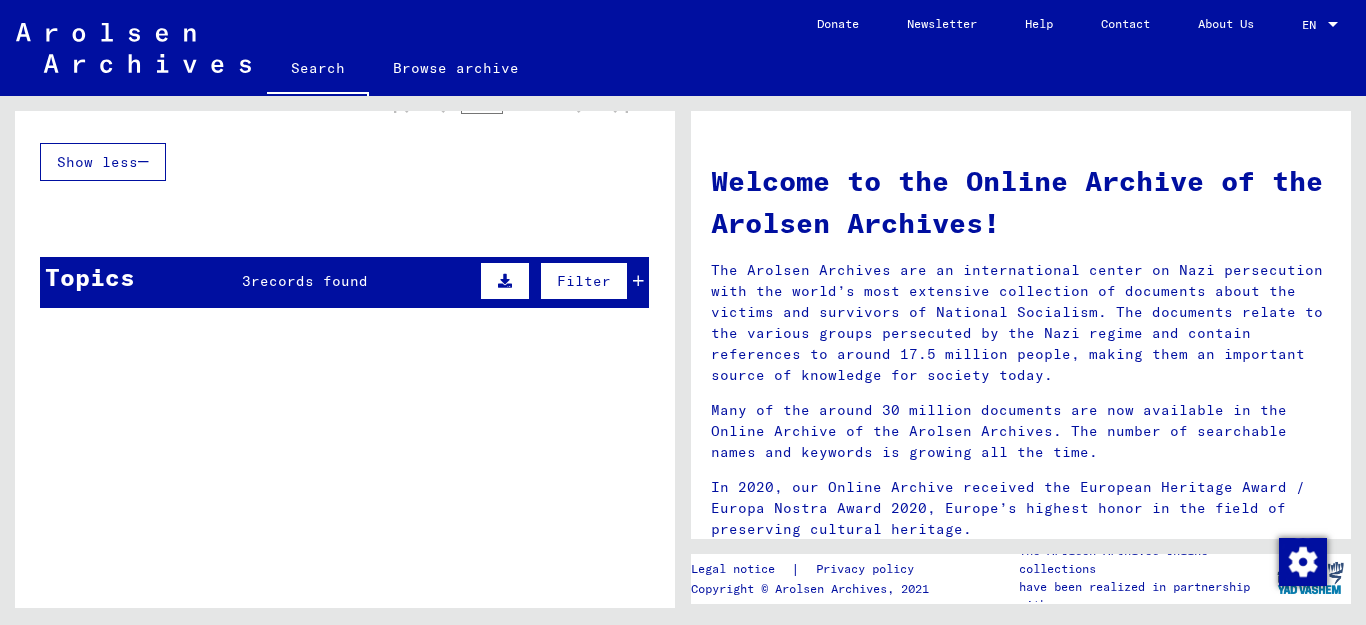 click on "Topics 3  records found  Filter" at bounding box center [344, 282] 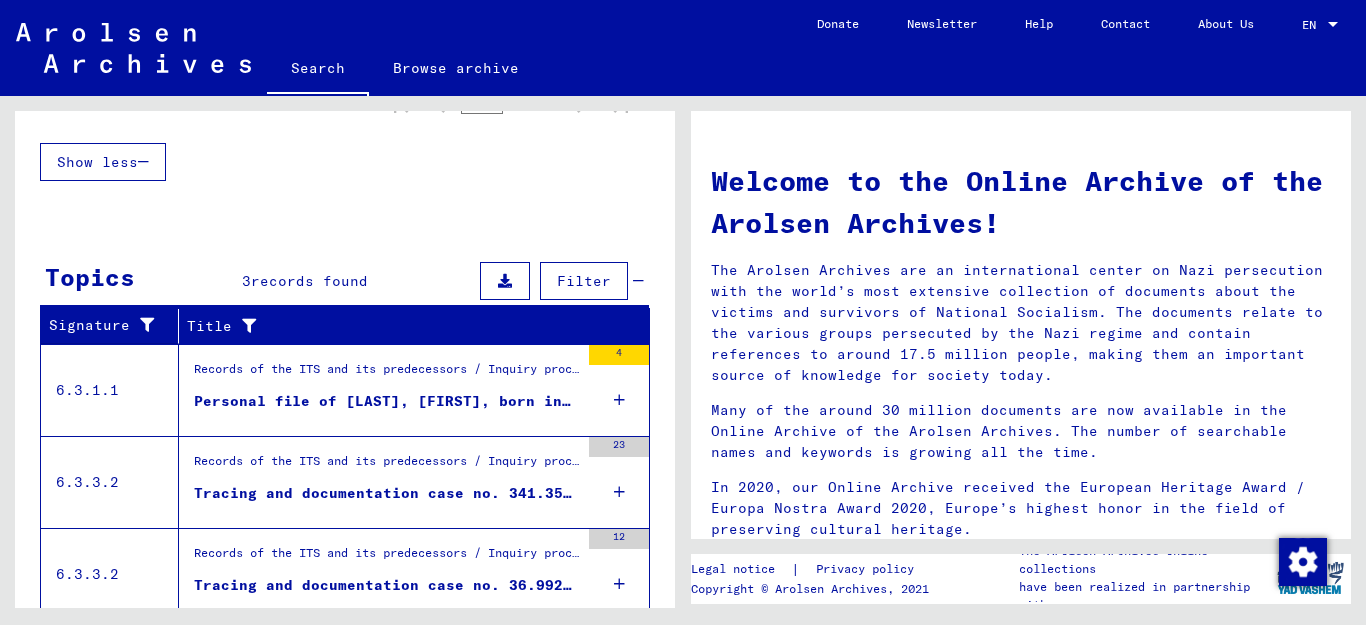 click on "Records of the ITS and its predecessors / Inquiry processing / Searching for missing persons / Tracing inquiries 1945 - 1946 / Files with names from GRUNEBAUM" at bounding box center [386, 374] 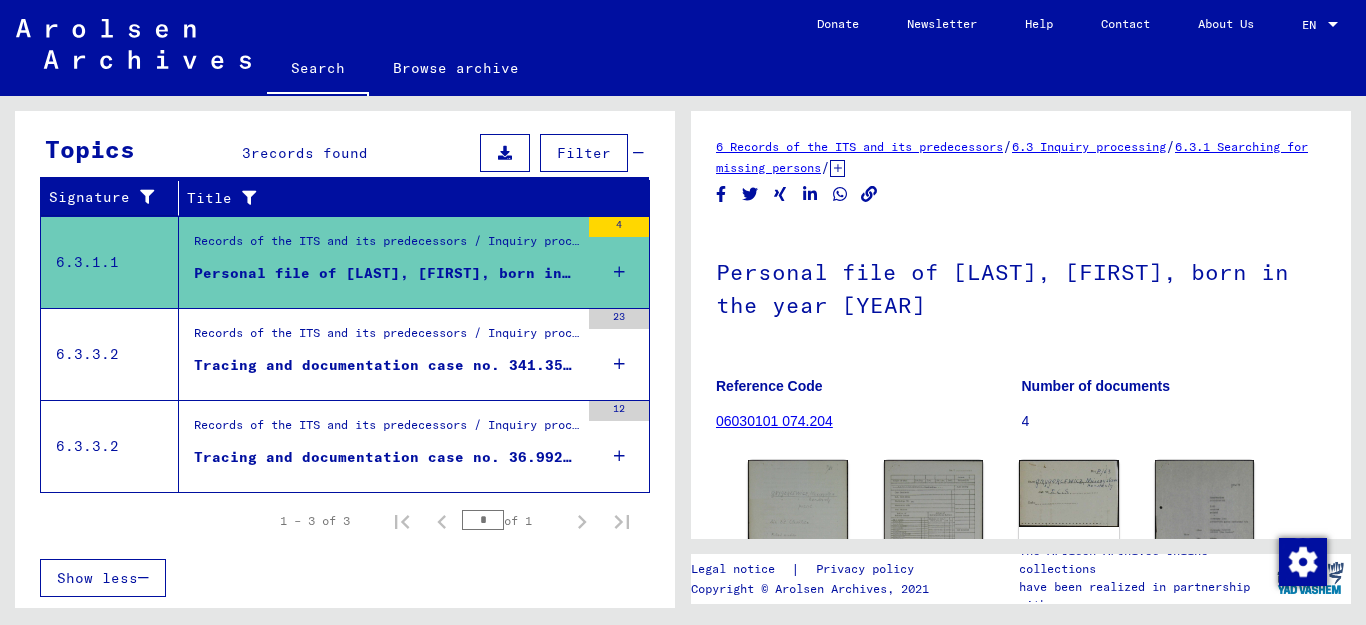 scroll, scrollTop: 285, scrollLeft: 0, axis: vertical 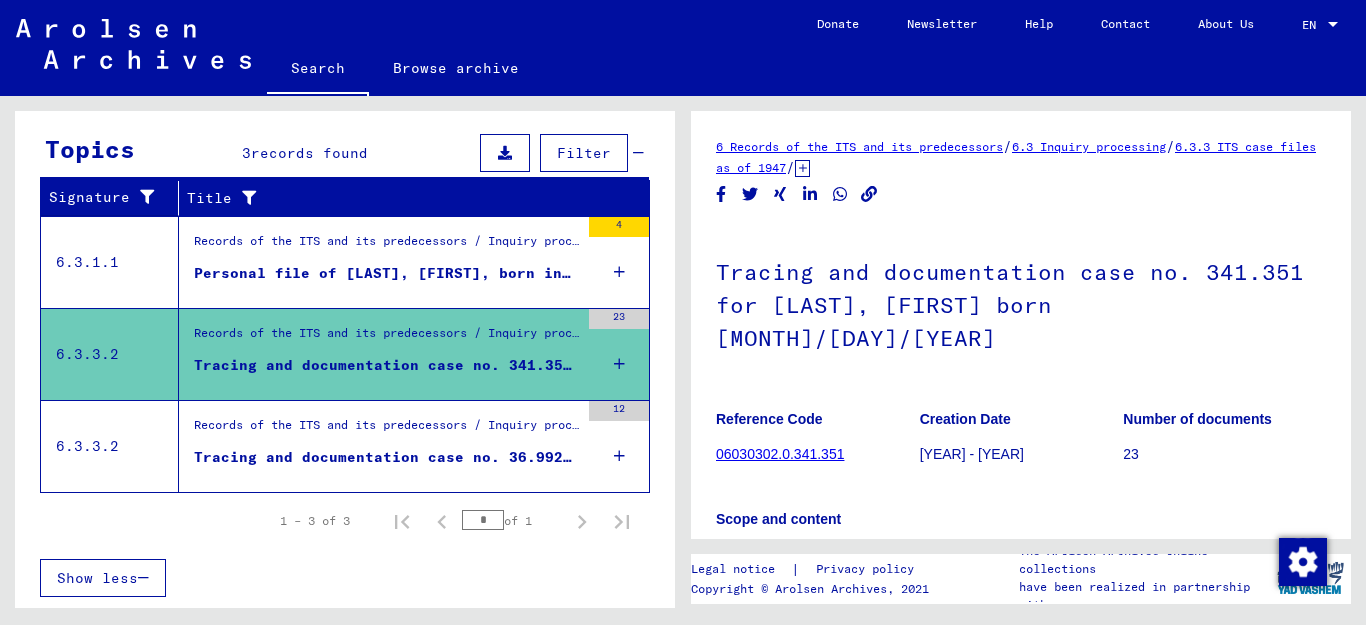 click on "Tracing and documentation case no. 36.992 for [LAST], [FIRST] born [YEAR]" at bounding box center (386, 457) 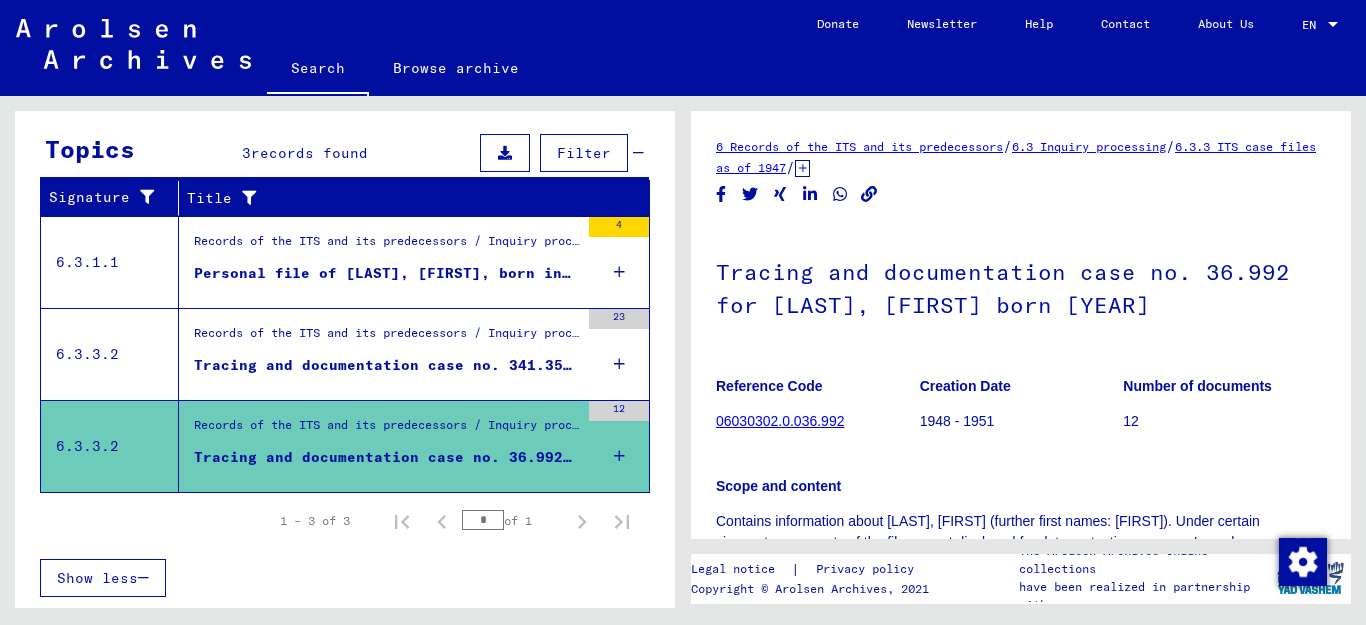 scroll, scrollTop: 0, scrollLeft: 0, axis: both 